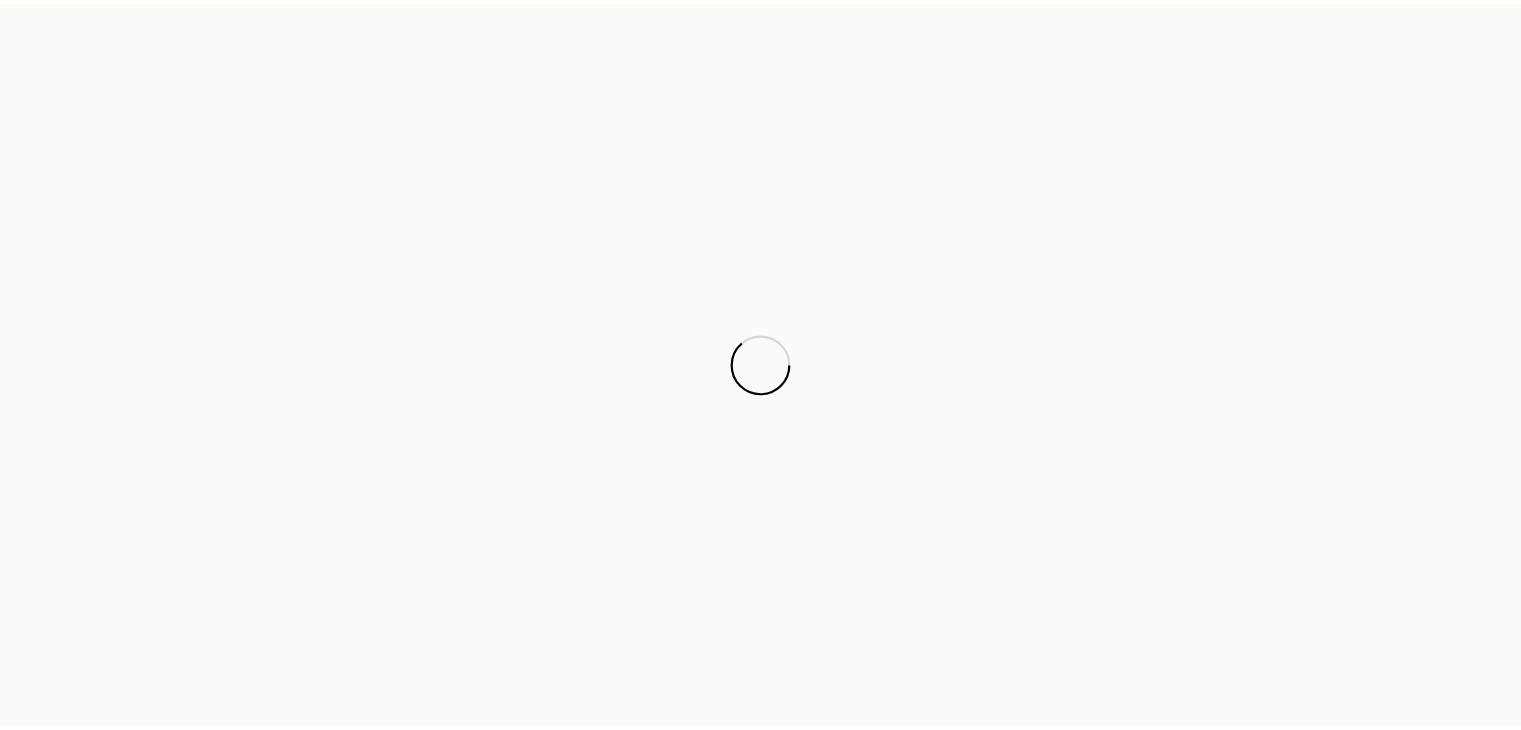 scroll, scrollTop: 0, scrollLeft: 0, axis: both 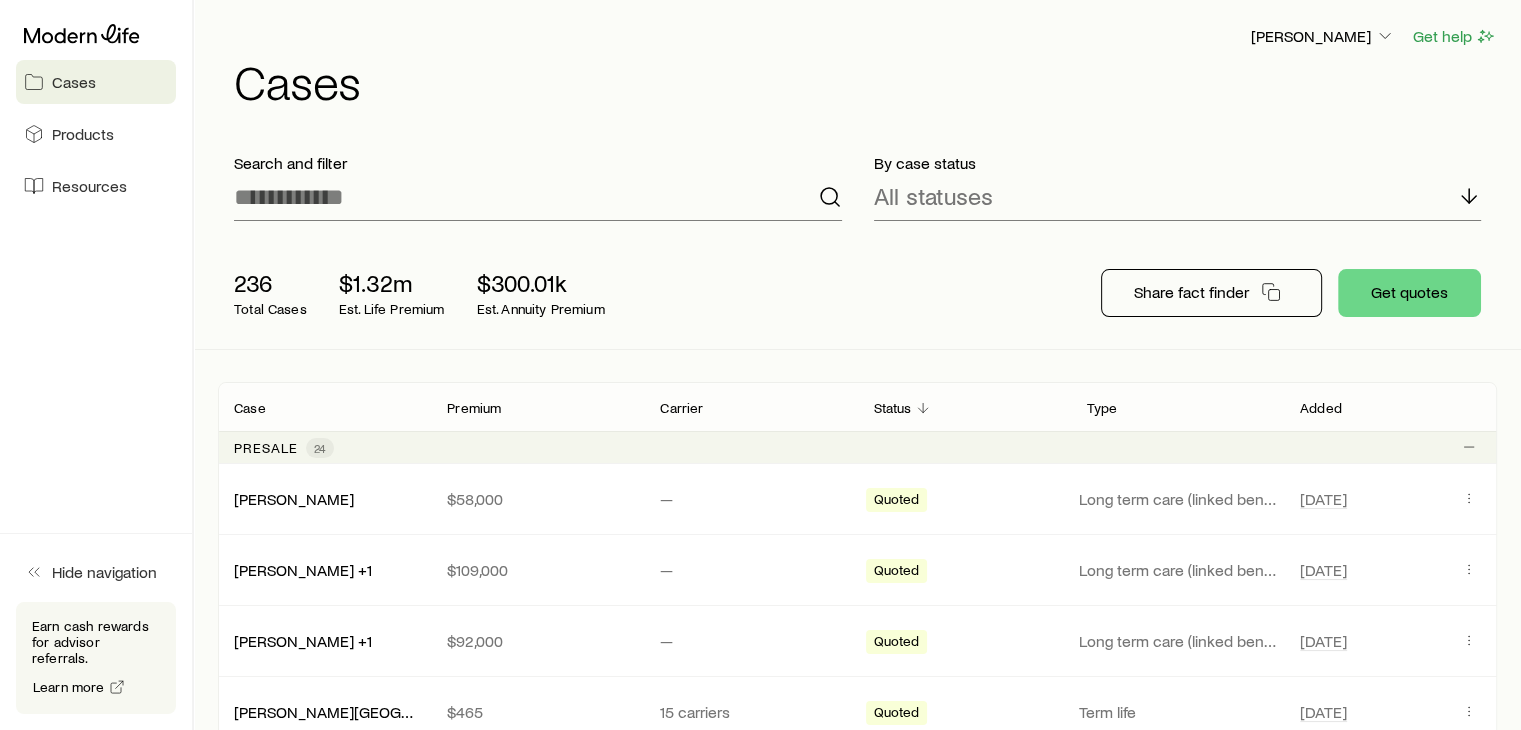 click on "[PERSON_NAME] Get help Cases Search and filter By case status All statuses 236 Total Cases $1.32m Est. Life Premium $300.01k Est. Annuity Premium Share fact finder Get quotes Case Premium Carrier Status Type Added Presale 24 [PERSON_NAME] $58,000 — Quoted Long term care (linked benefit) [DATE] [PERSON_NAME] +1 $109,000 — Quoted Long term care (linked benefit) [DATE] [PERSON_NAME] +1 $92,000 — Quoted Long term care (linked benefit) [DATE] [PERSON_NAME][GEOGRAPHIC_DATA] $465 15 carriers Quoted Term life [DATE] [PERSON_NAME] $609 15 carriers Quoted Term life [DATE] [PERSON_NAME] $492 15 carriers Quoted Term life [DATE] [PERSON_NAME] $815 15 carriers Quoted Term life [DATE] [PERSON_NAME] $786 15 carriers Quoted Term life [DATE] [PERSON_NAME] $1,404 15 carriers Quoted Term life [DATE] [PERSON_NAME][GEOGRAPHIC_DATA] $346 10 carriers Quoted Term life [DATE] [PERSON_NAME] $88,000 — Quoted Long term care (linked benefit) [DATE] [PERSON_NAME] +1 $110,000 — Quoted Long term care (linked benefit) [DATE] [PERSON_NAME] +1 $117,000 — Quoted 1" at bounding box center (857, 1967) 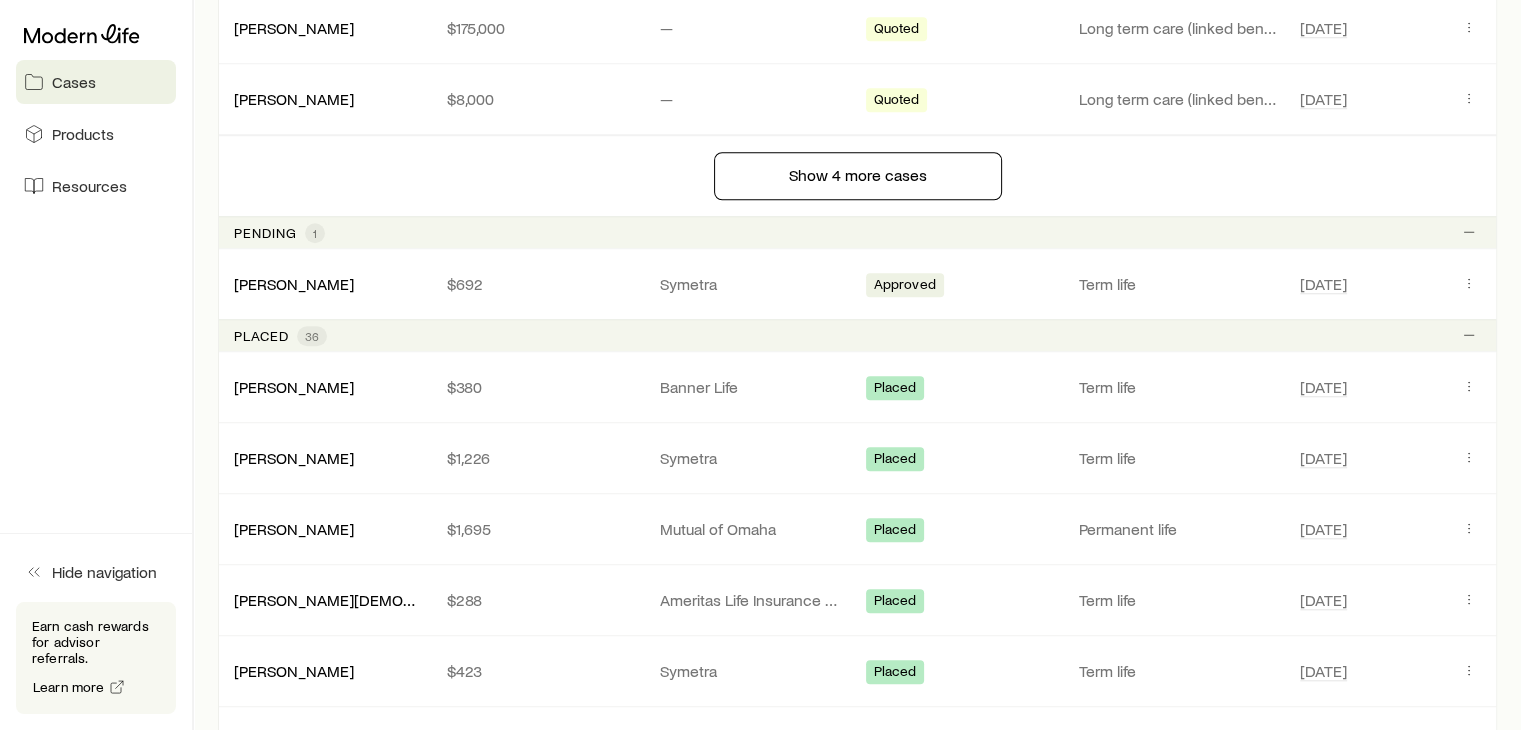 scroll, scrollTop: 1760, scrollLeft: 0, axis: vertical 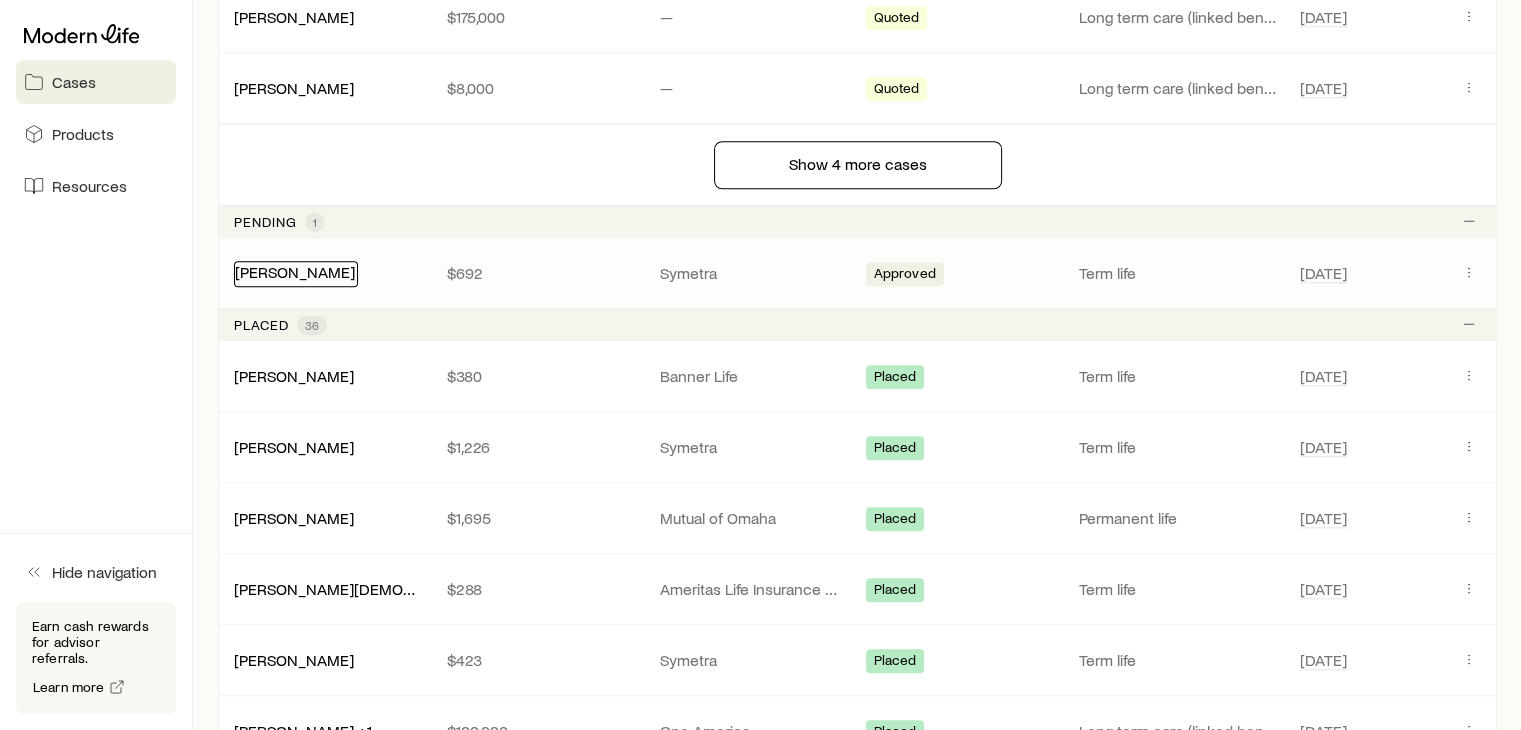 click on "[PERSON_NAME]" at bounding box center (295, 271) 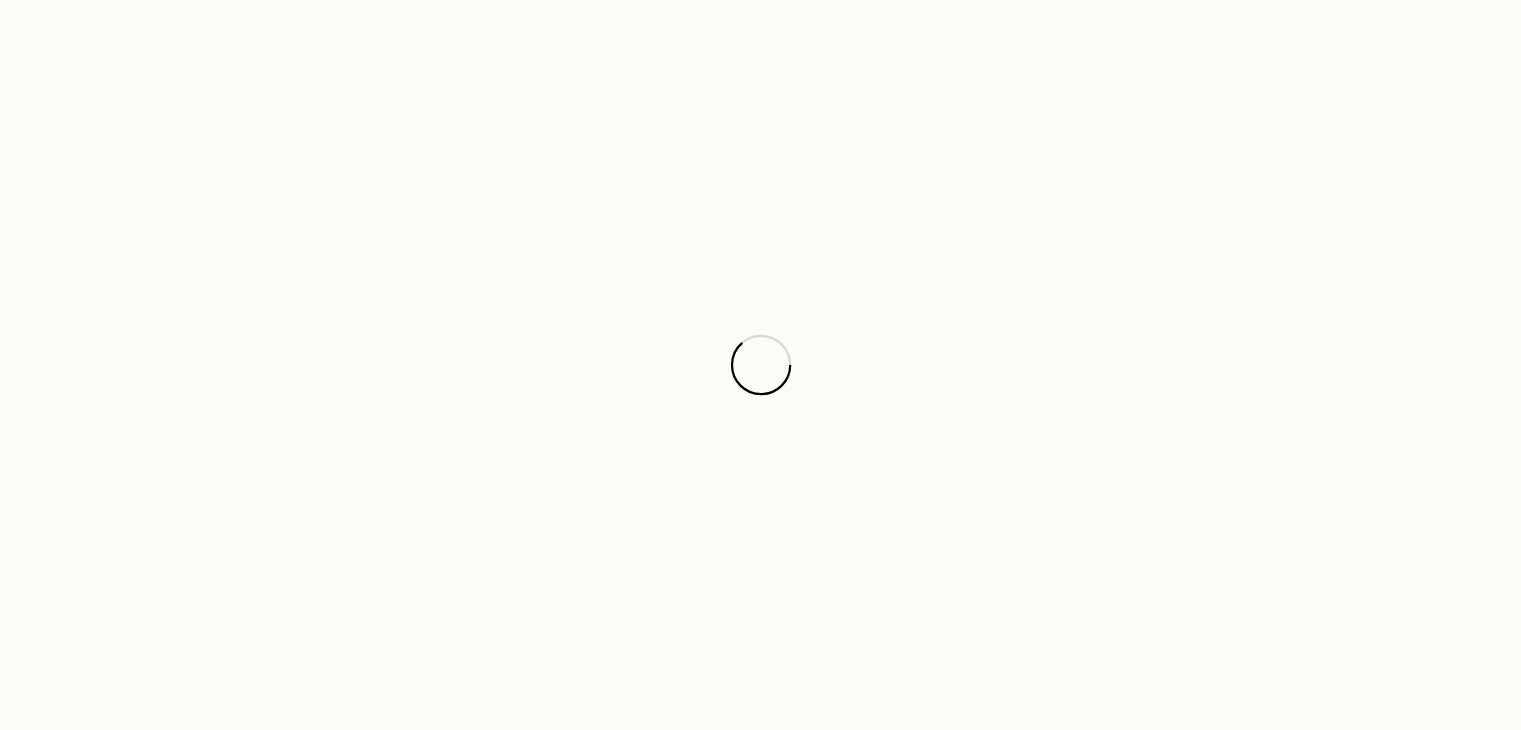scroll, scrollTop: 0, scrollLeft: 0, axis: both 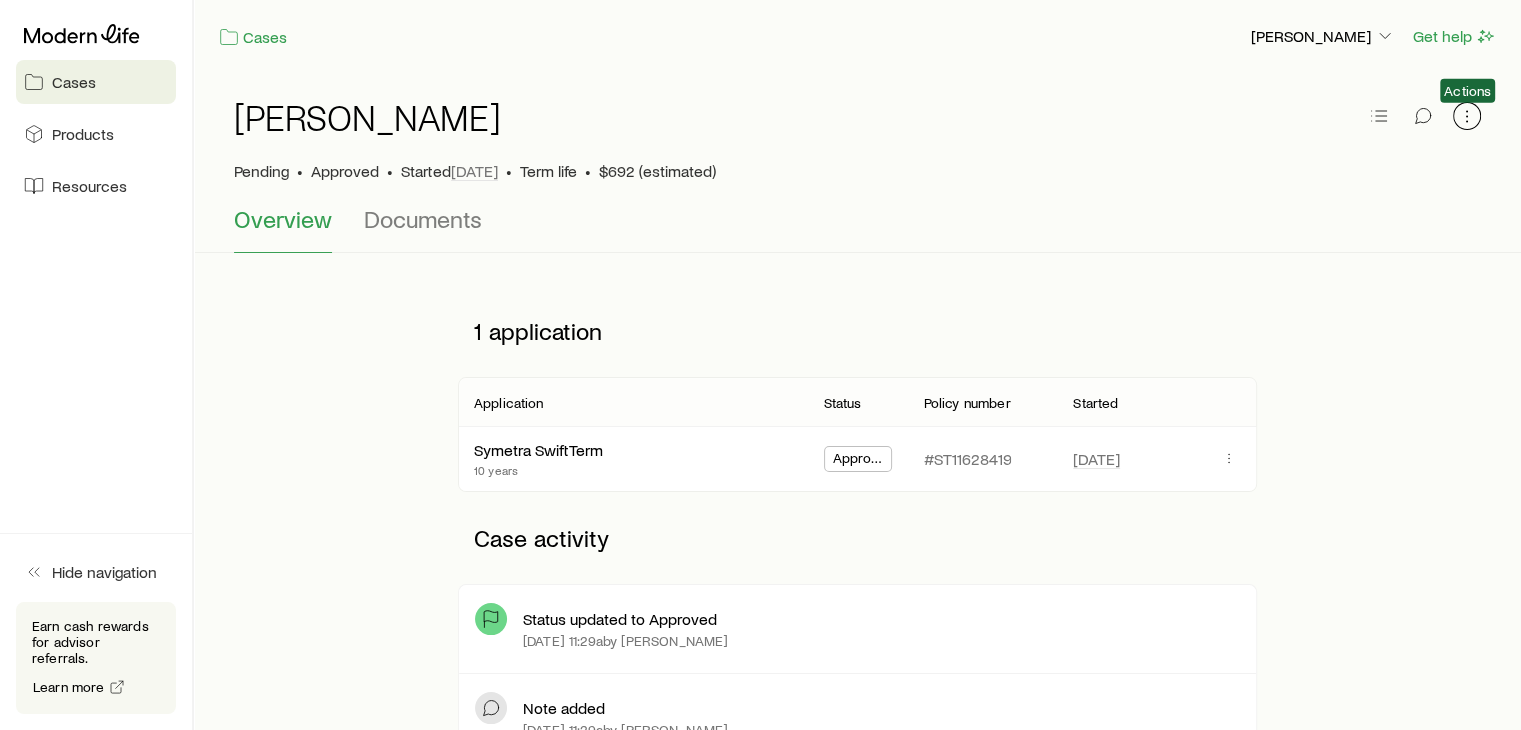 click 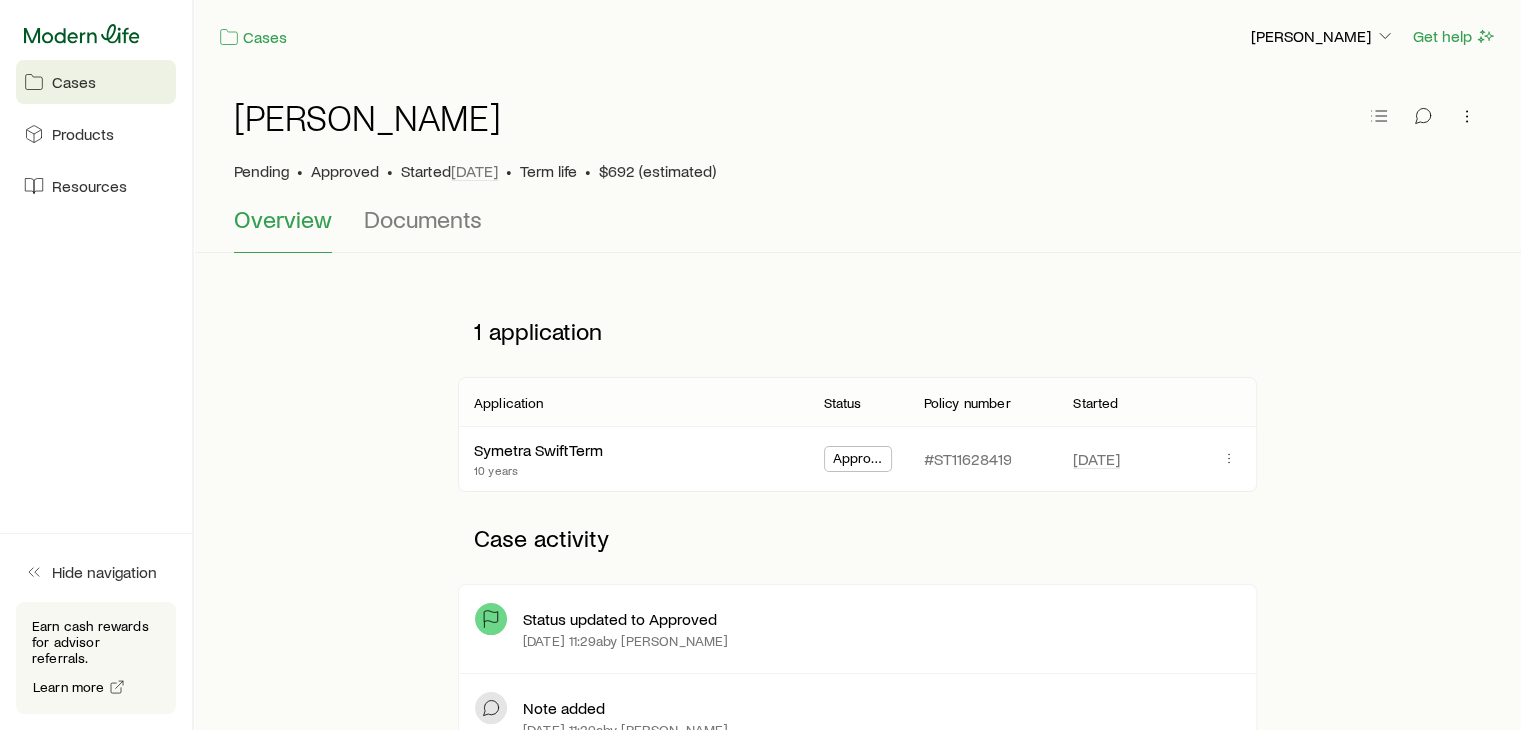 click 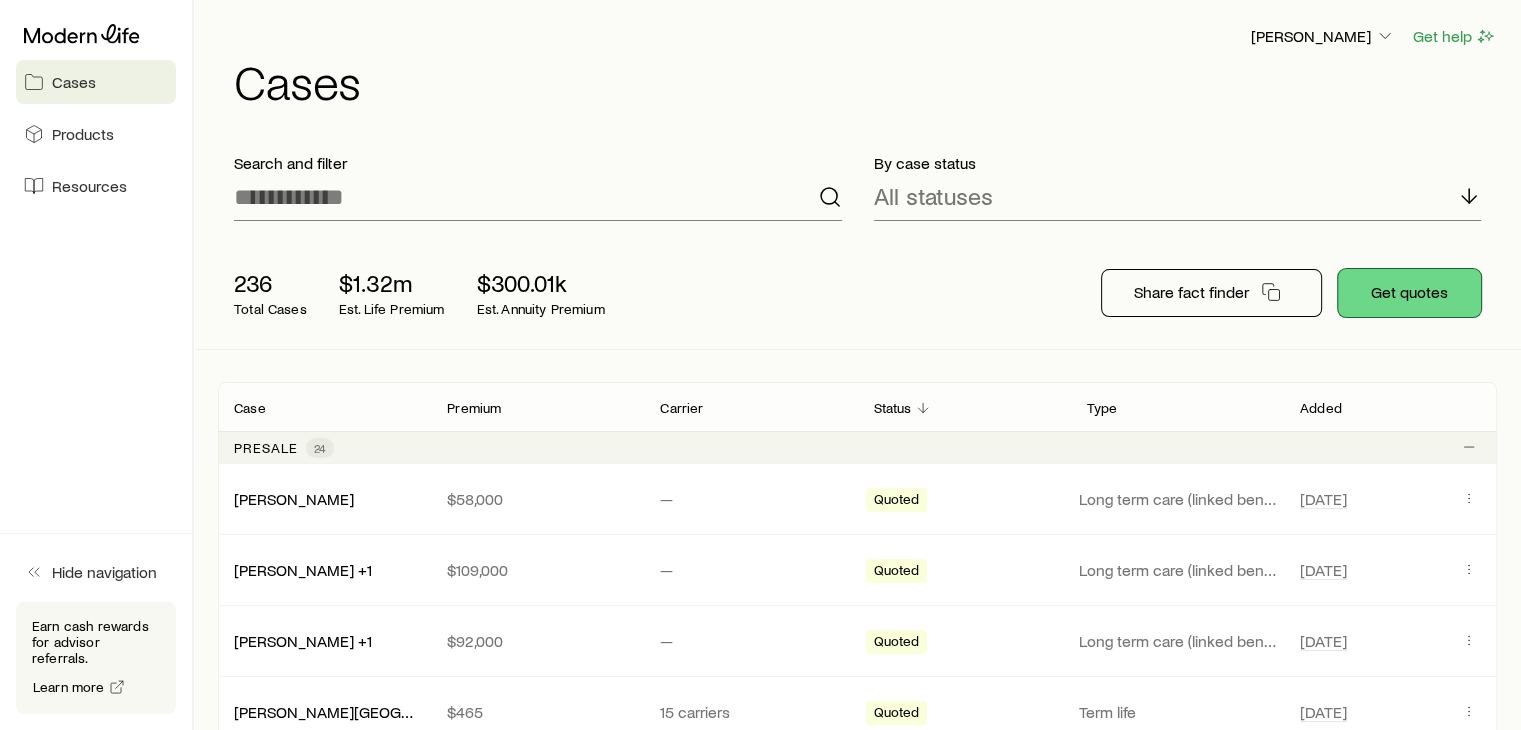 click on "Get quotes" at bounding box center (1409, 293) 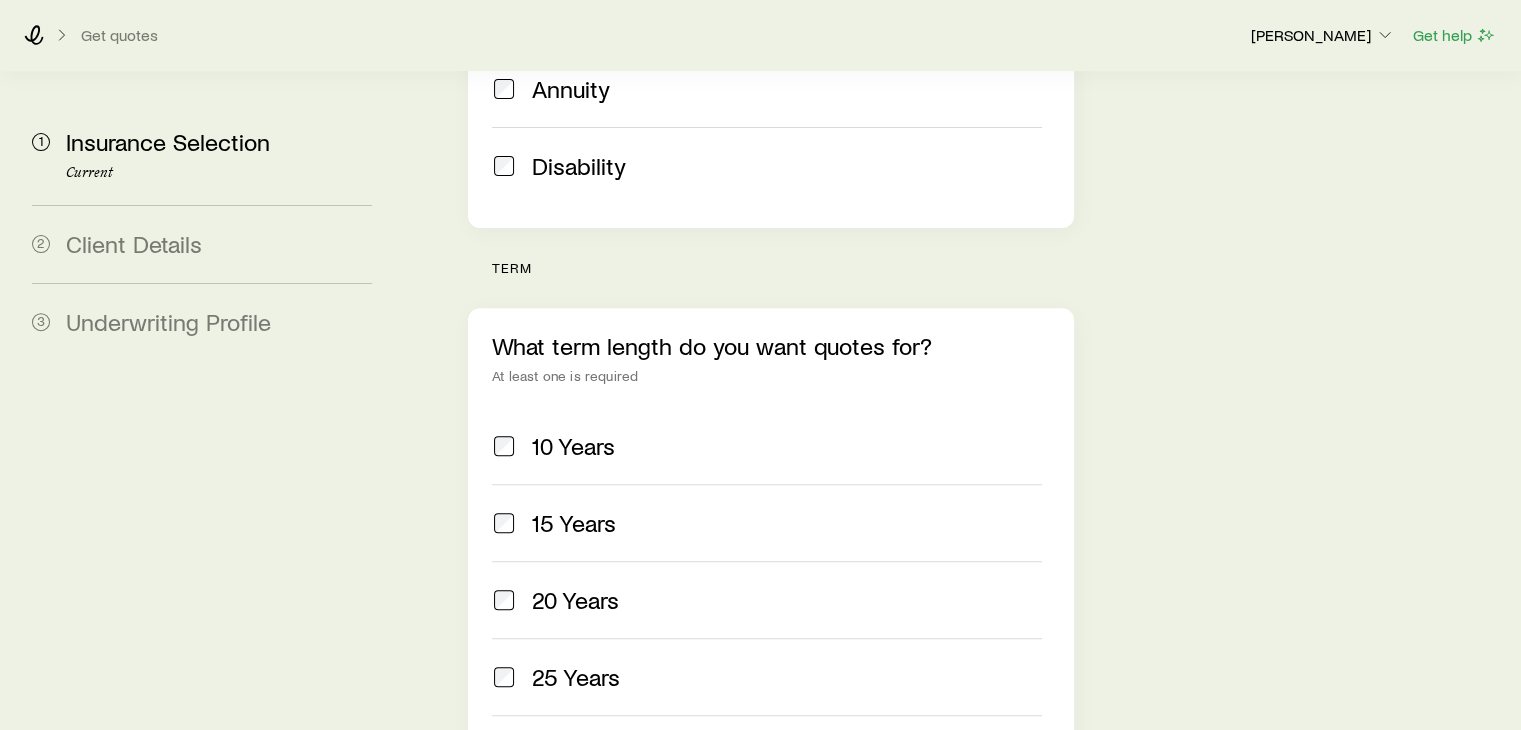 scroll, scrollTop: 738, scrollLeft: 0, axis: vertical 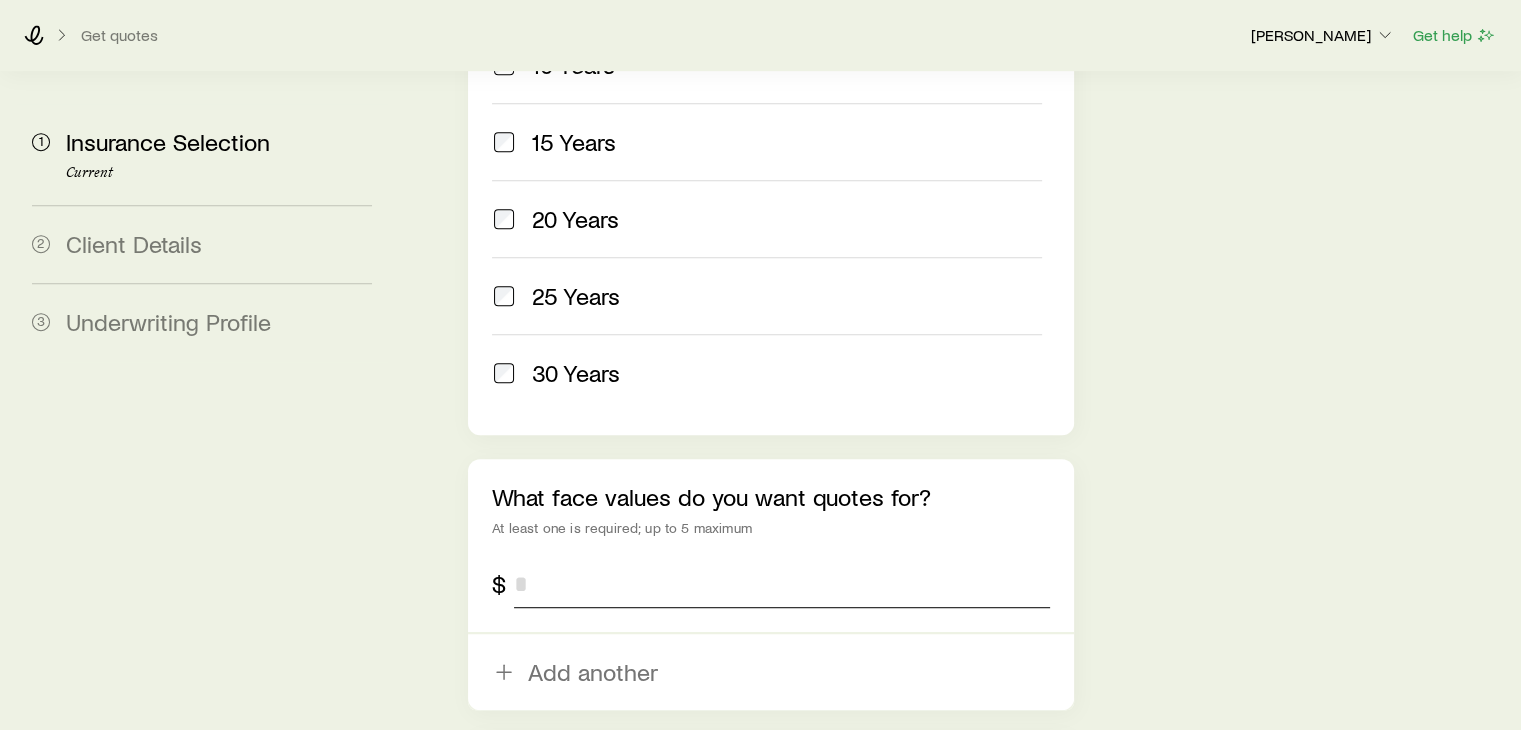 click at bounding box center [781, 584] 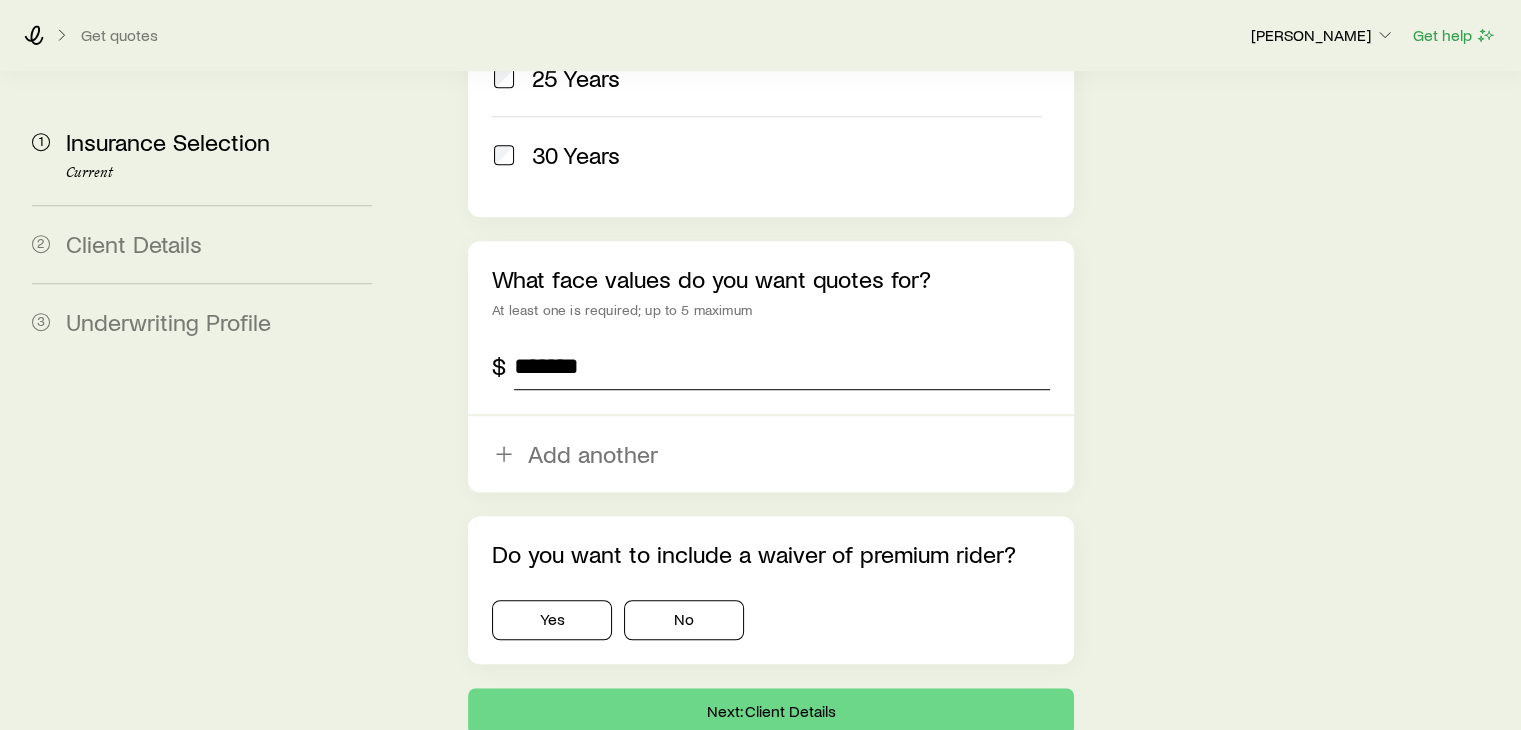 scroll, scrollTop: 1308, scrollLeft: 0, axis: vertical 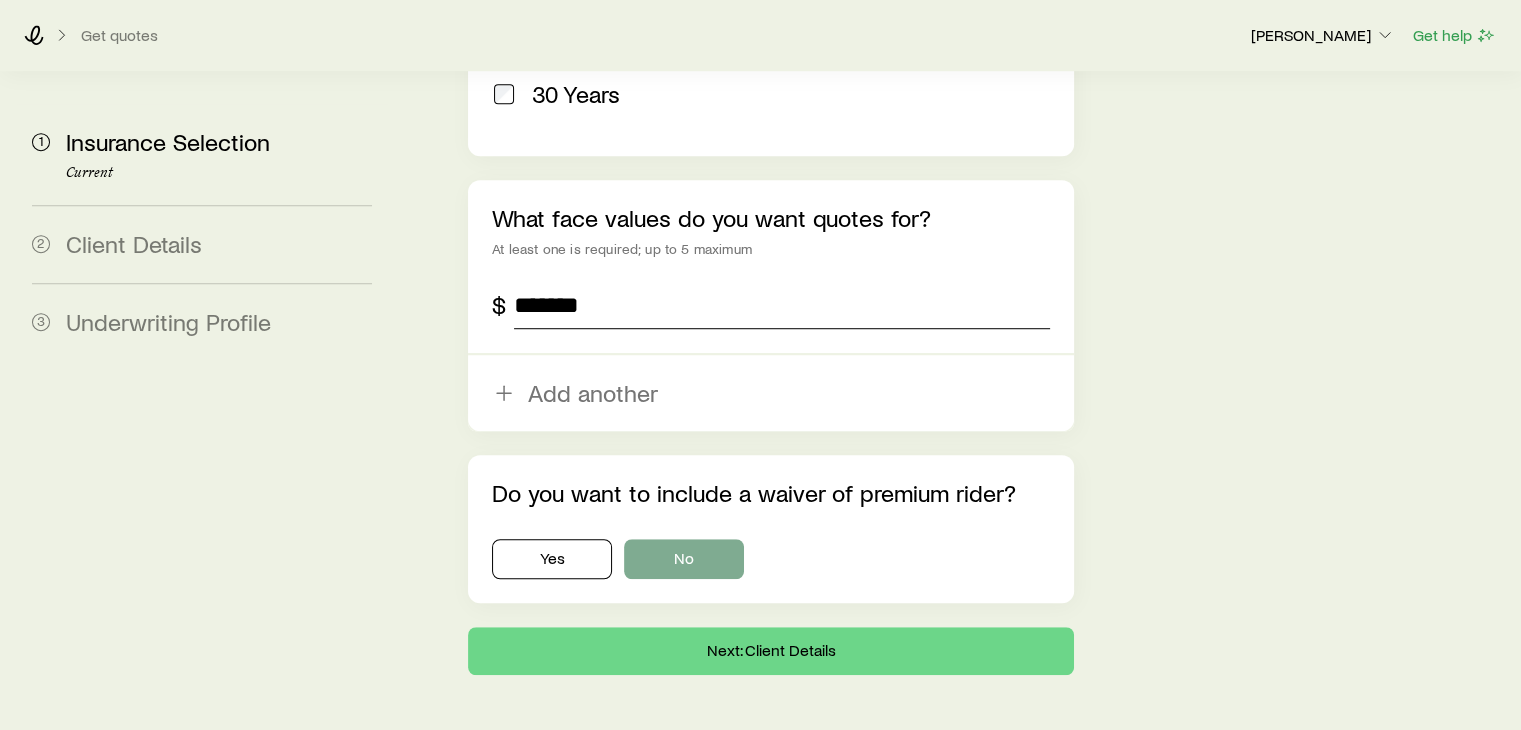 type on "*******" 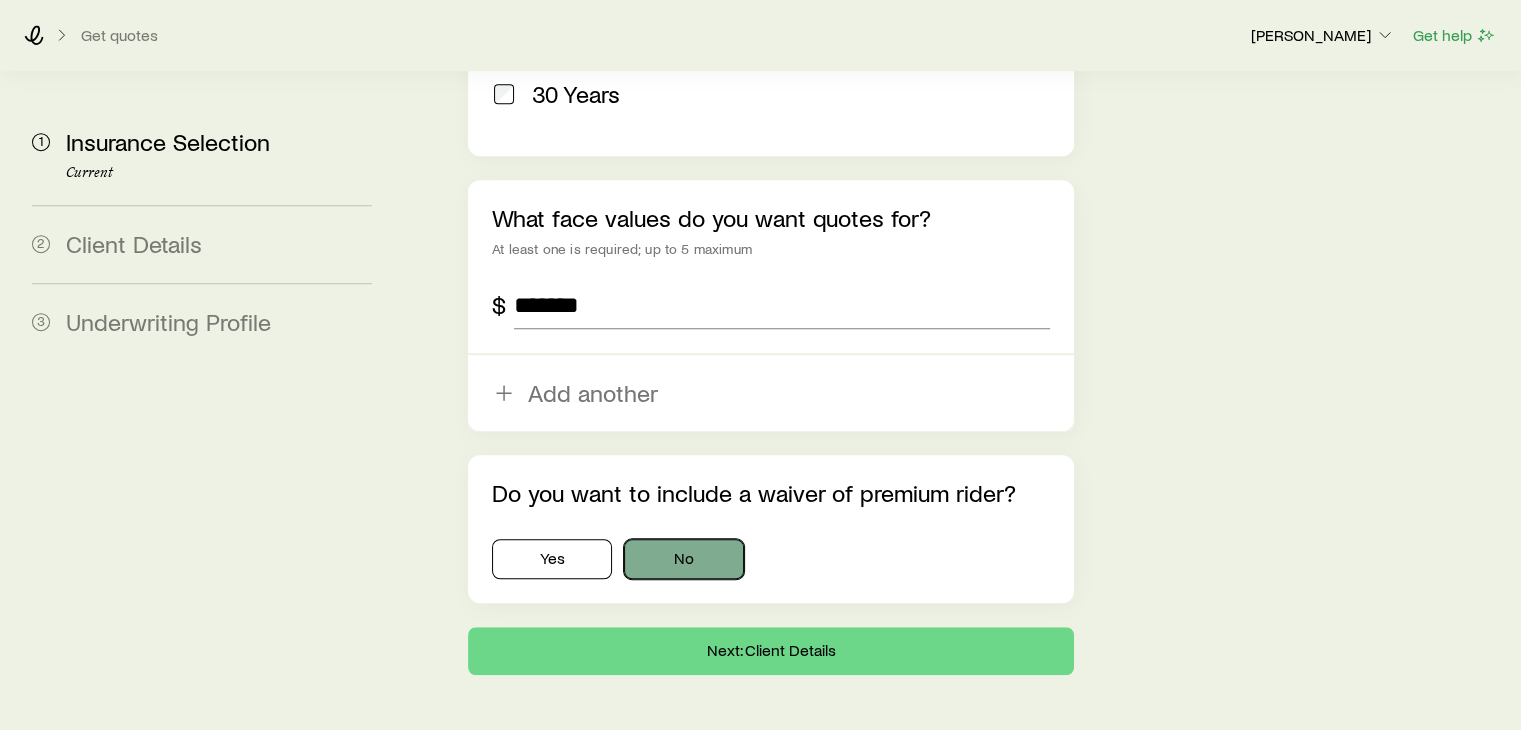 click on "No" at bounding box center (684, 559) 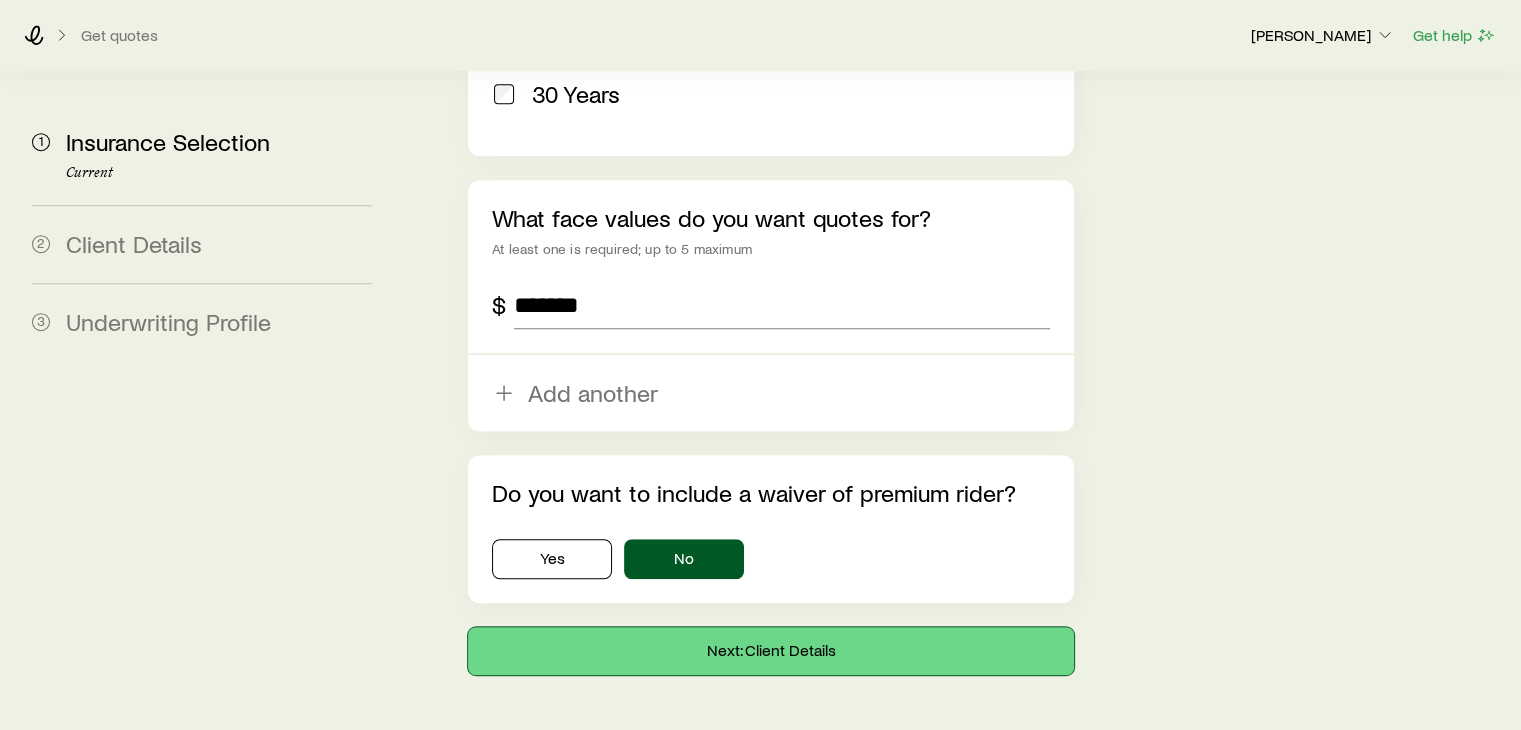 click on "Next: Client Details" at bounding box center [770, 651] 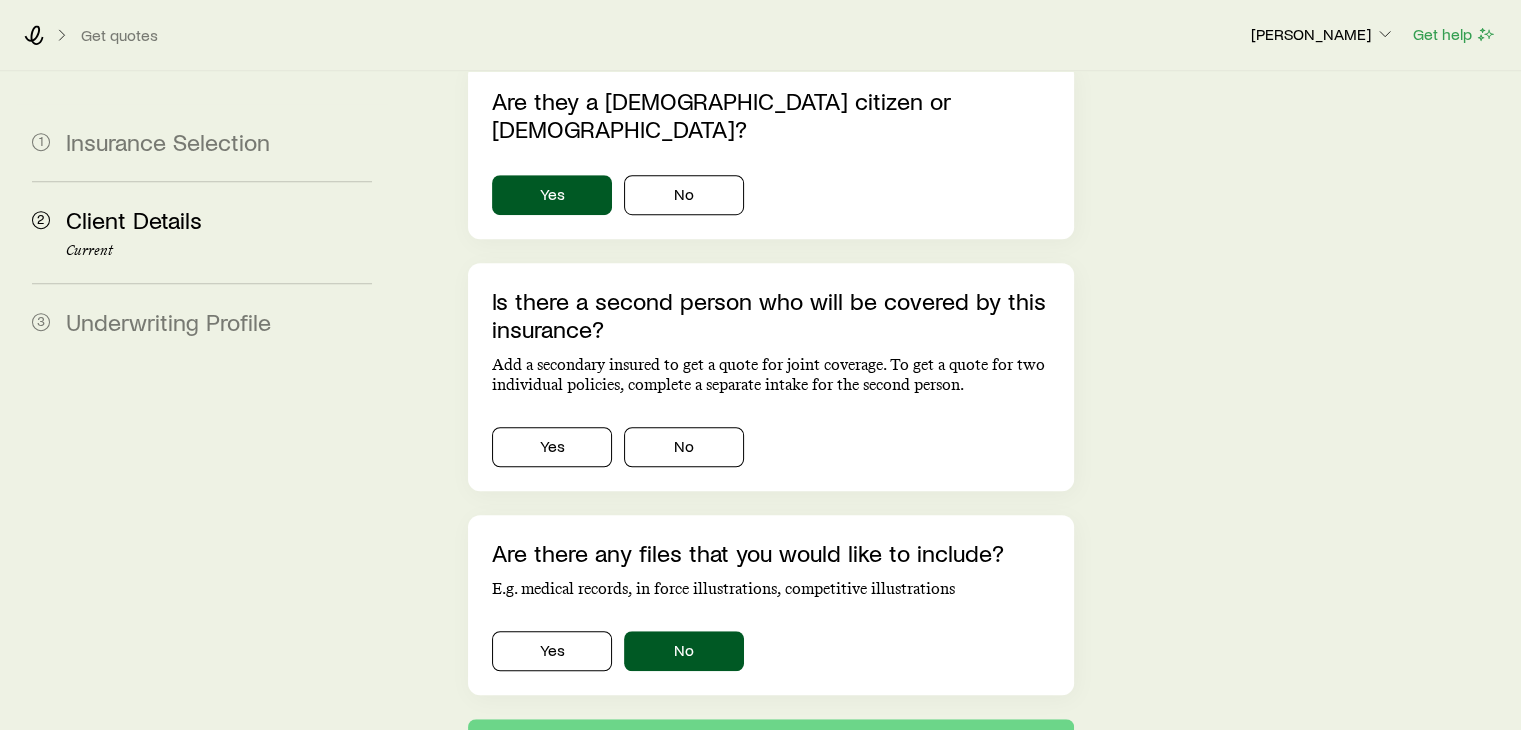 scroll, scrollTop: 0, scrollLeft: 0, axis: both 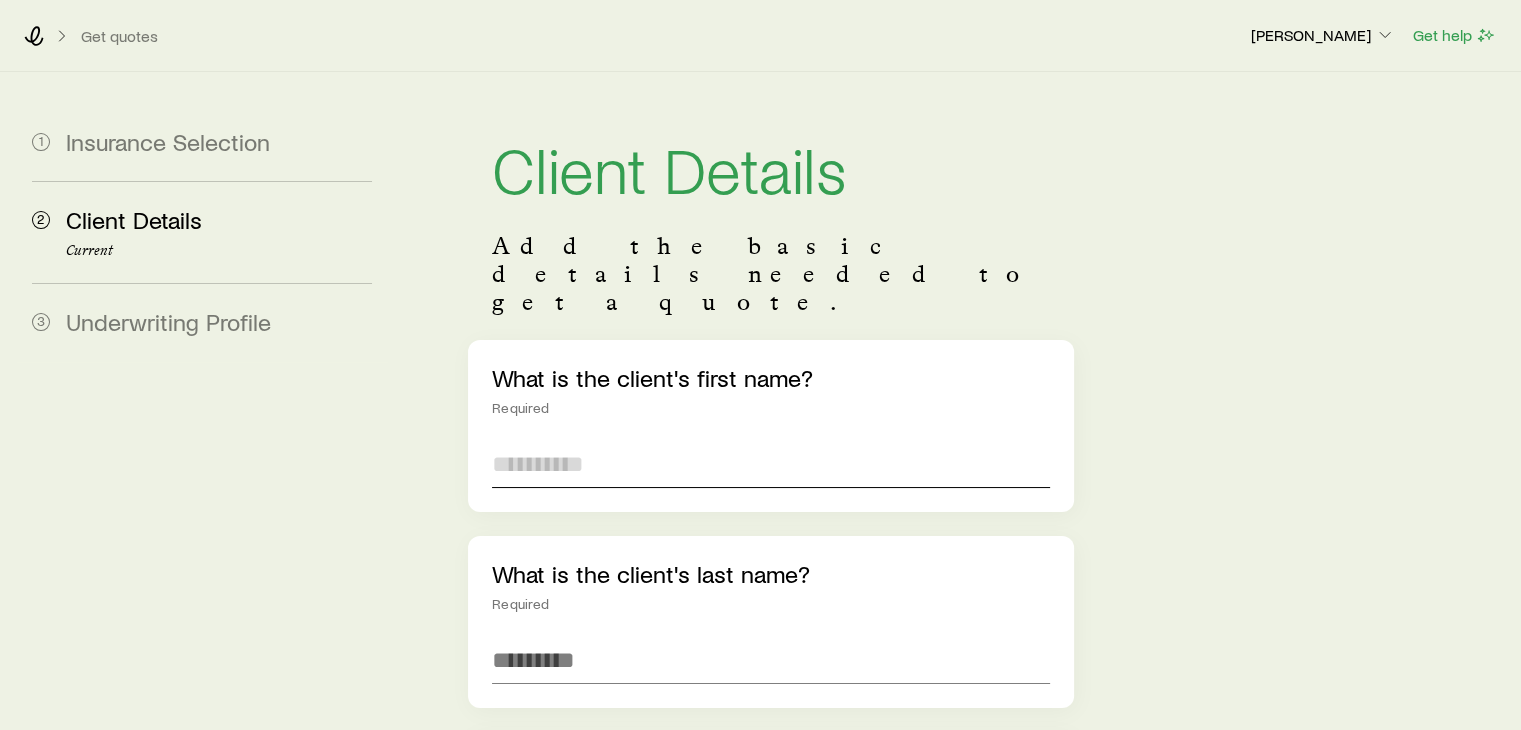click at bounding box center (770, 464) 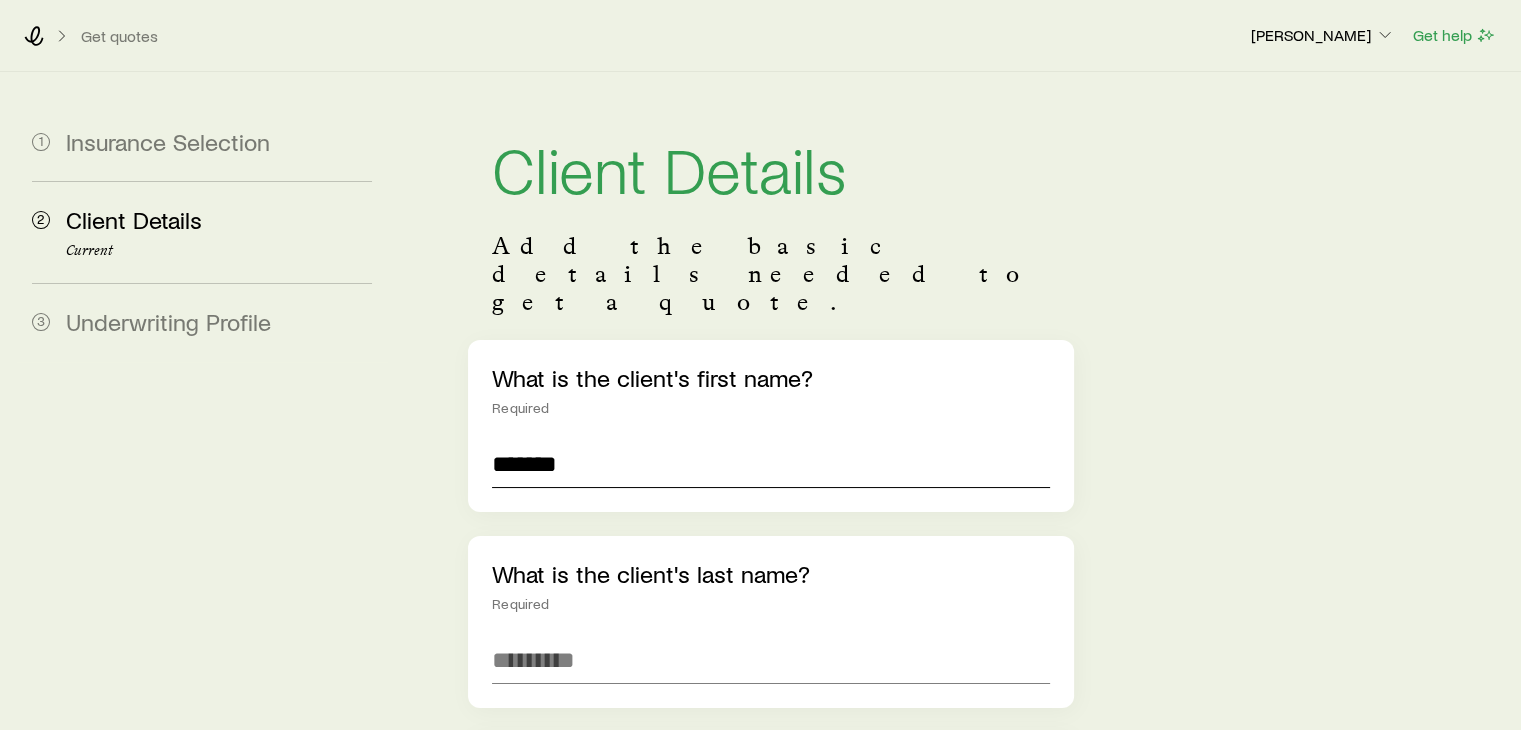 type on "*******" 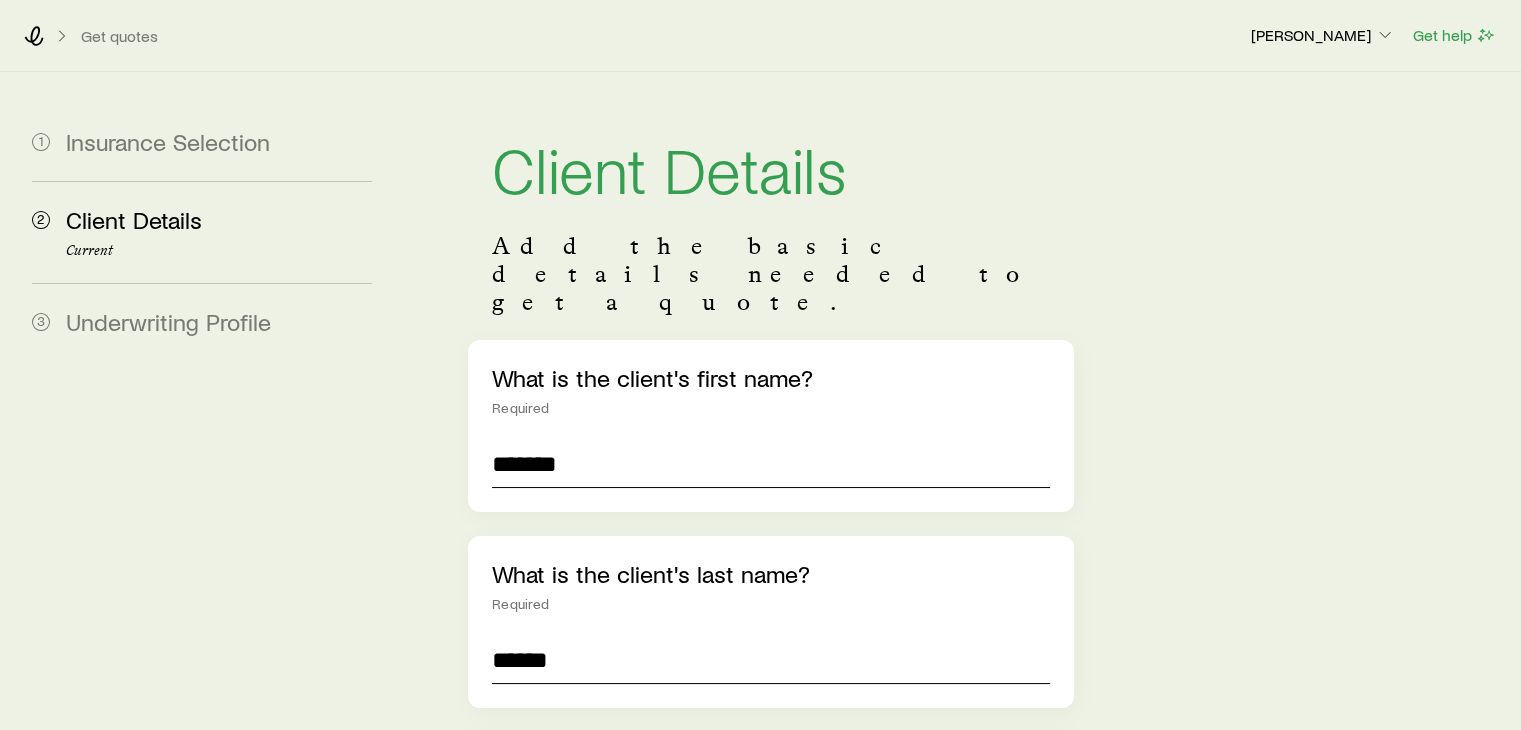 type on "******" 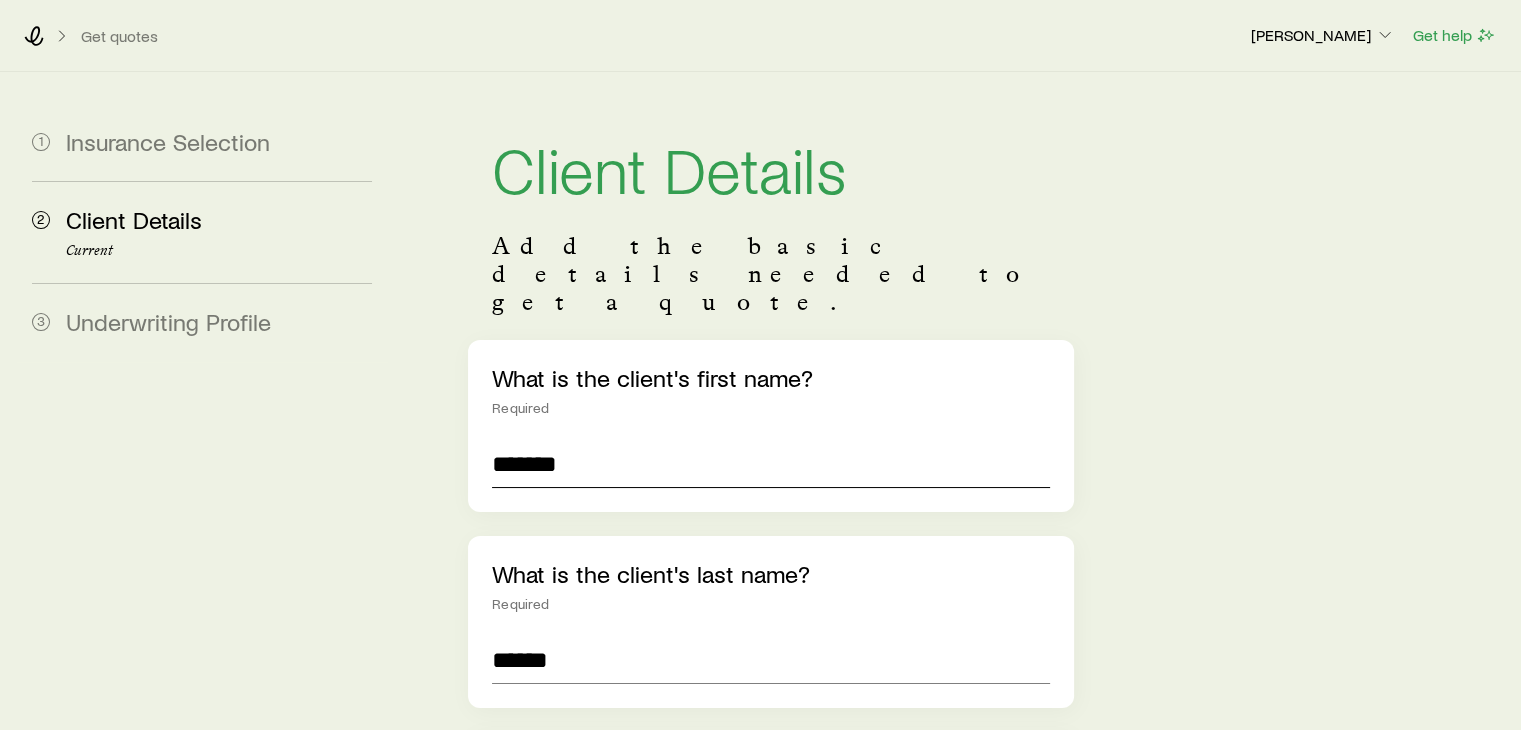 scroll, scrollTop: 435, scrollLeft: 0, axis: vertical 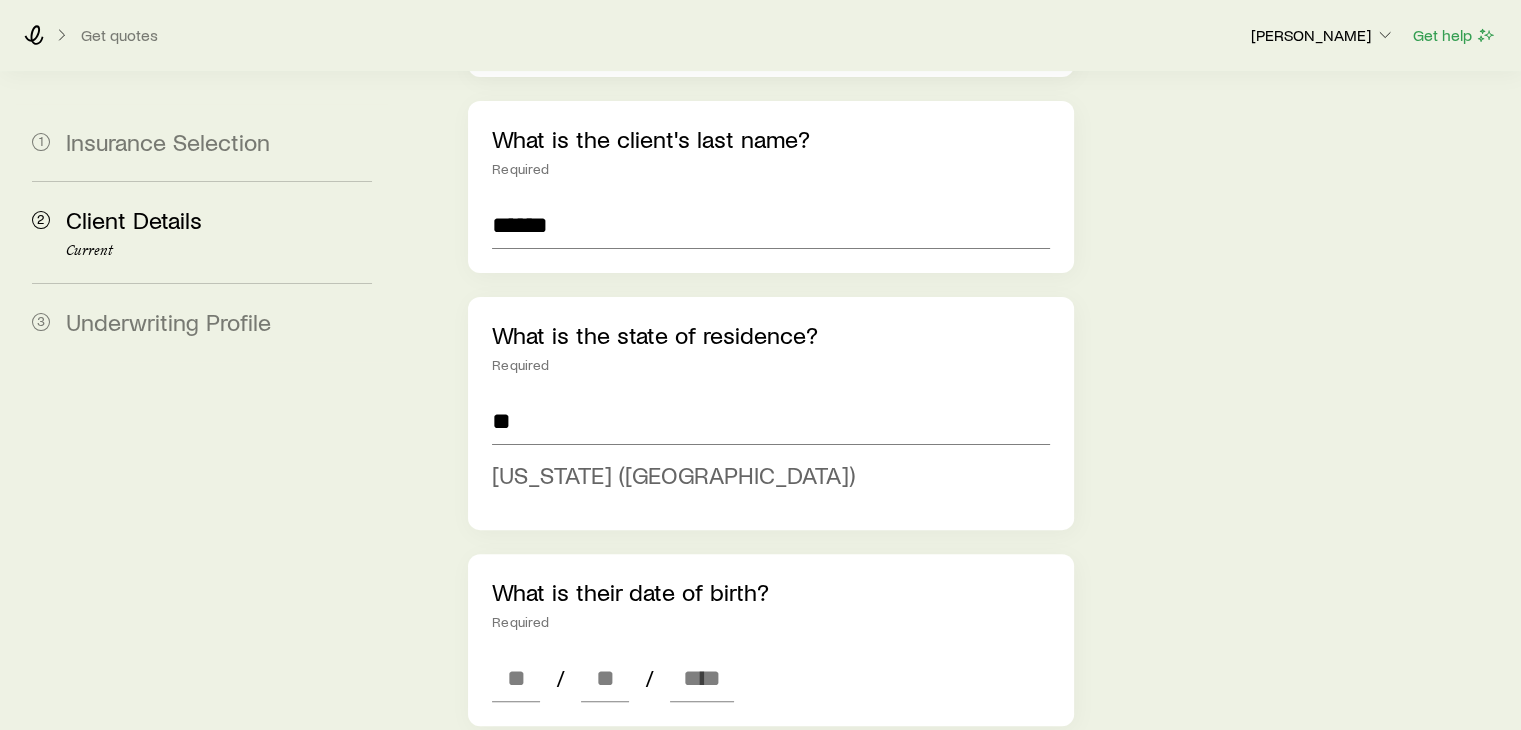 click on "[US_STATE] ([GEOGRAPHIC_DATA])" at bounding box center (673, 474) 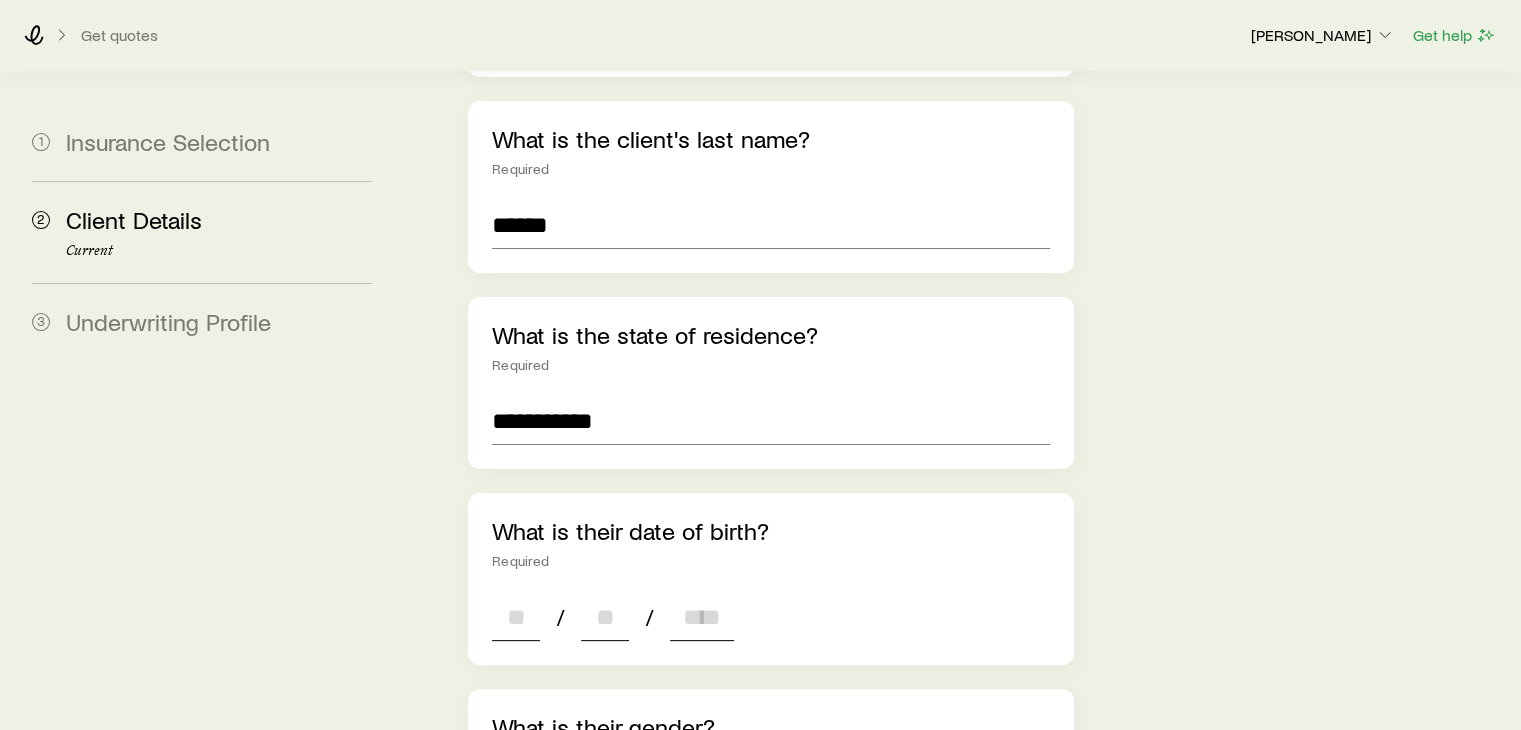 click at bounding box center (516, 617) 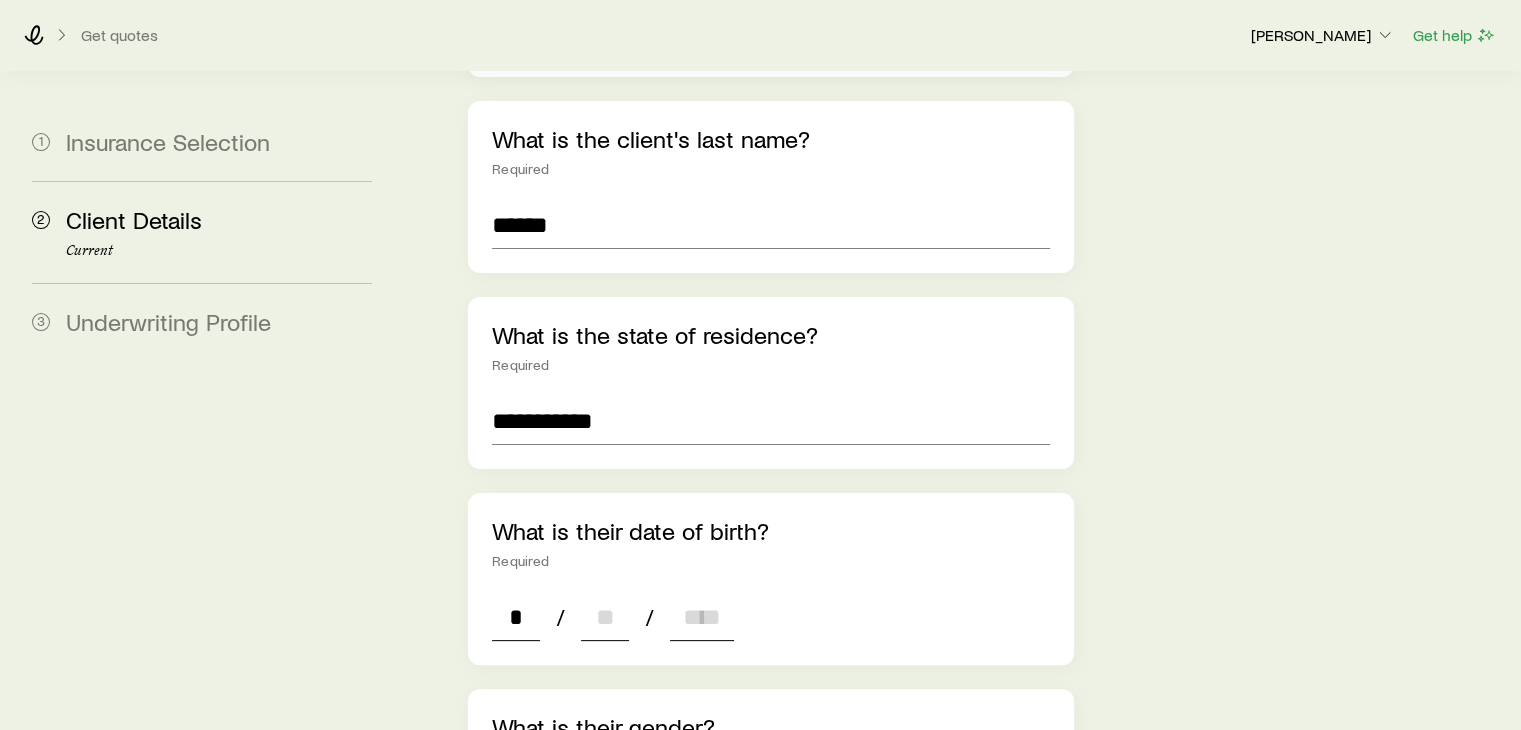 type on "*" 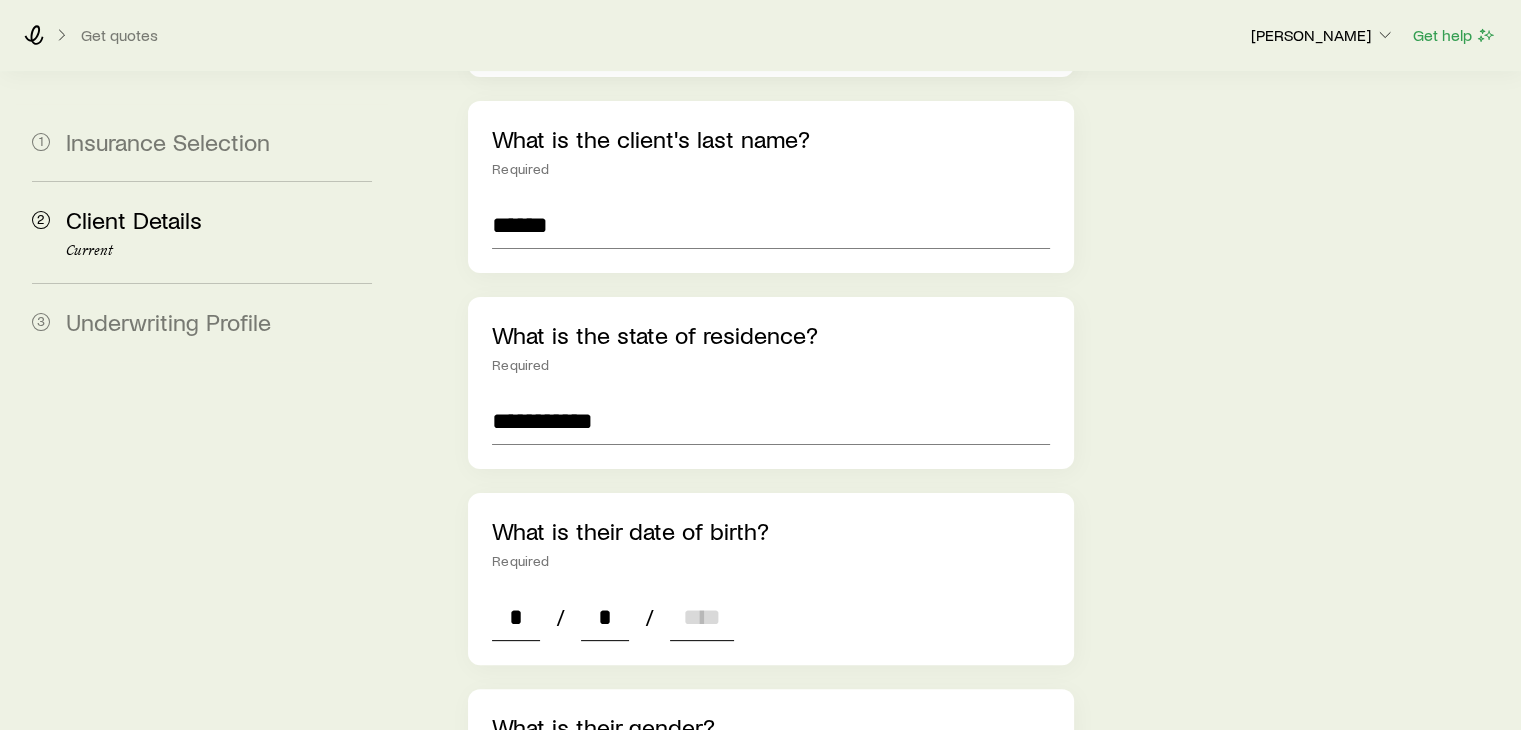 type on "*" 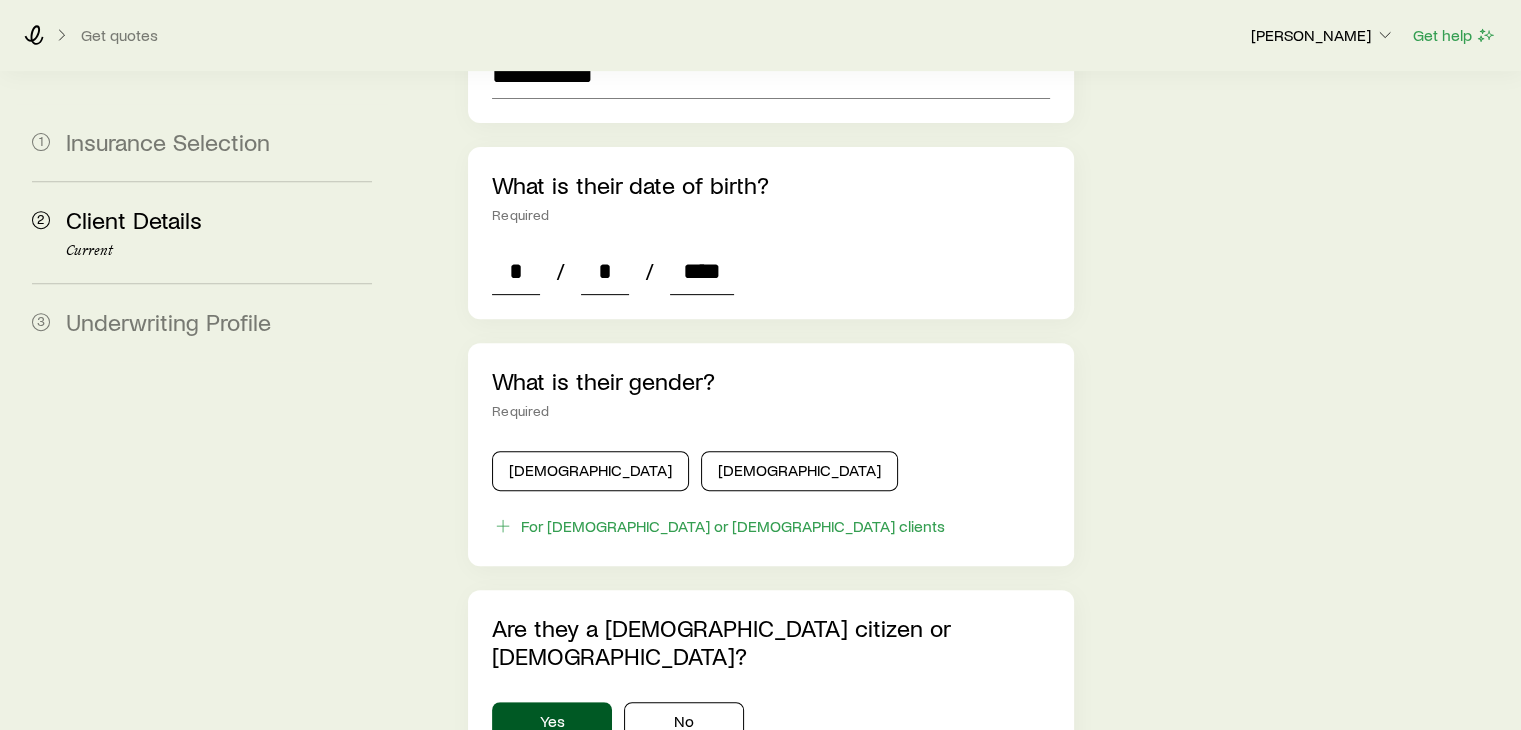 scroll, scrollTop: 786, scrollLeft: 0, axis: vertical 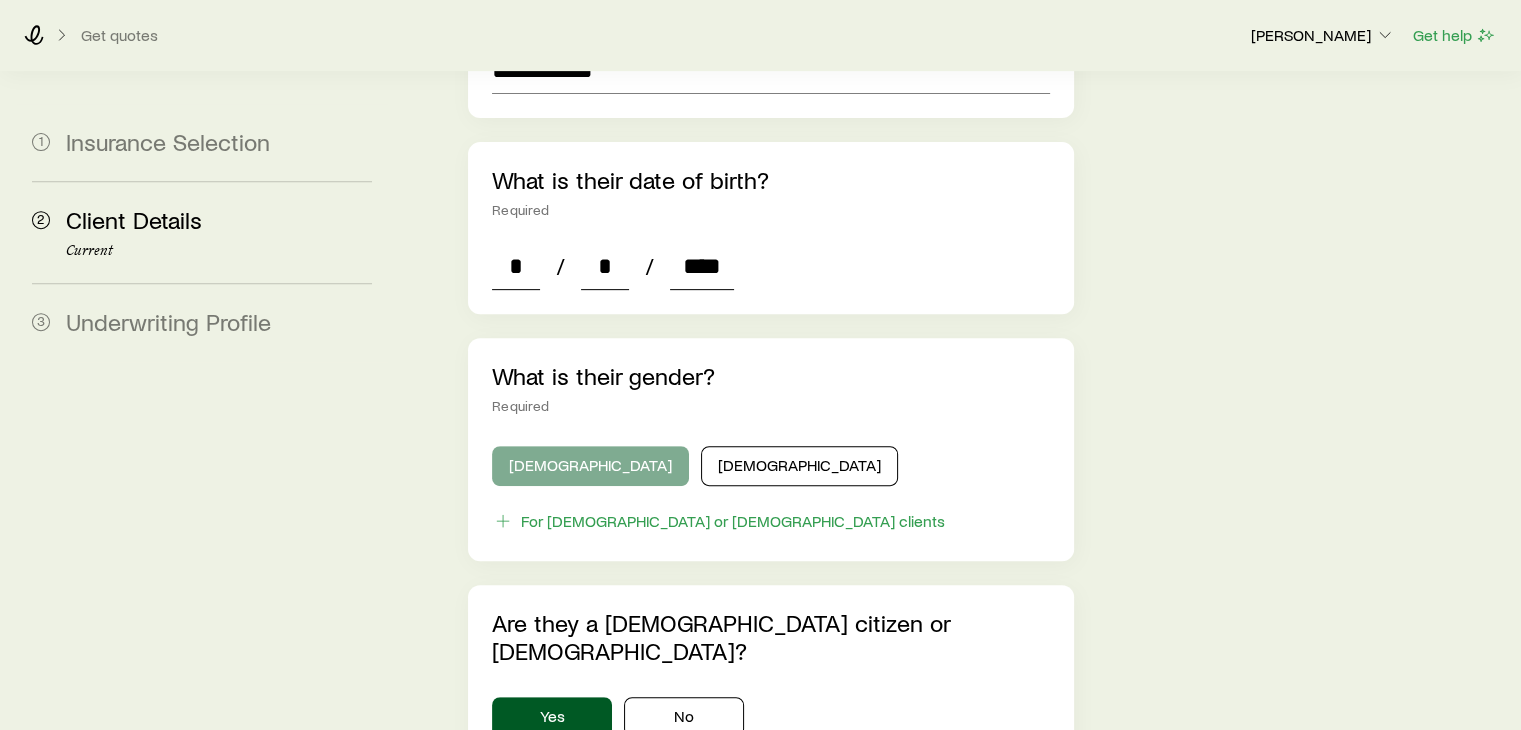 type on "****" 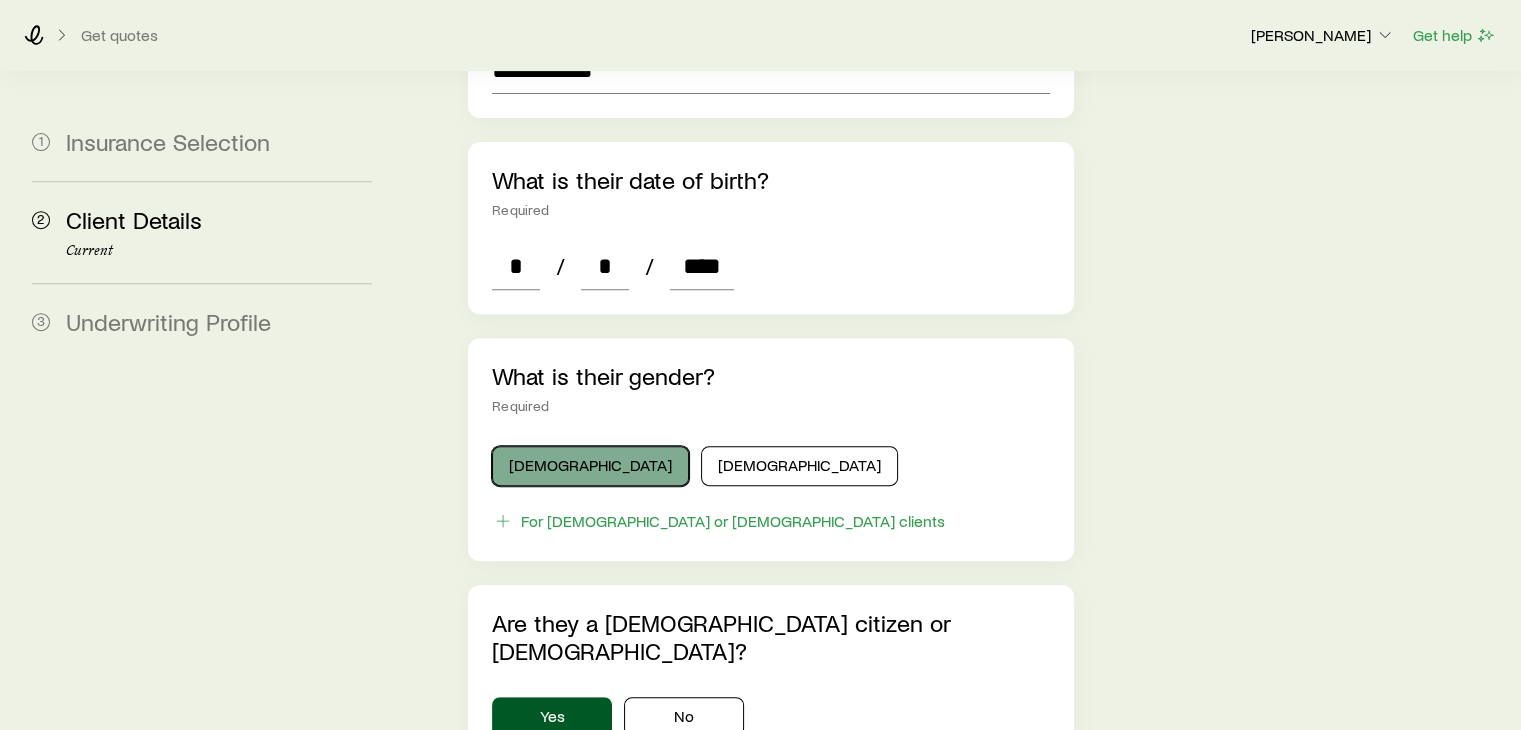 click on "[DEMOGRAPHIC_DATA]" at bounding box center (590, 466) 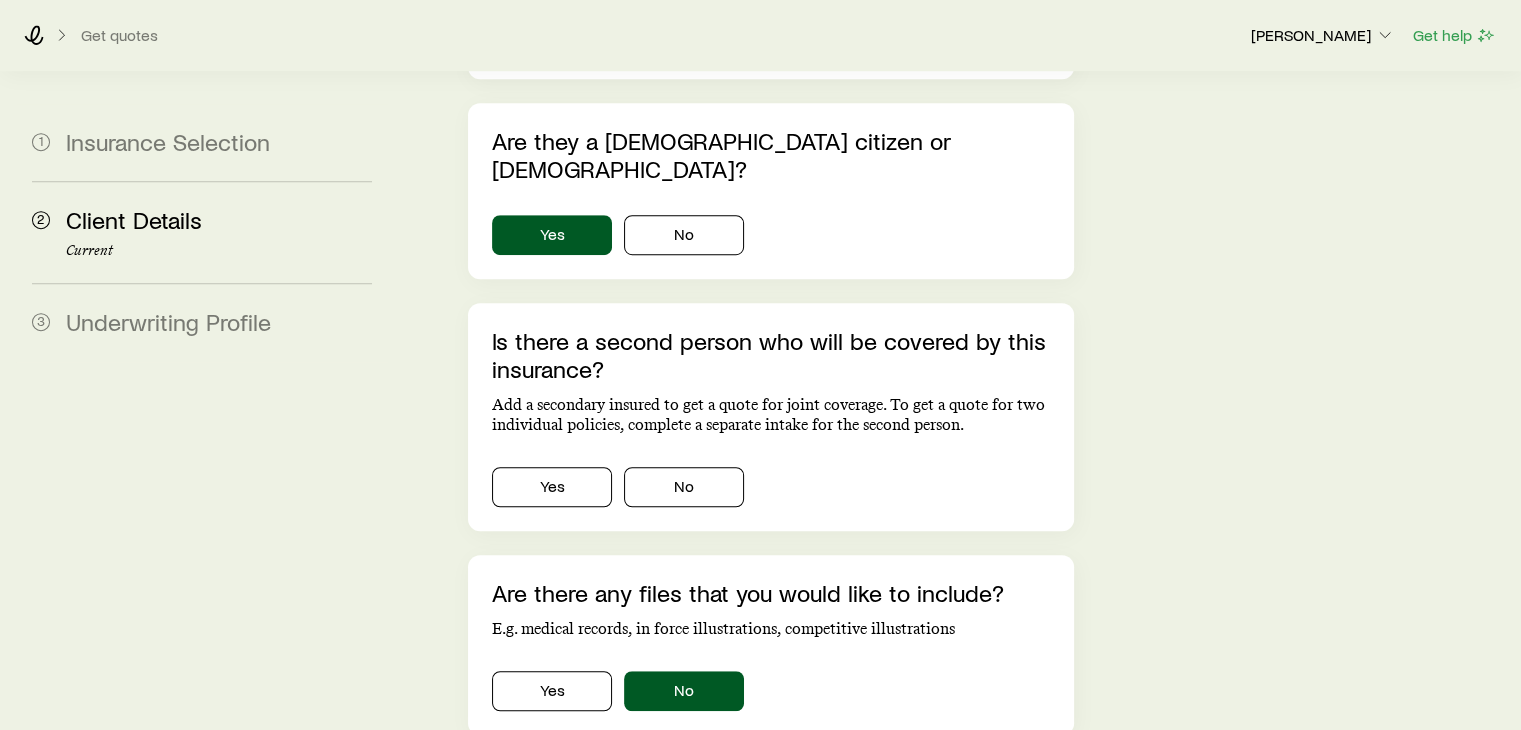 scroll, scrollTop: 1273, scrollLeft: 0, axis: vertical 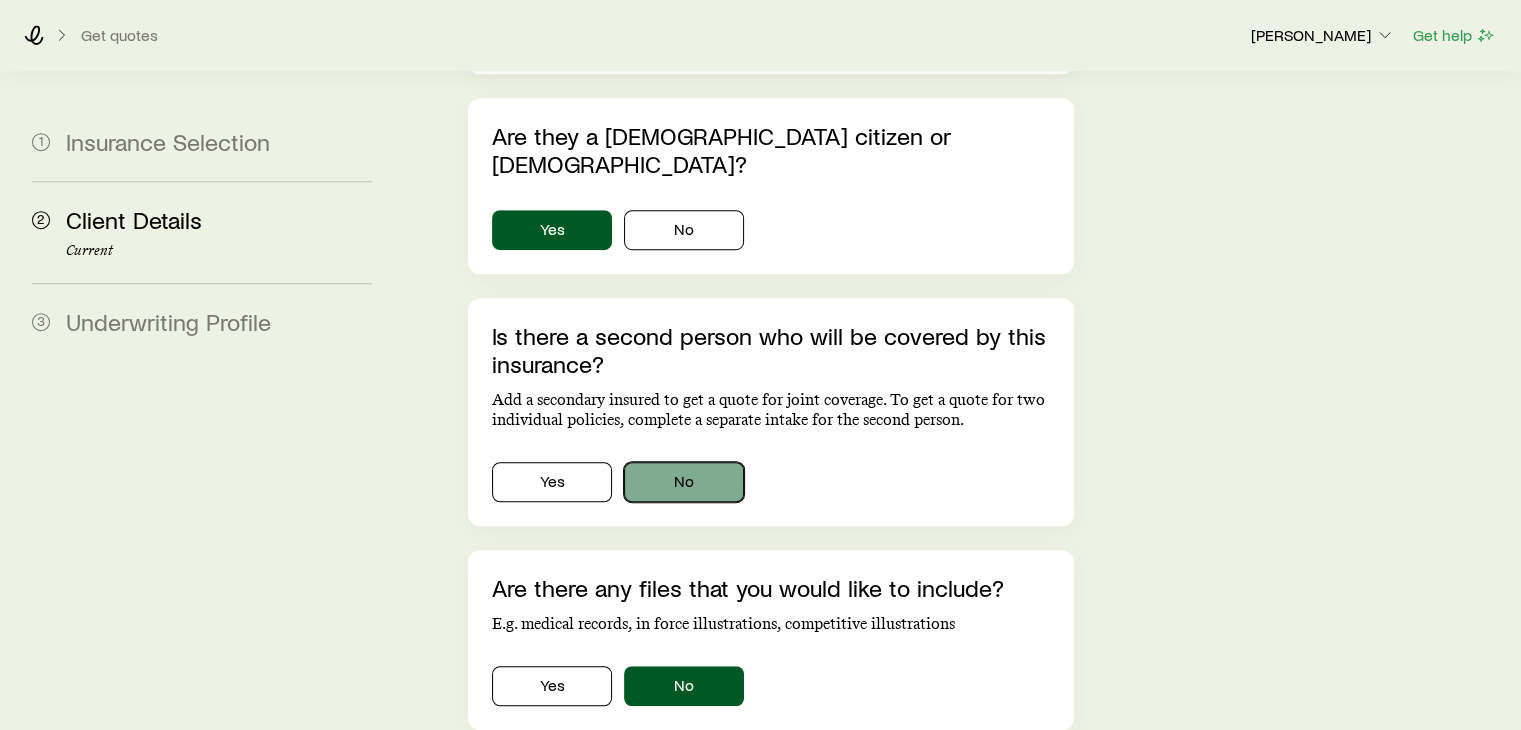 click on "No" at bounding box center (684, 482) 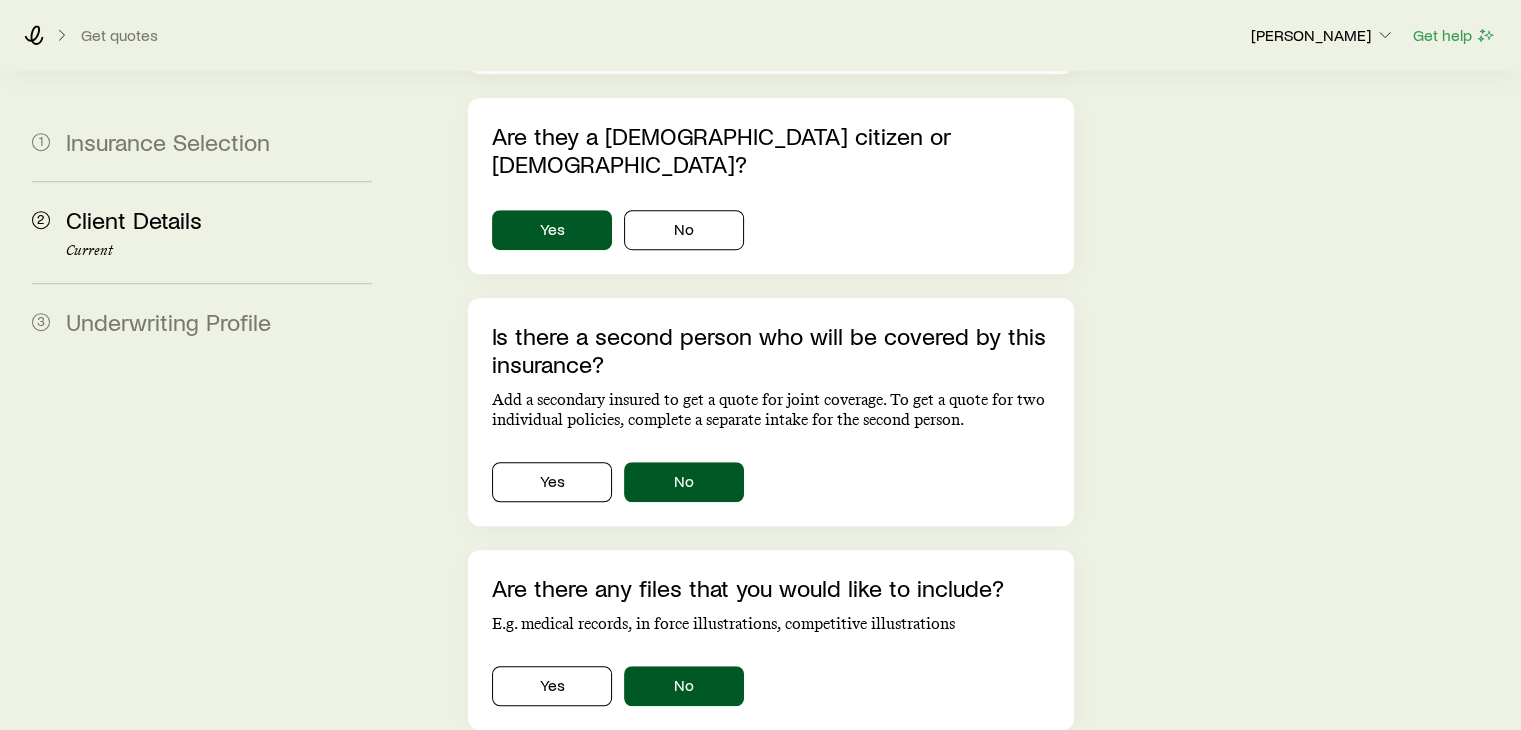 click on "Next: Underwriting Profile" at bounding box center (770, 778) 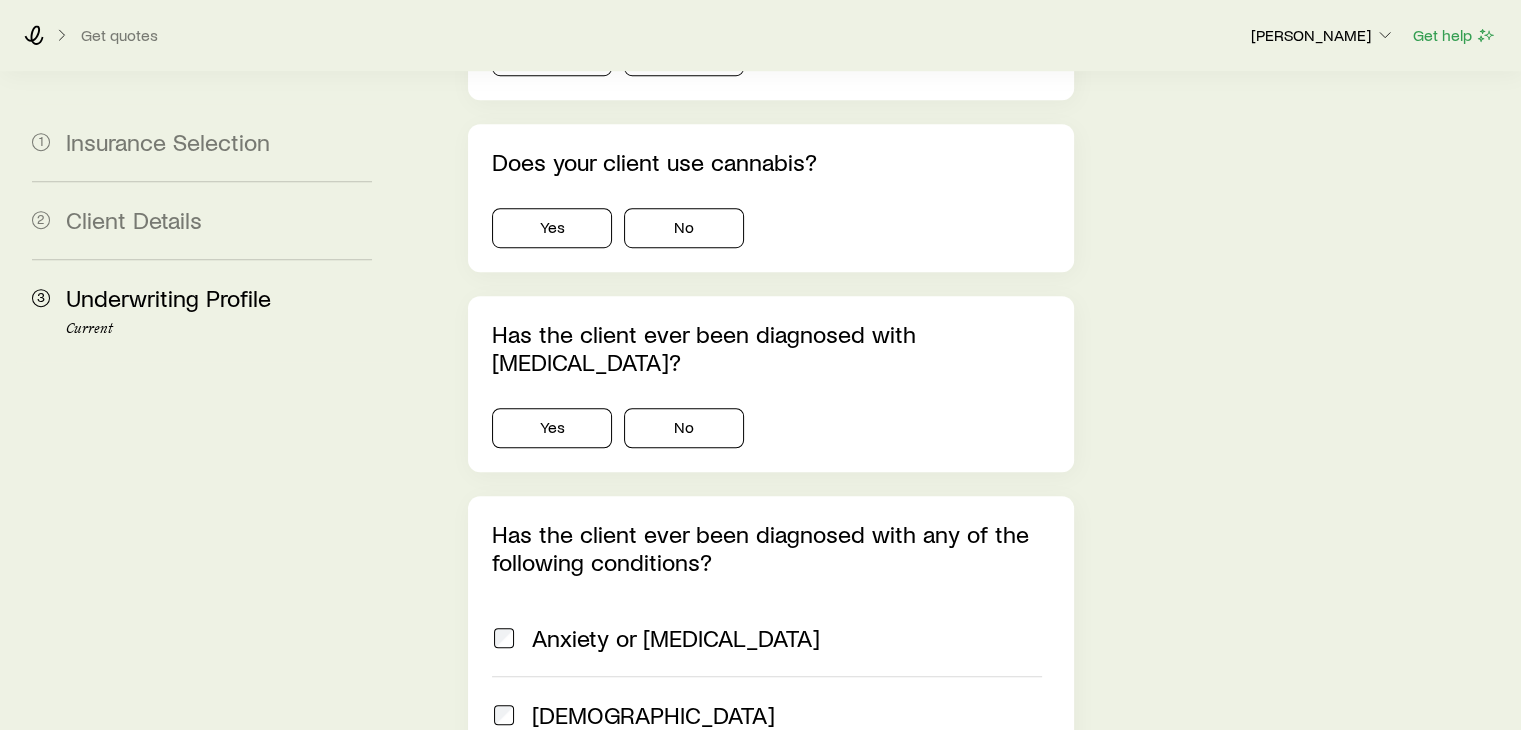 scroll, scrollTop: 0, scrollLeft: 0, axis: both 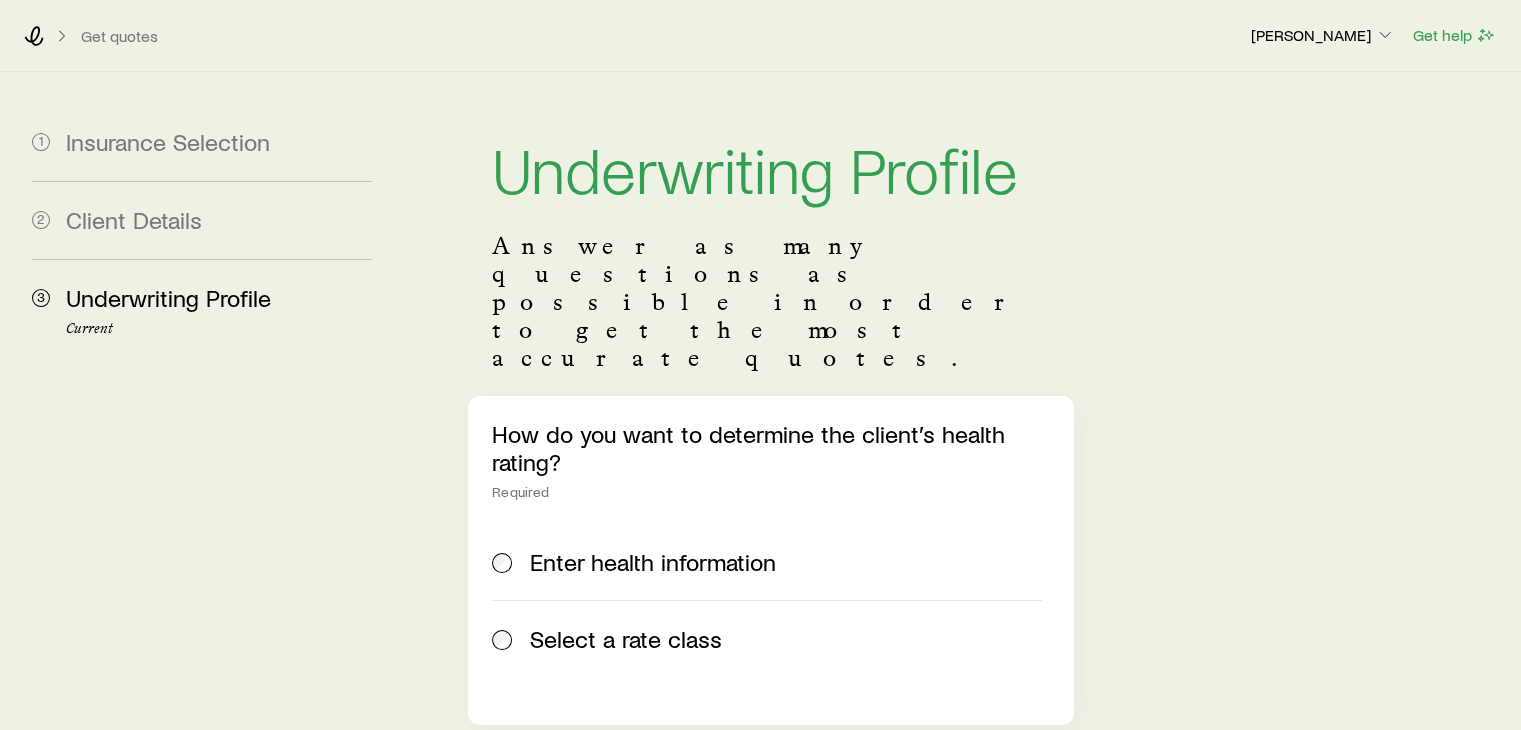 click on "Select a rate class" at bounding box center (626, 639) 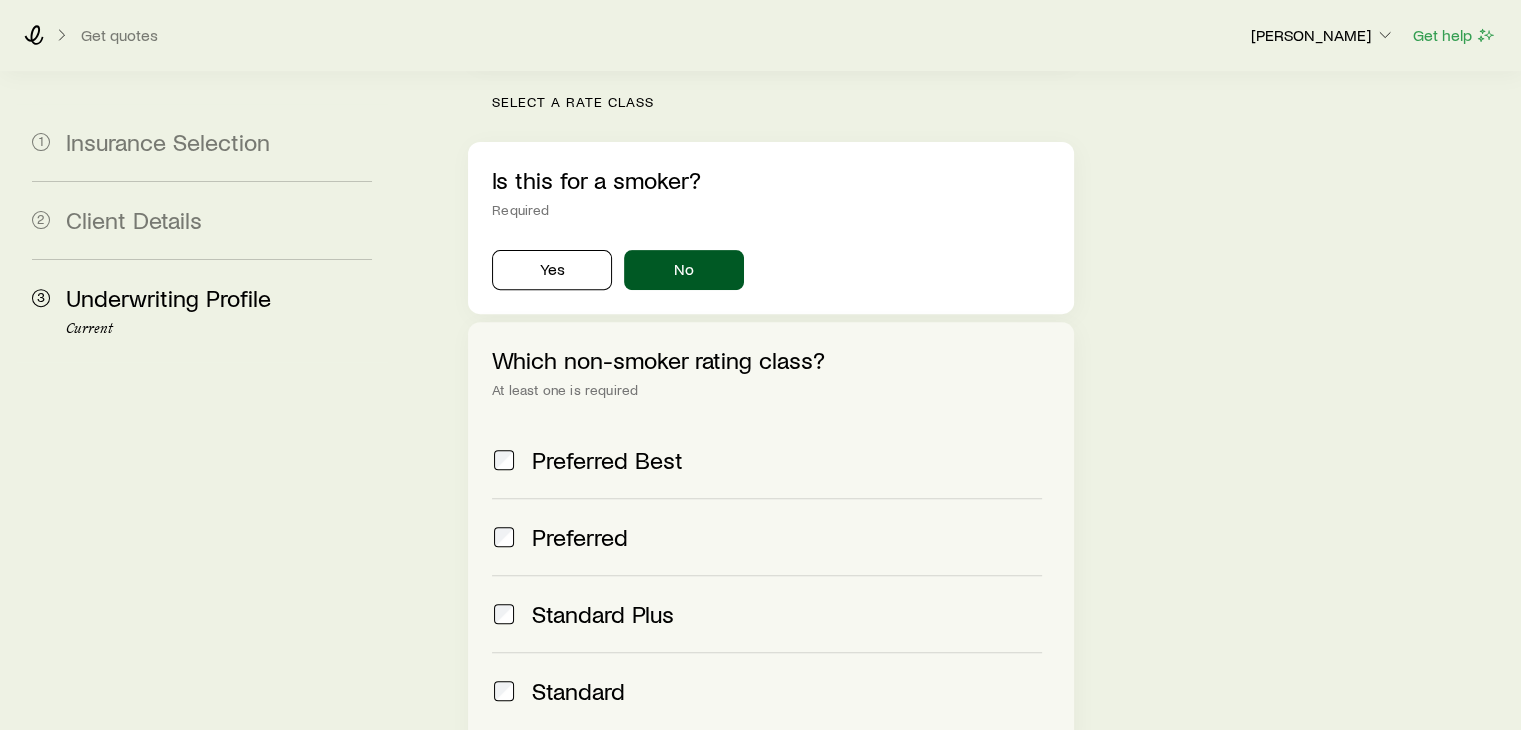 scroll, scrollTop: 666, scrollLeft: 0, axis: vertical 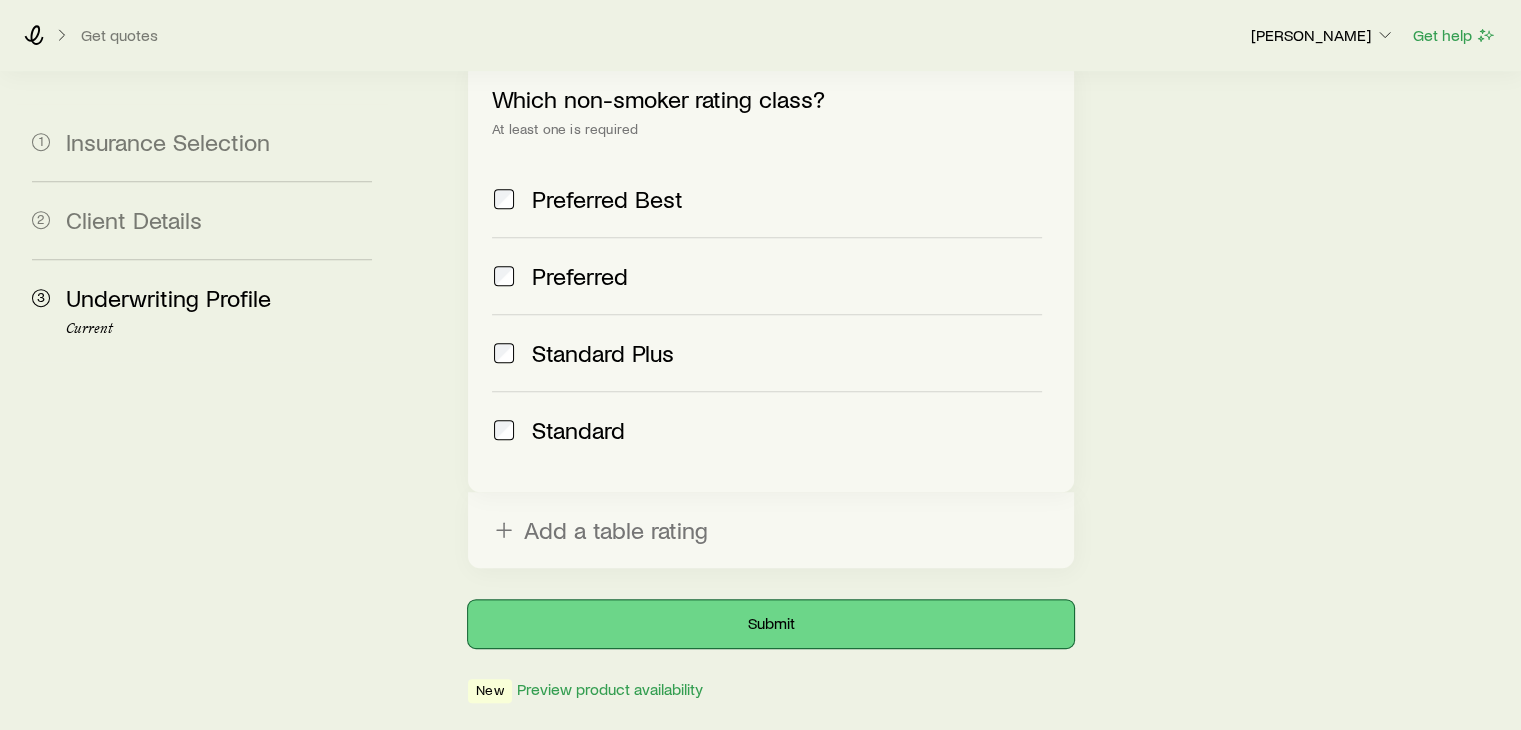 click on "Submit" at bounding box center [770, 624] 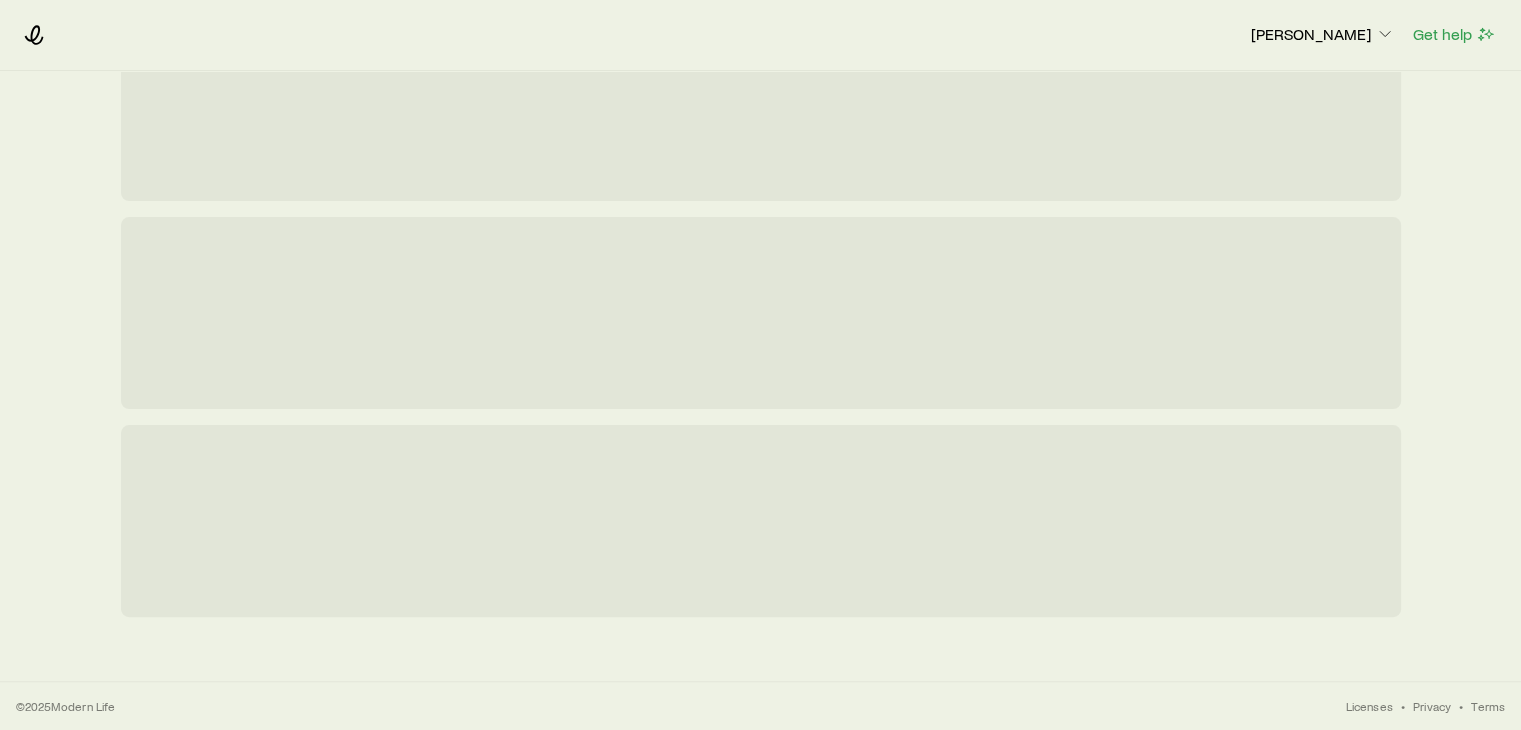 scroll, scrollTop: 0, scrollLeft: 0, axis: both 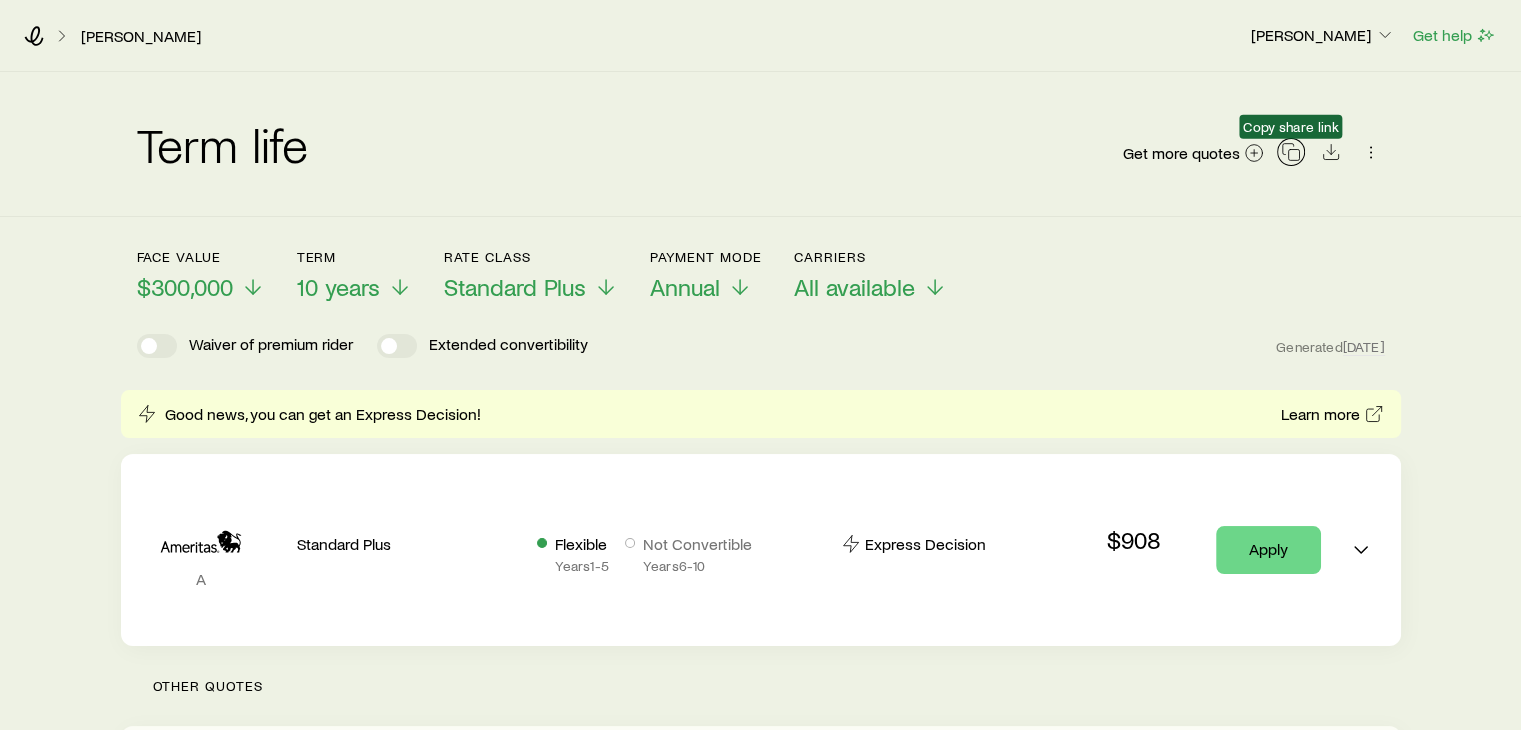 click 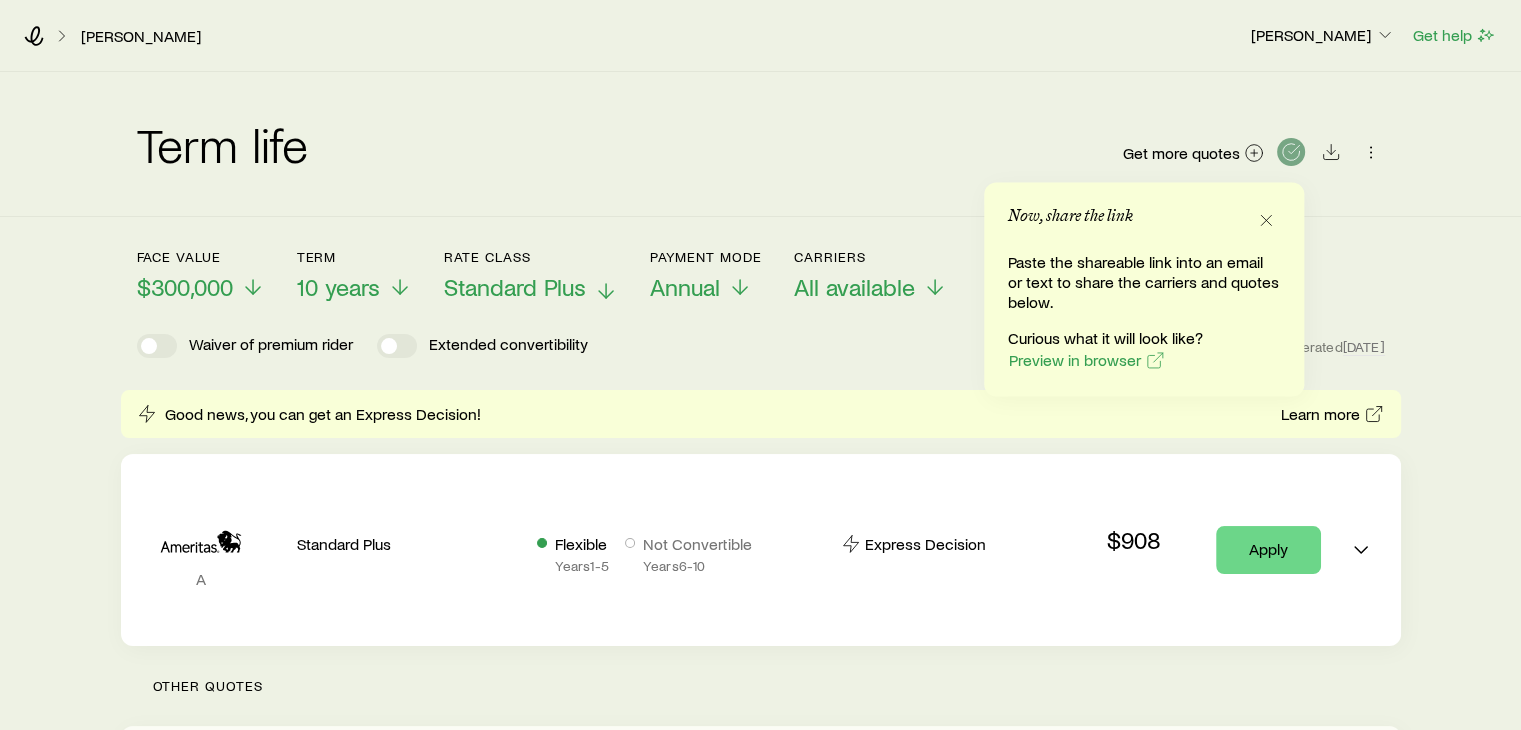 click on "Standard Plus" at bounding box center [515, 287] 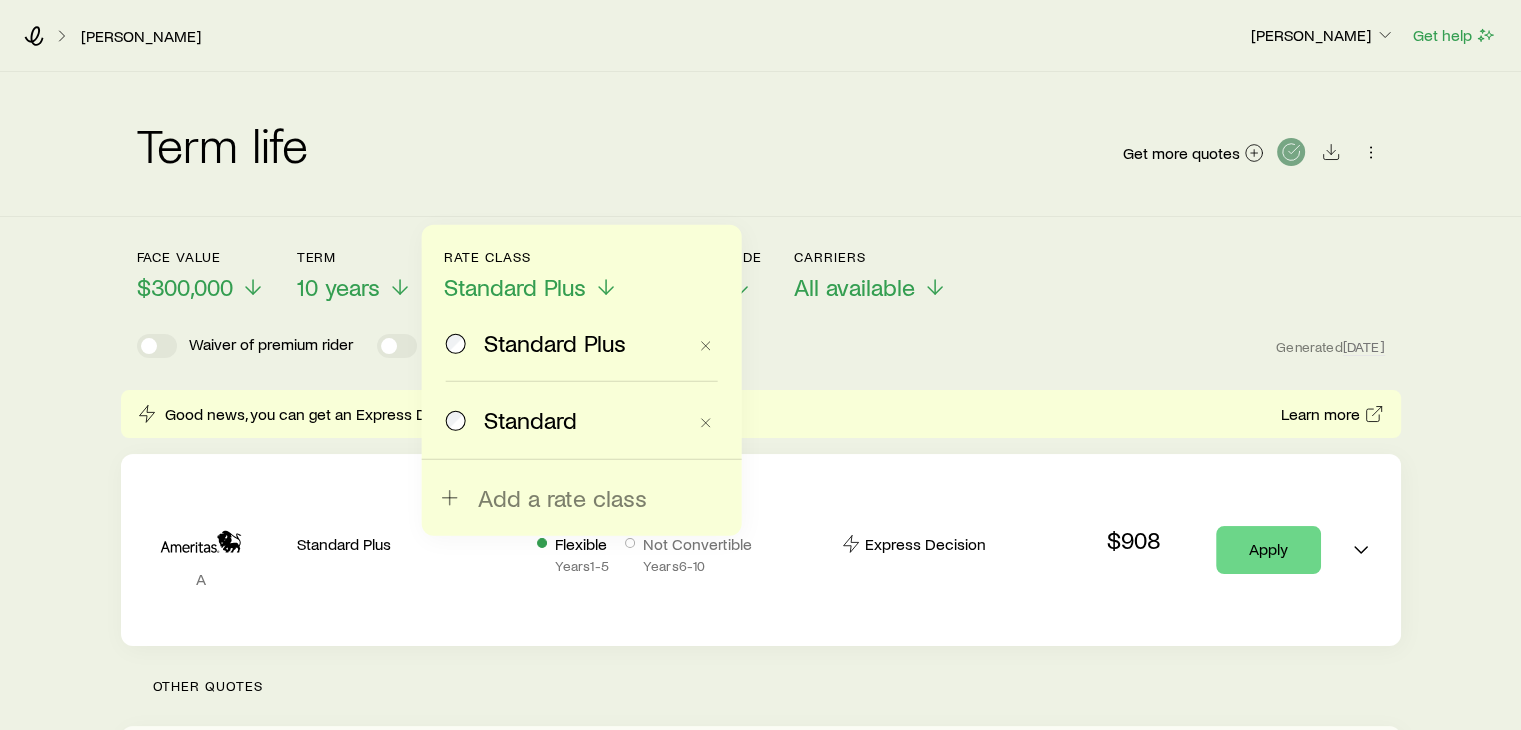 click on "Standard" at bounding box center [530, 420] 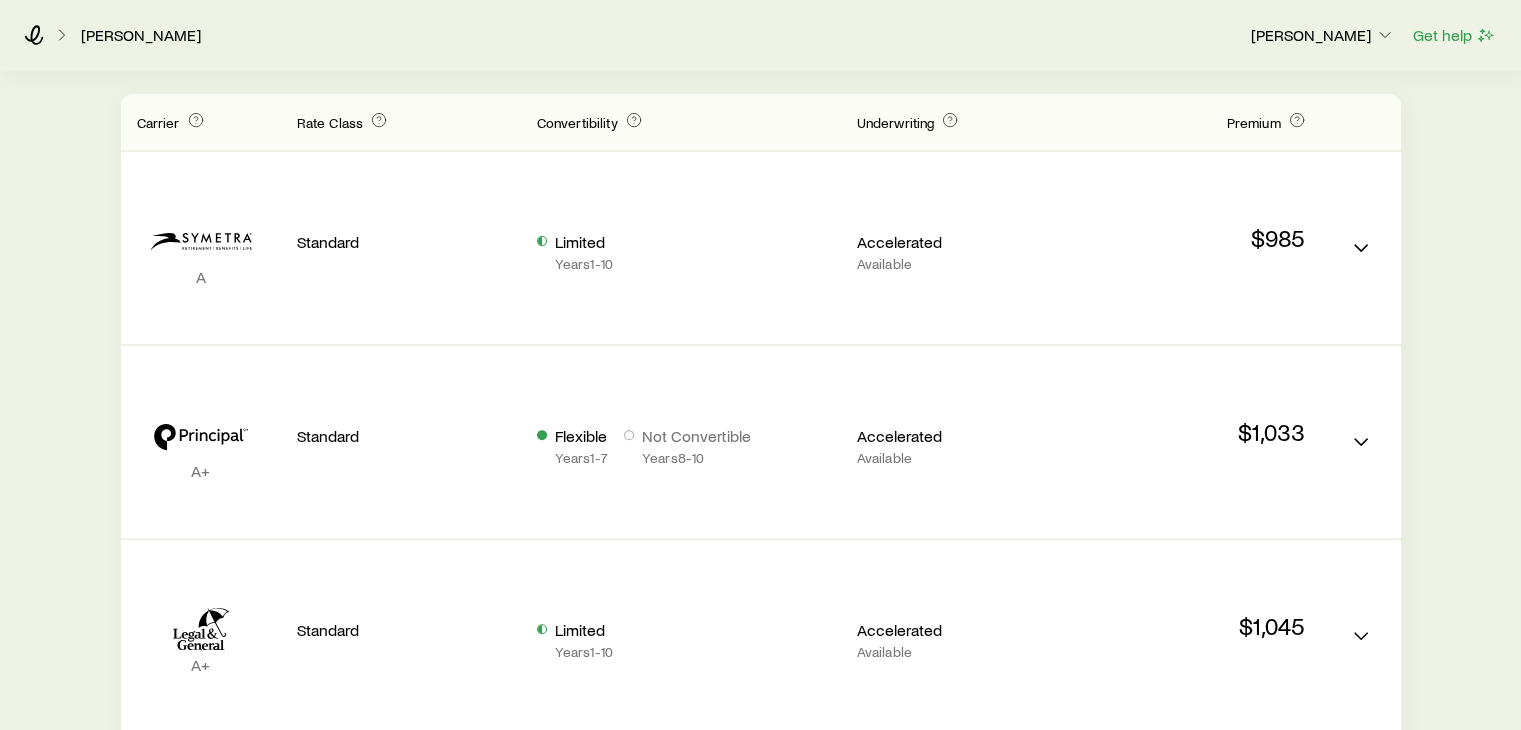 scroll, scrollTop: 624, scrollLeft: 0, axis: vertical 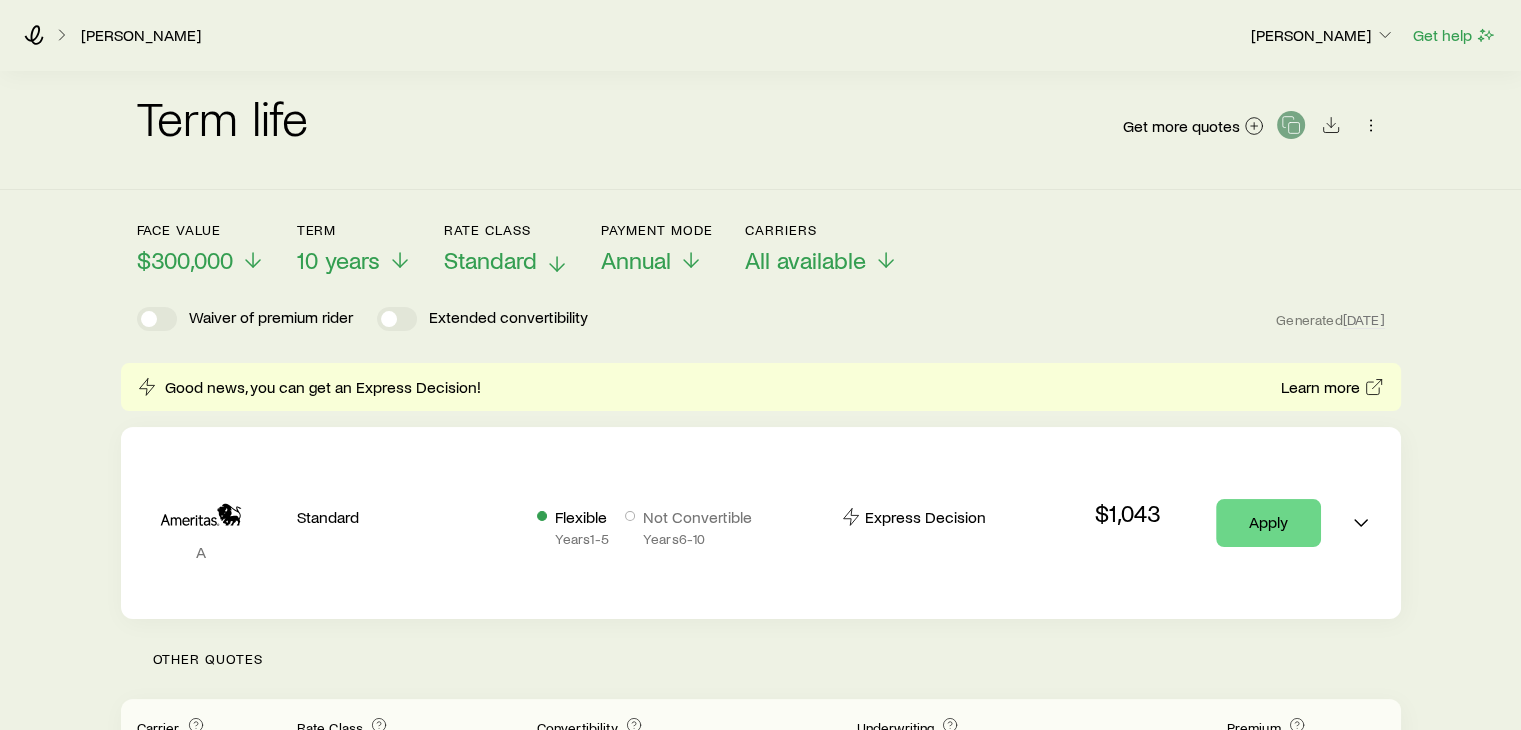click on "Standard" at bounding box center [490, 260] 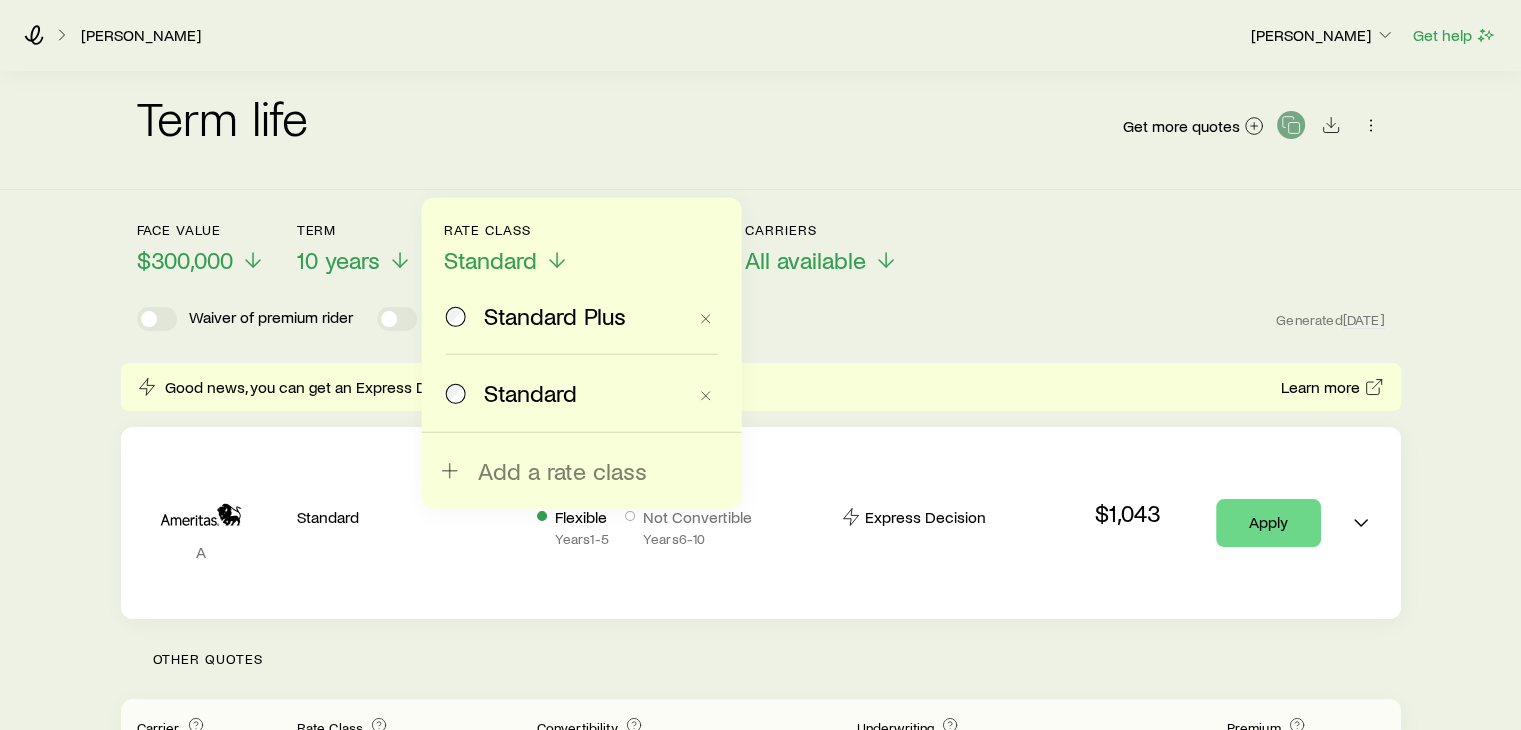 click on "Standard Plus" at bounding box center [555, 316] 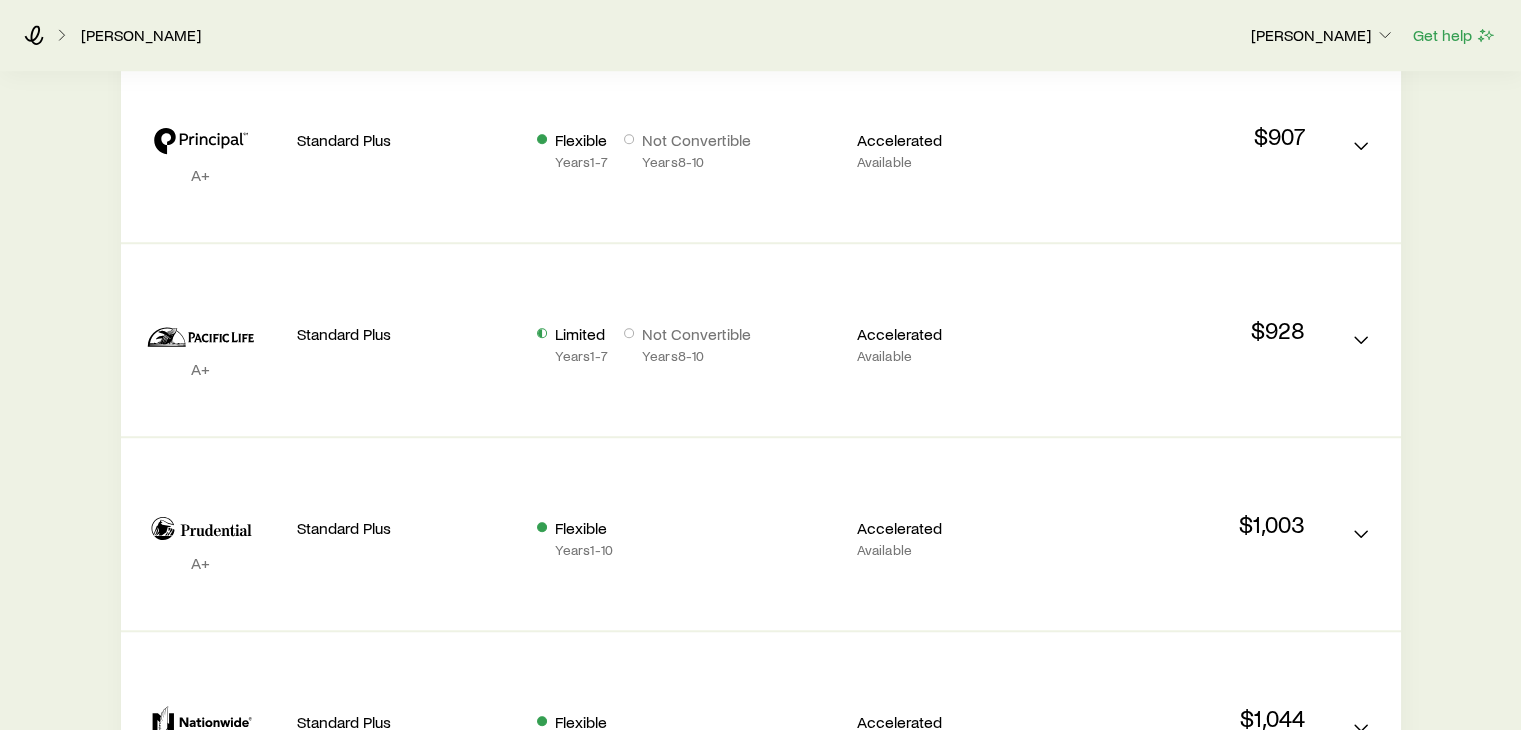 scroll, scrollTop: 1361, scrollLeft: 0, axis: vertical 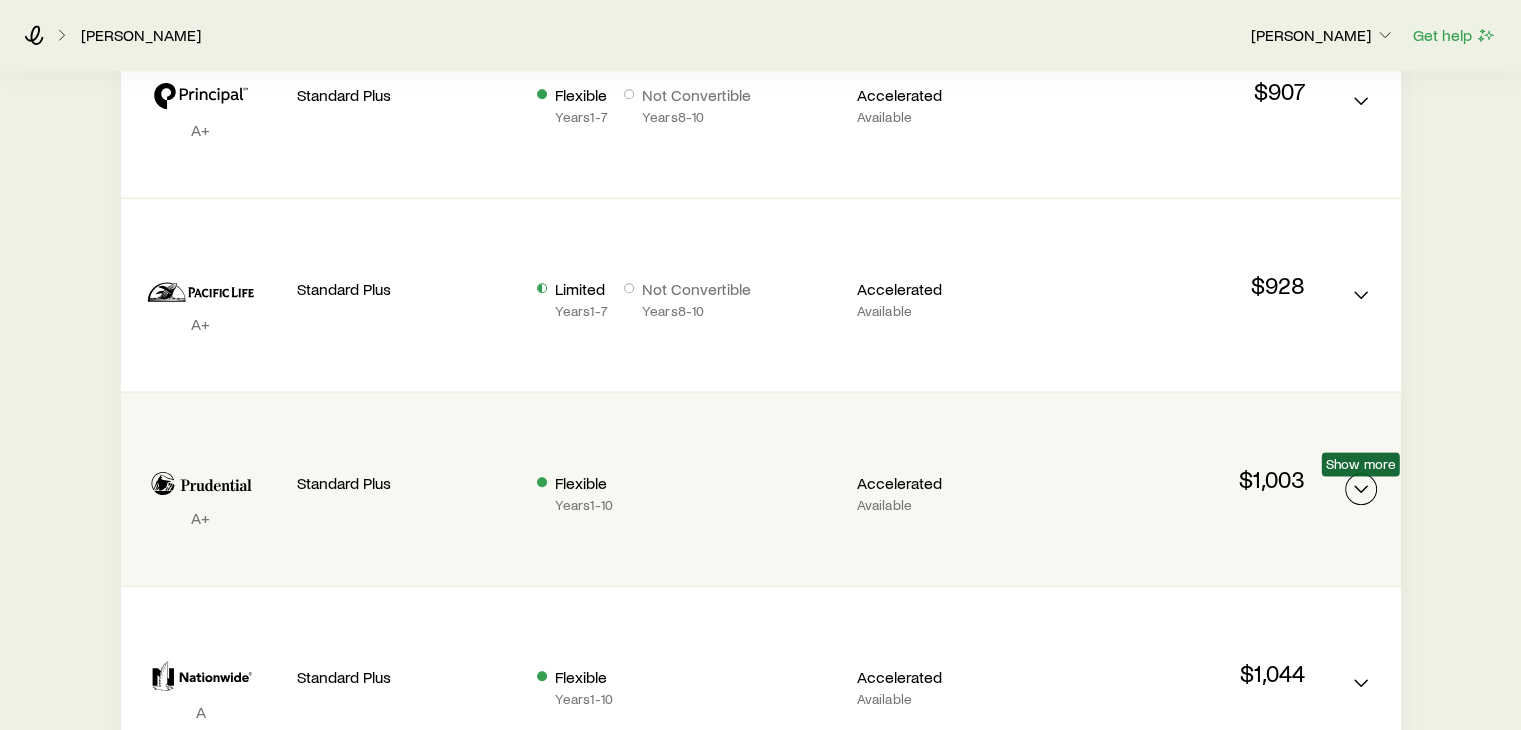 click 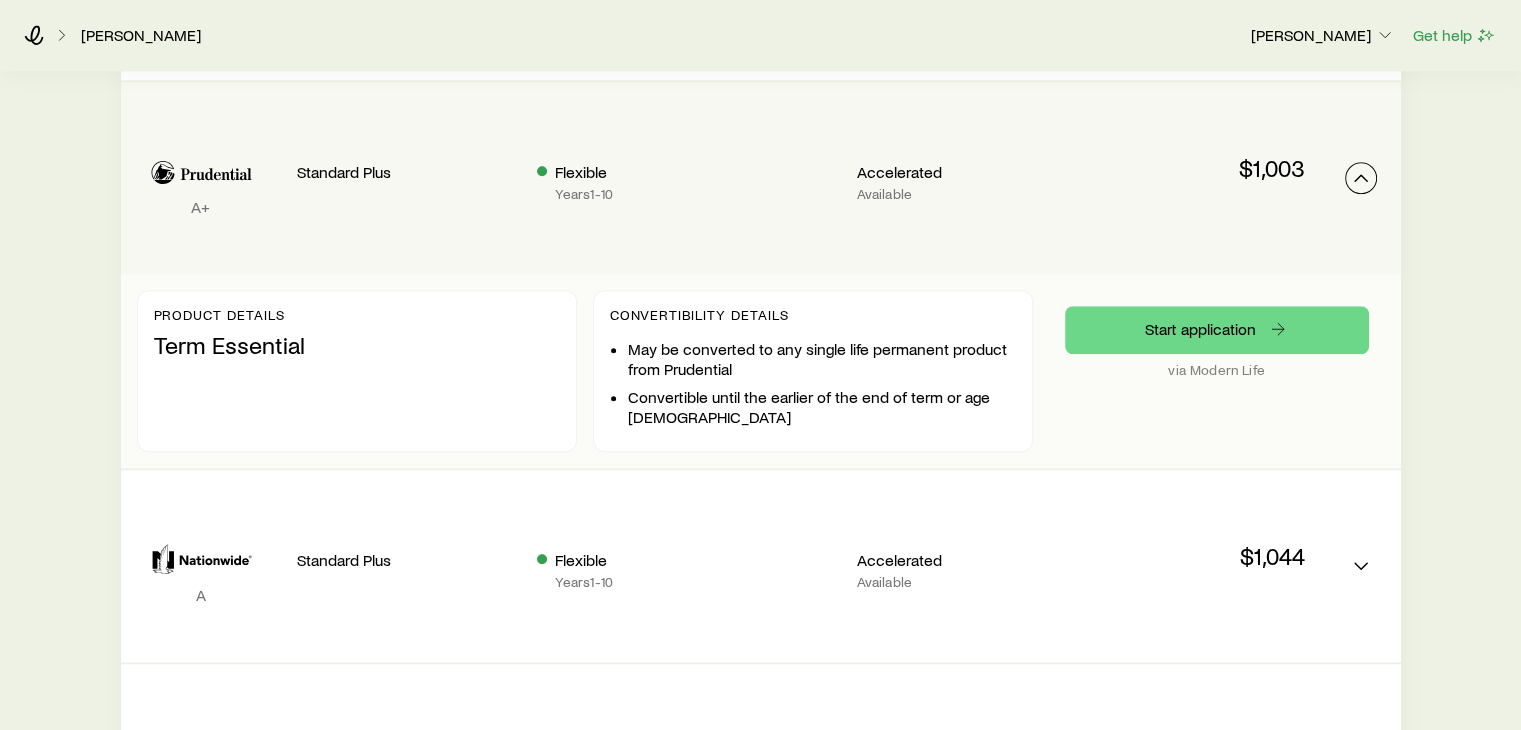 scroll, scrollTop: 1676, scrollLeft: 0, axis: vertical 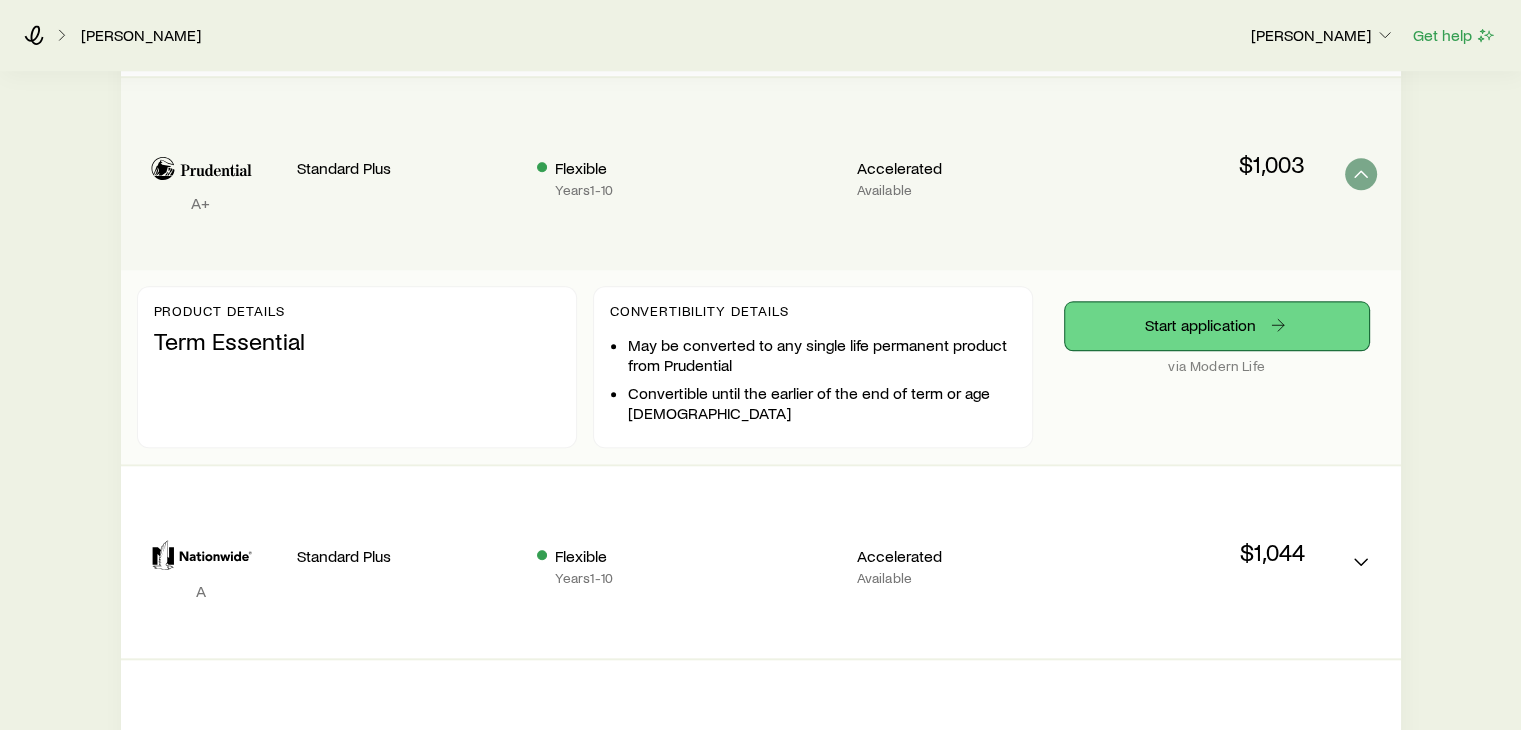 click on "Start application" at bounding box center [1217, 326] 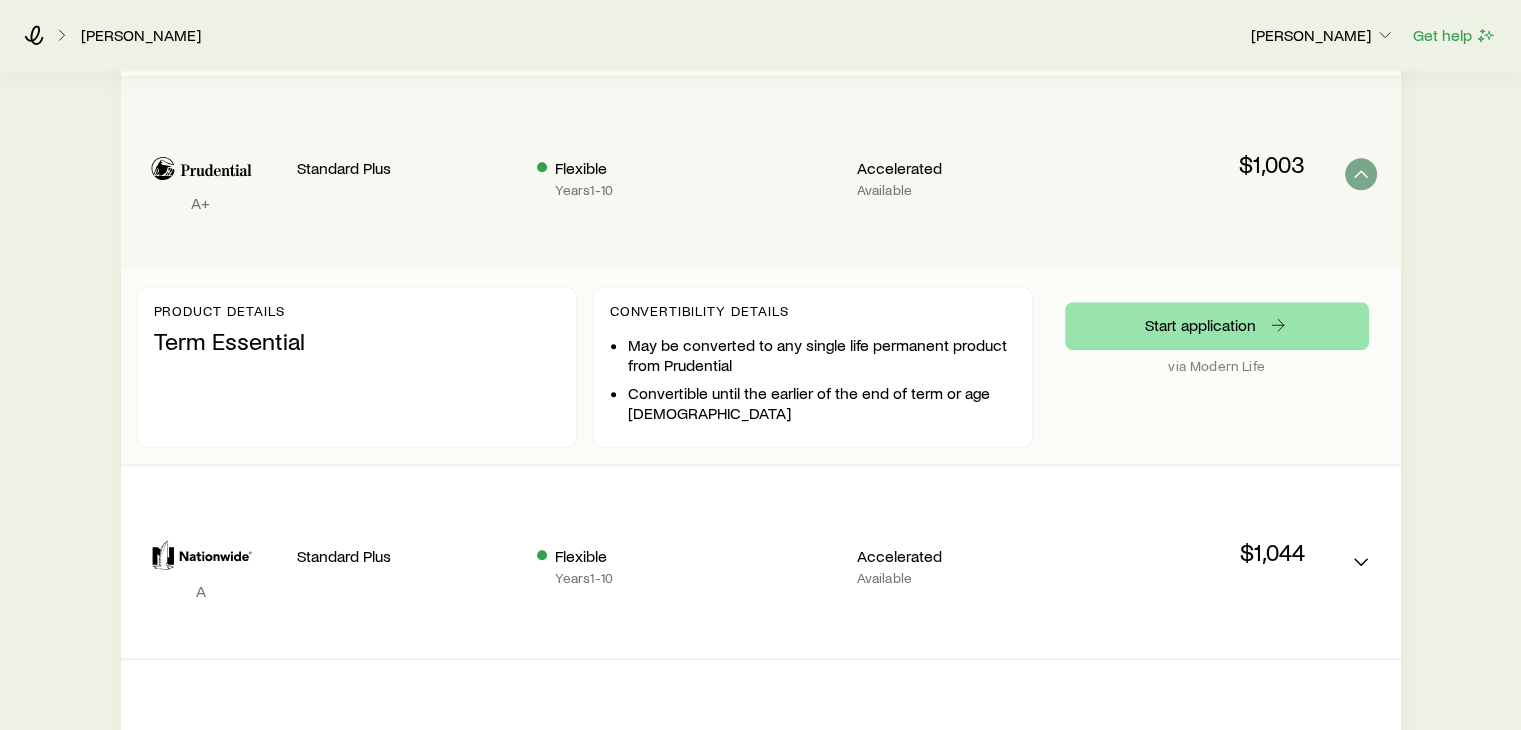 scroll, scrollTop: 0, scrollLeft: 0, axis: both 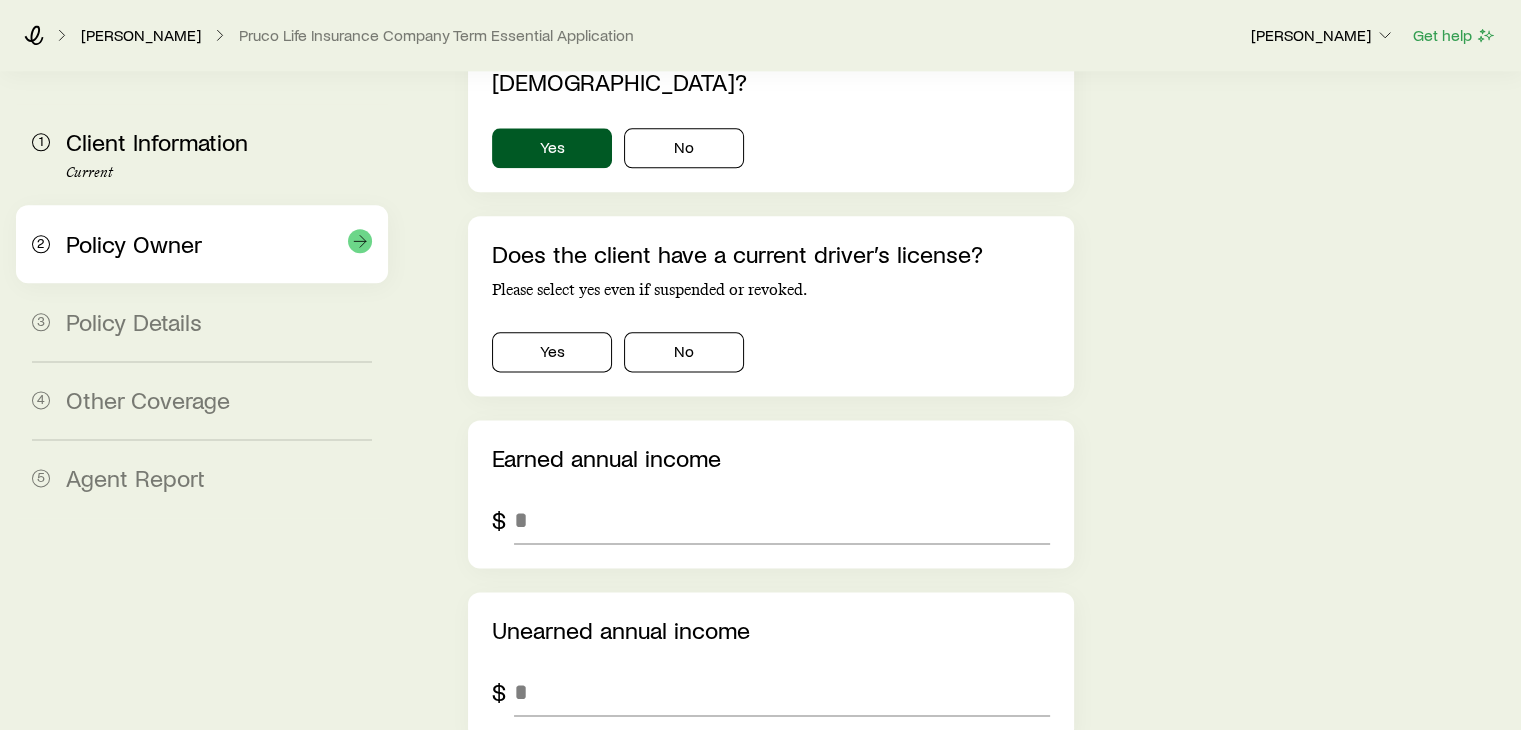 click on "Policy Owner" at bounding box center (134, 243) 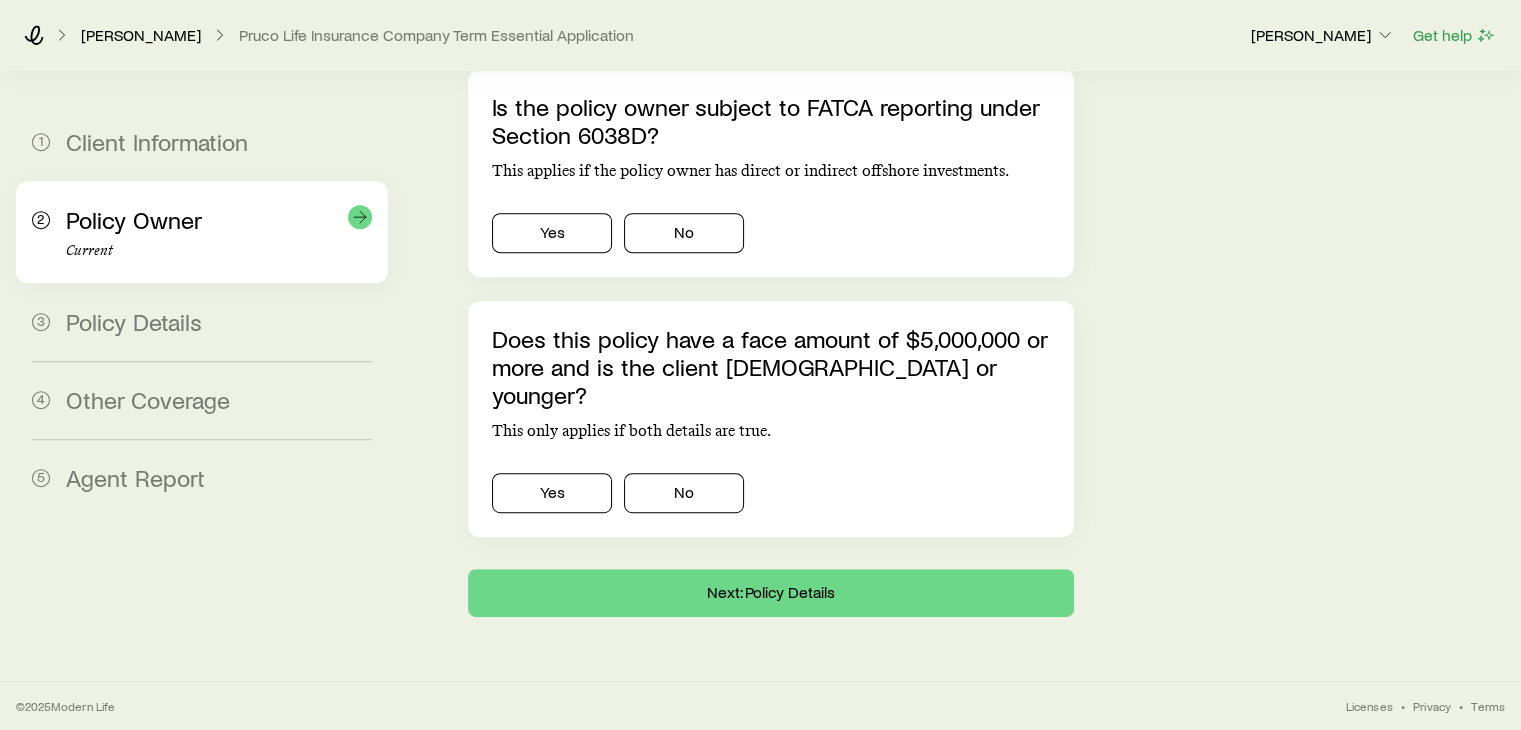 scroll, scrollTop: 919, scrollLeft: 0, axis: vertical 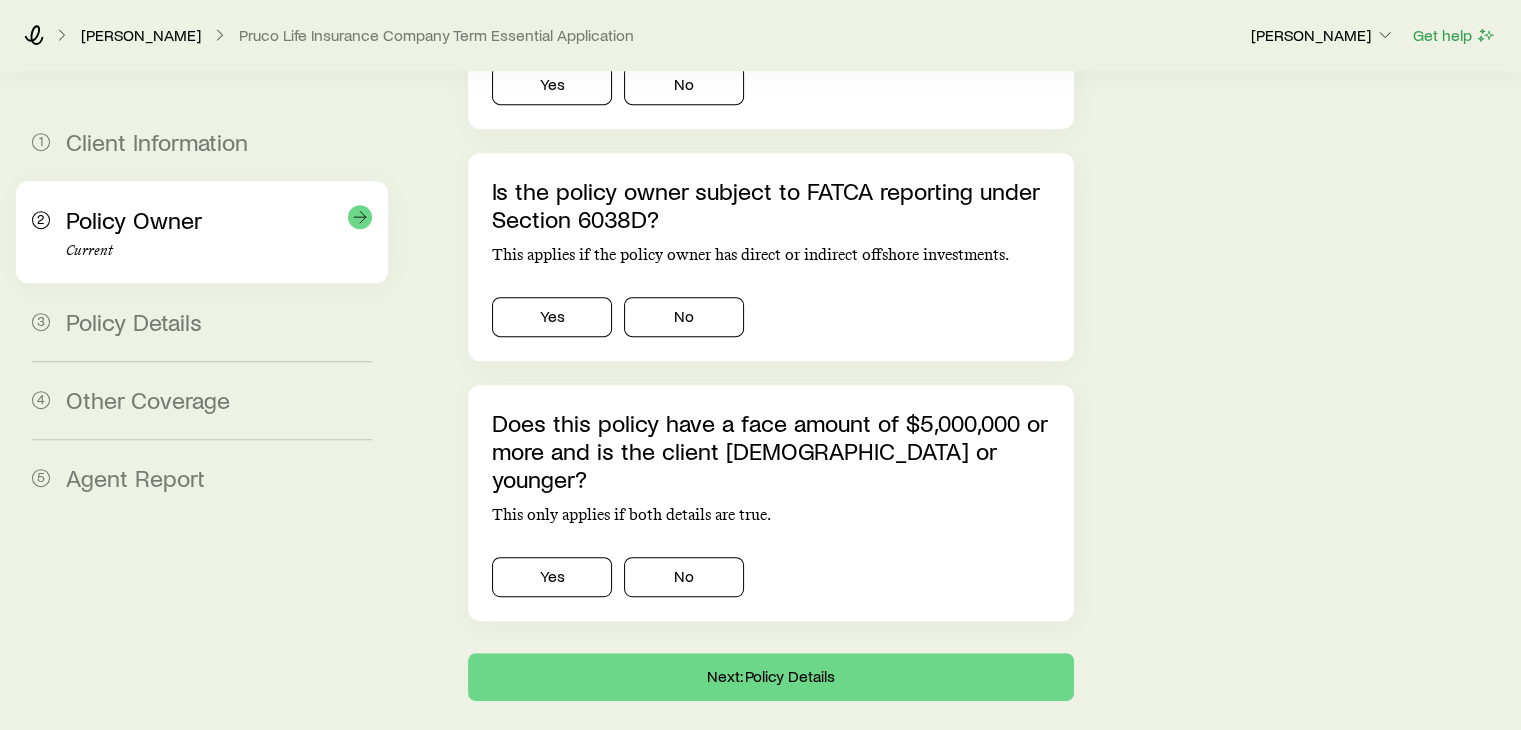 click on "Policy Owner" at bounding box center (134, 219) 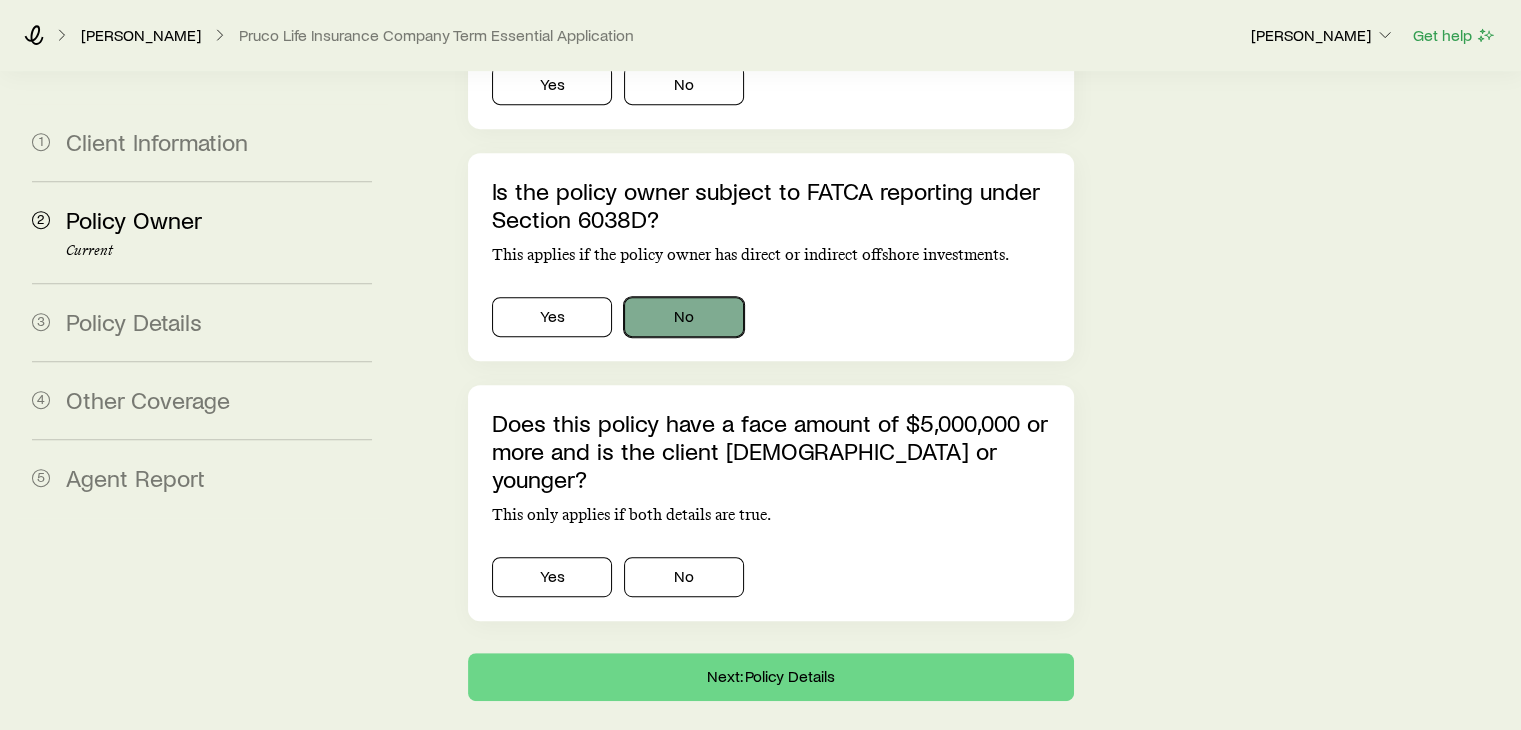 click on "No" at bounding box center (684, 317) 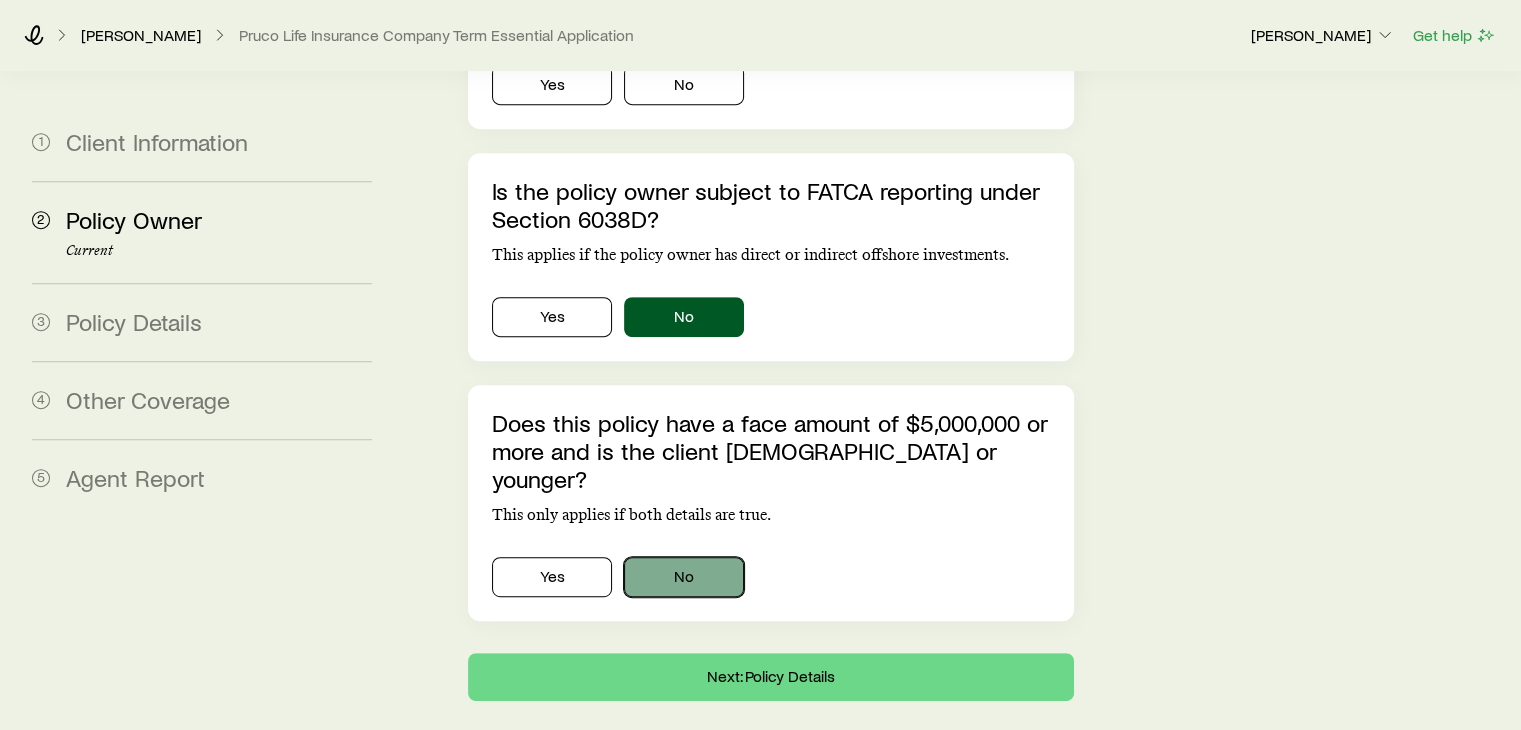 click on "No" at bounding box center (684, 577) 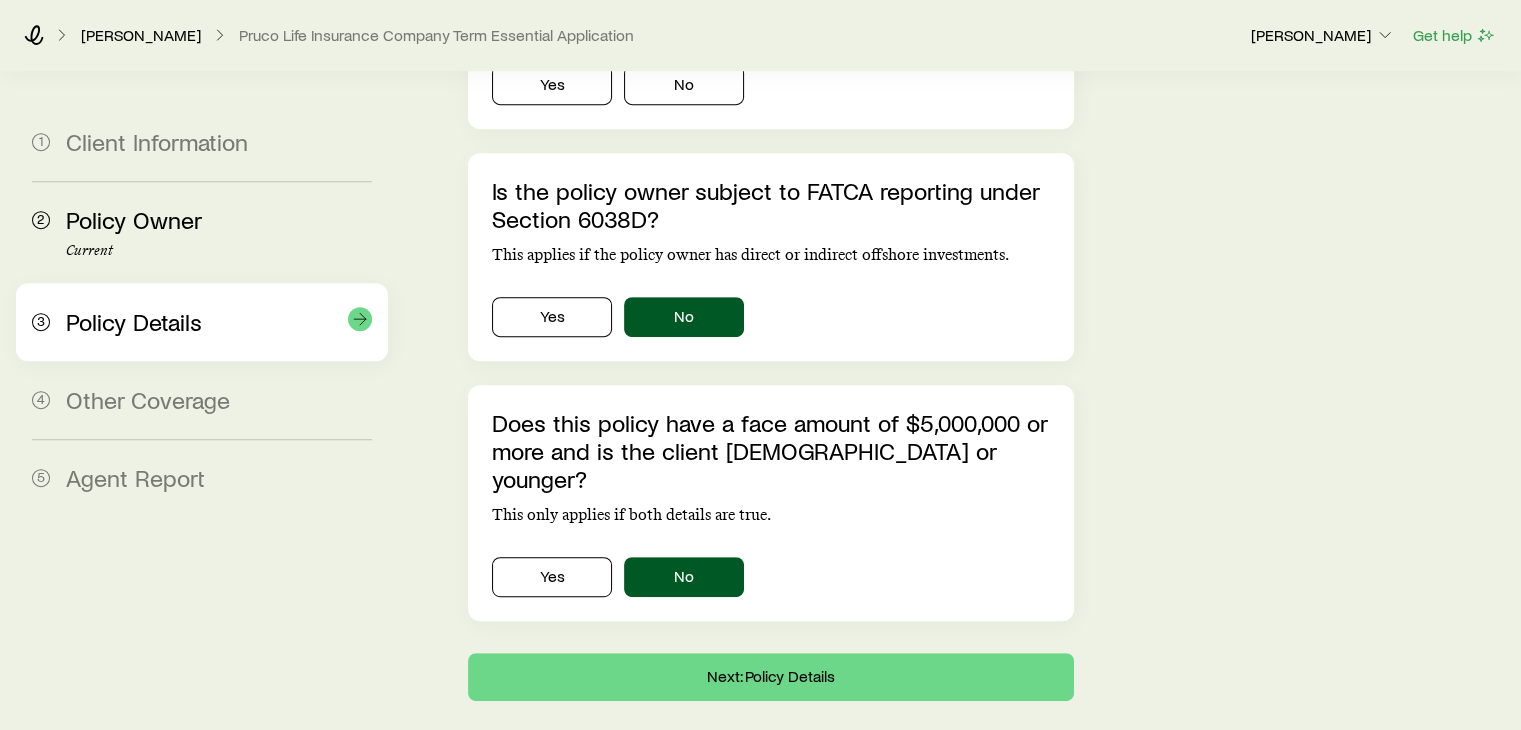 click on "Policy Details" at bounding box center (134, 321) 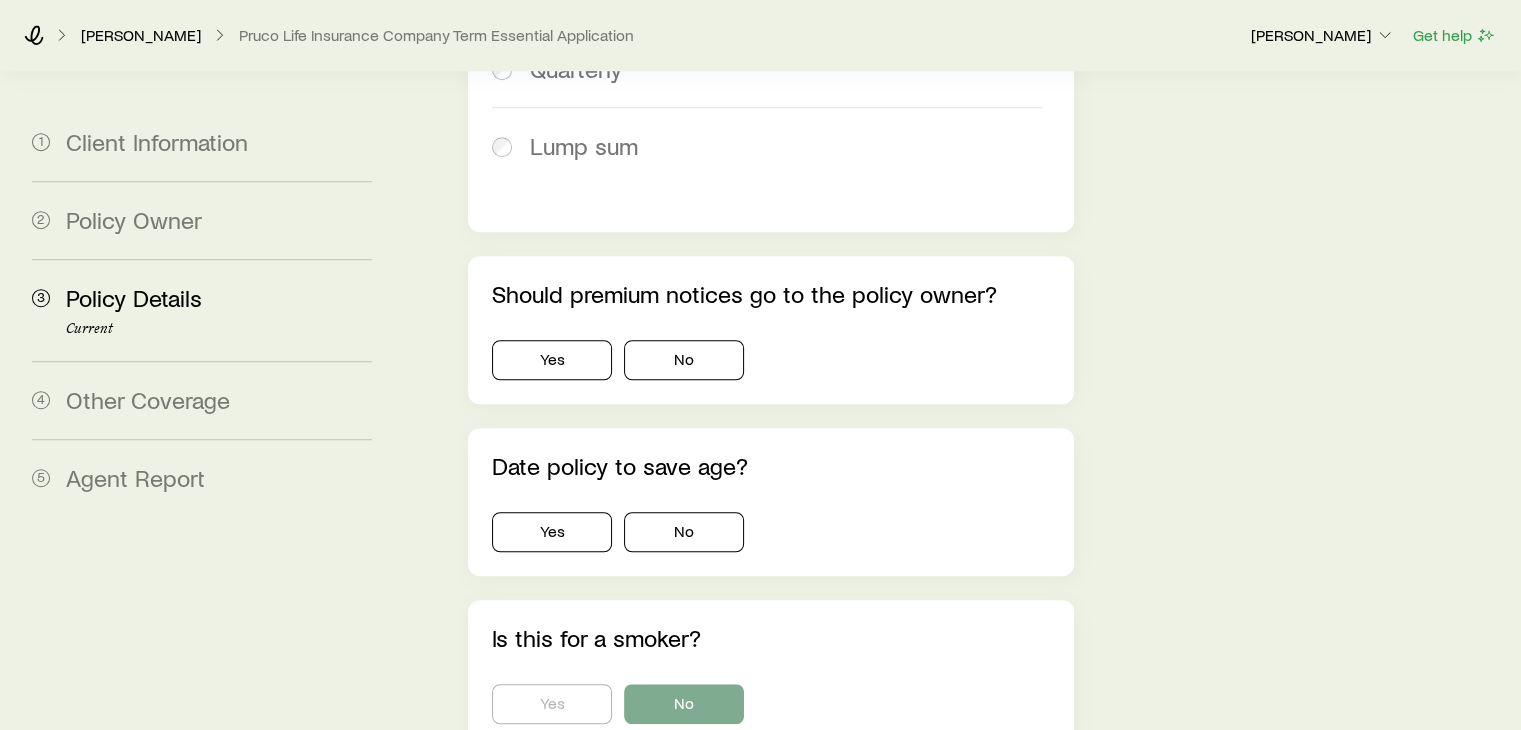 scroll, scrollTop: 1384, scrollLeft: 0, axis: vertical 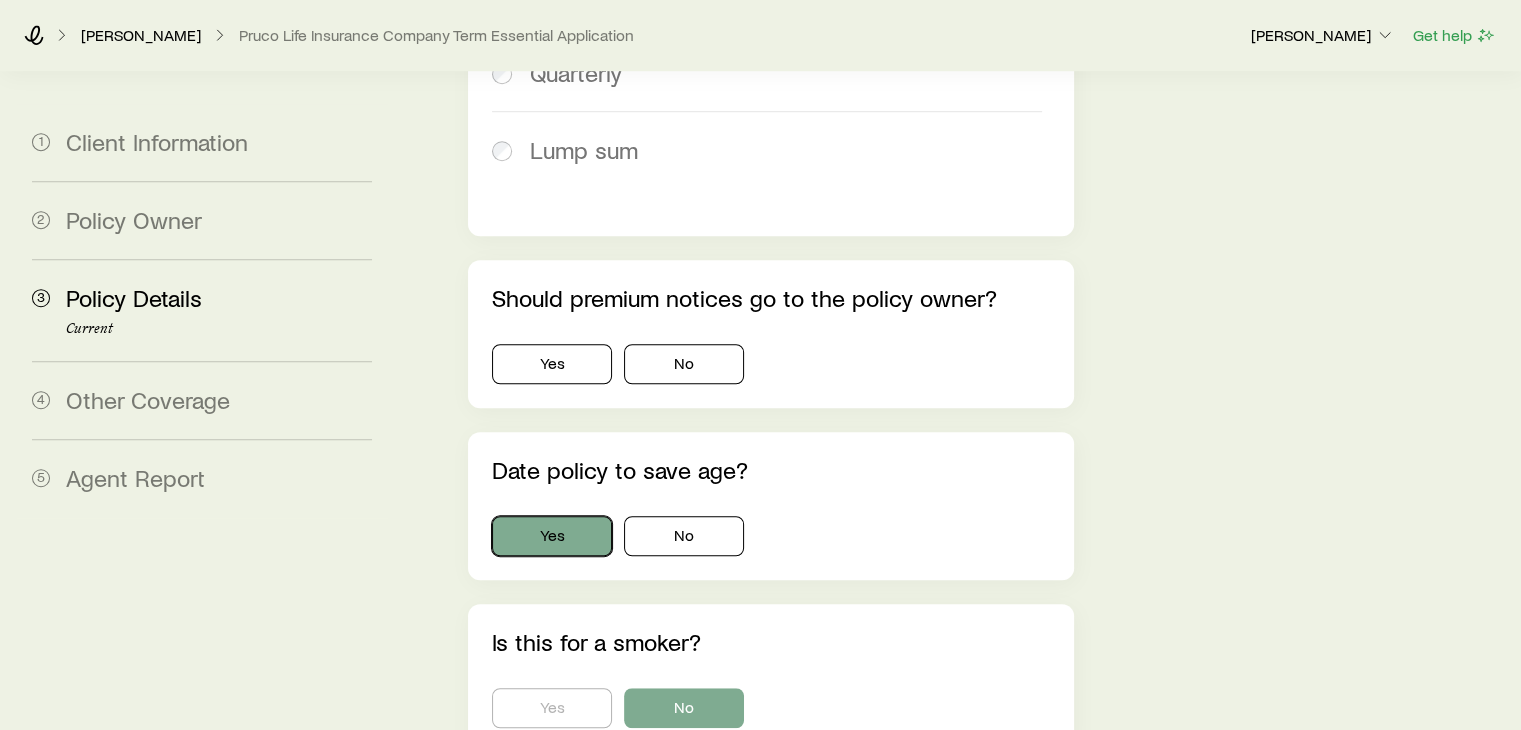 click on "Yes" at bounding box center (552, 536) 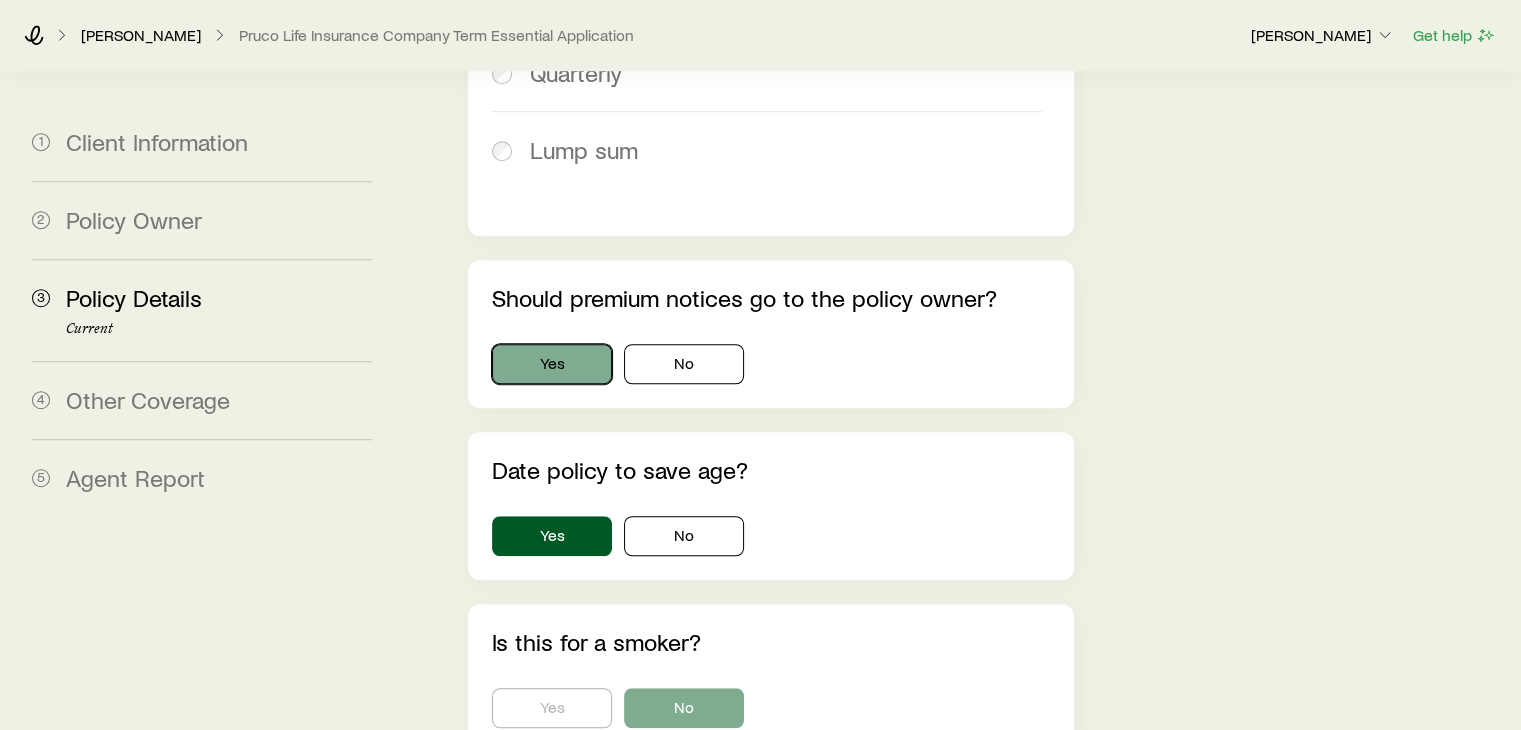click on "Yes" at bounding box center (552, 364) 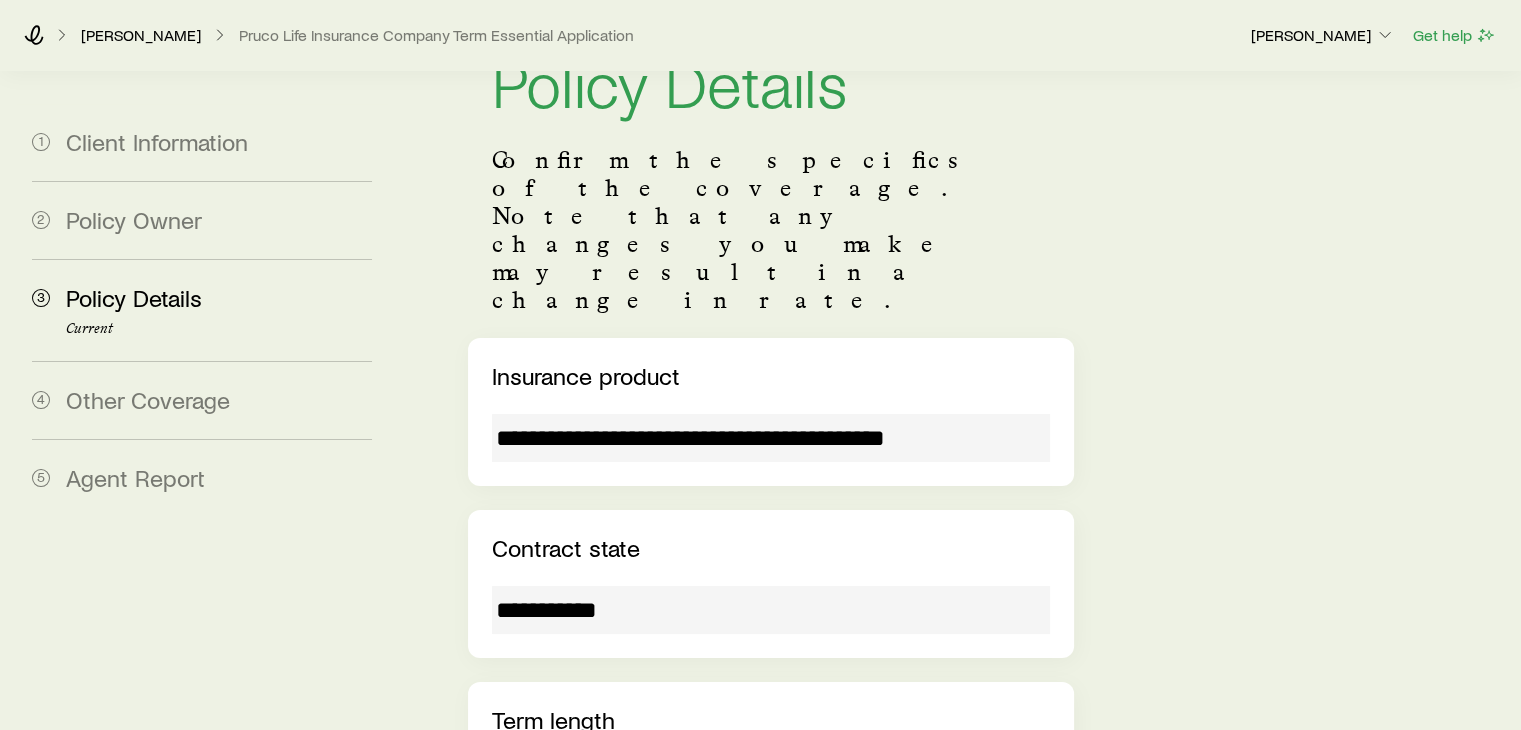 scroll, scrollTop: 72, scrollLeft: 0, axis: vertical 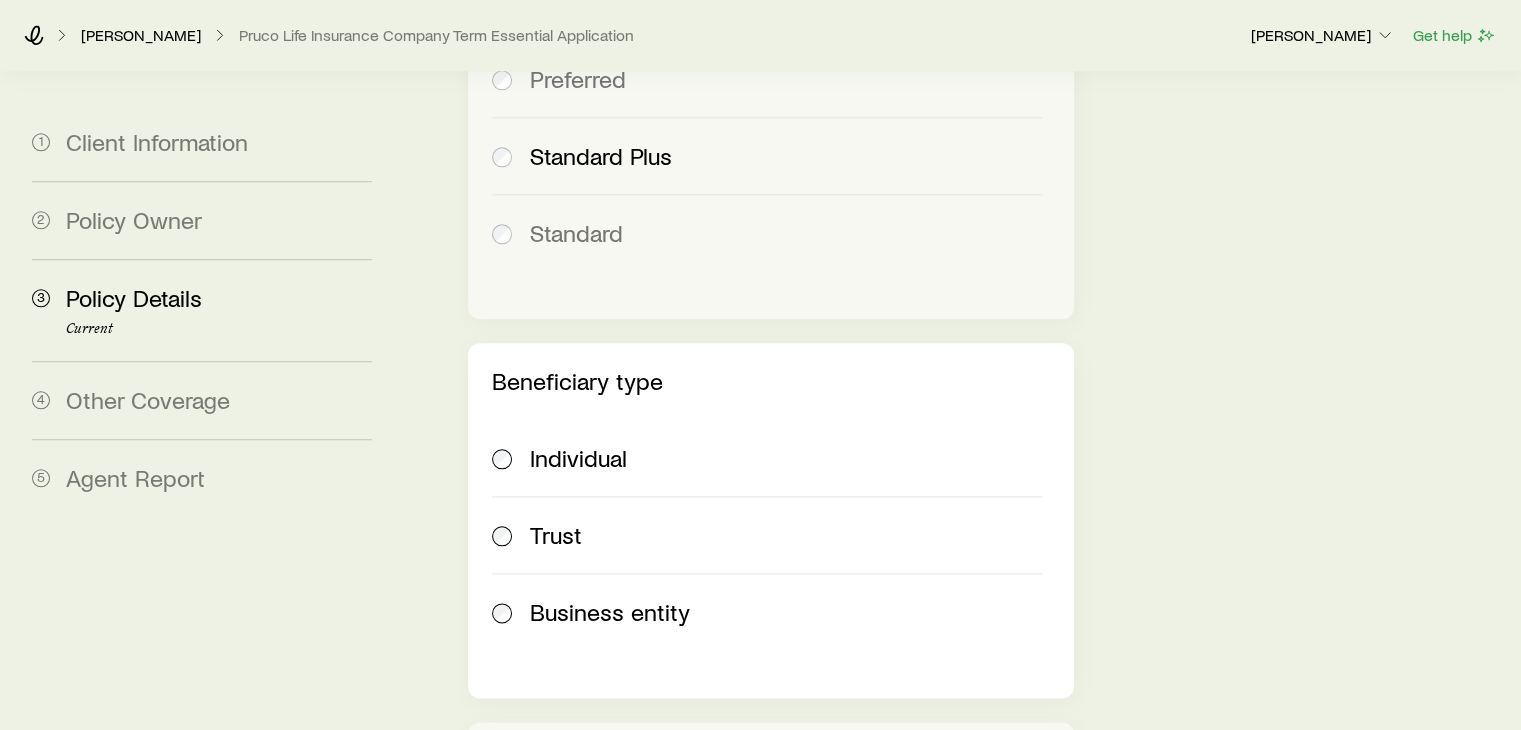 click on "Individual" at bounding box center [578, 458] 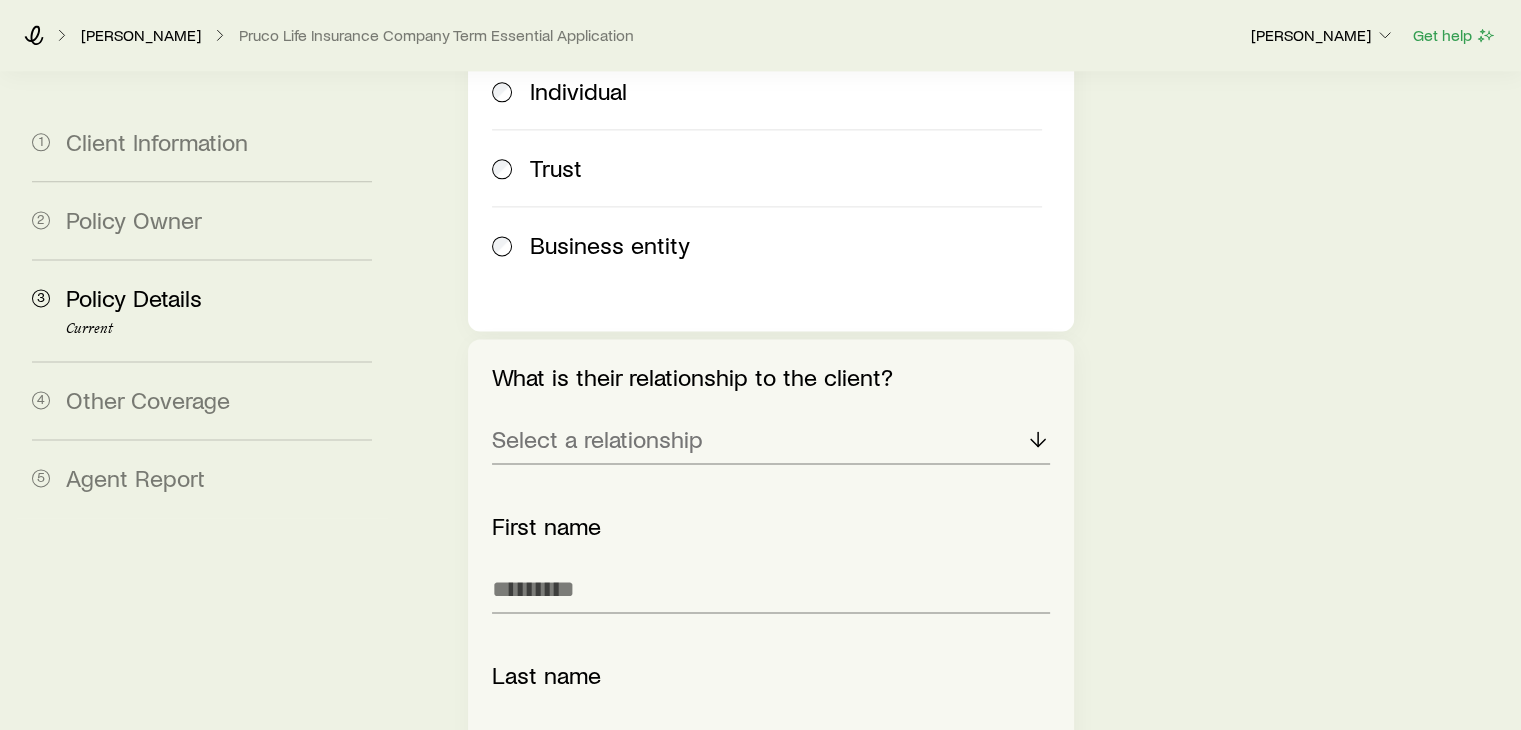 scroll, scrollTop: 2632, scrollLeft: 0, axis: vertical 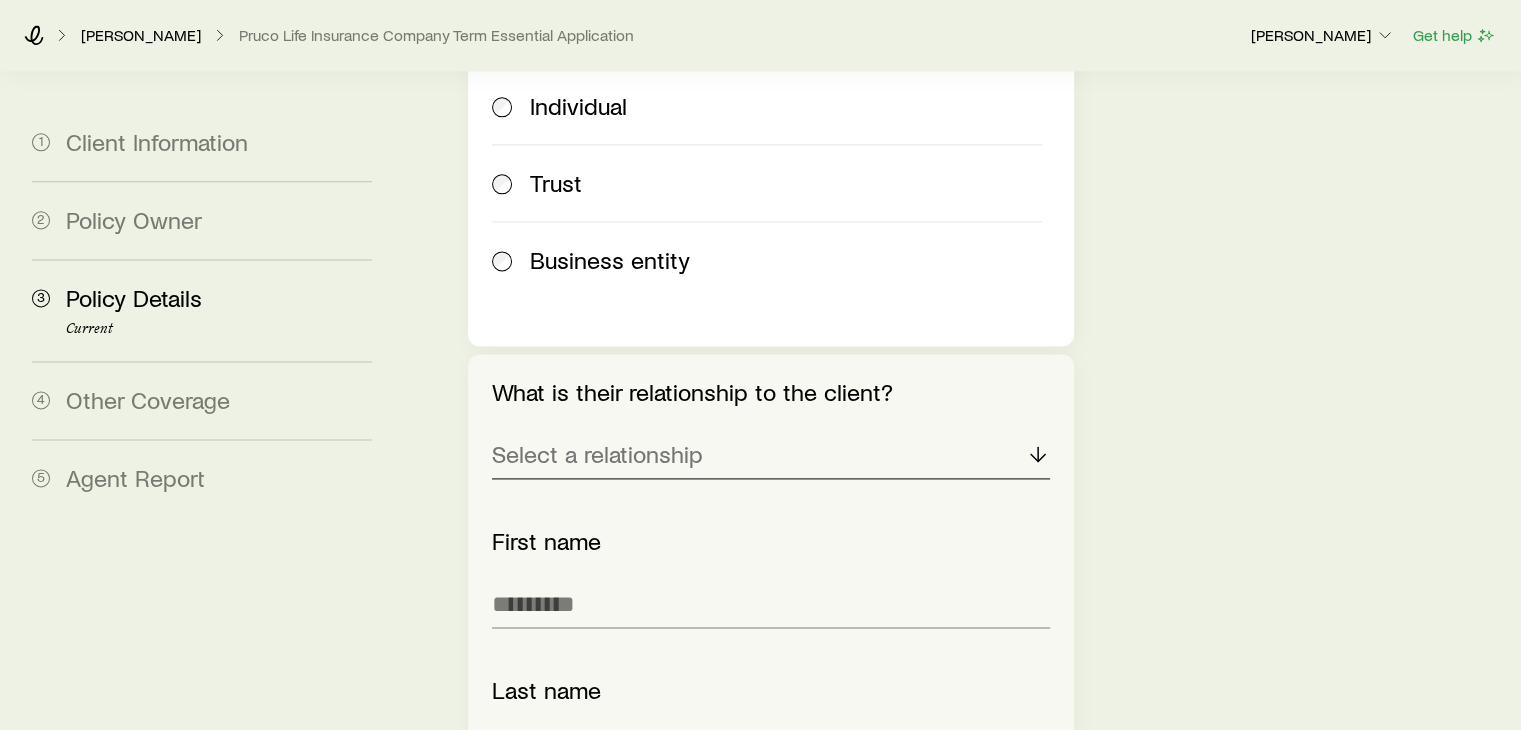 click on "Select a relationship" at bounding box center (770, 455) 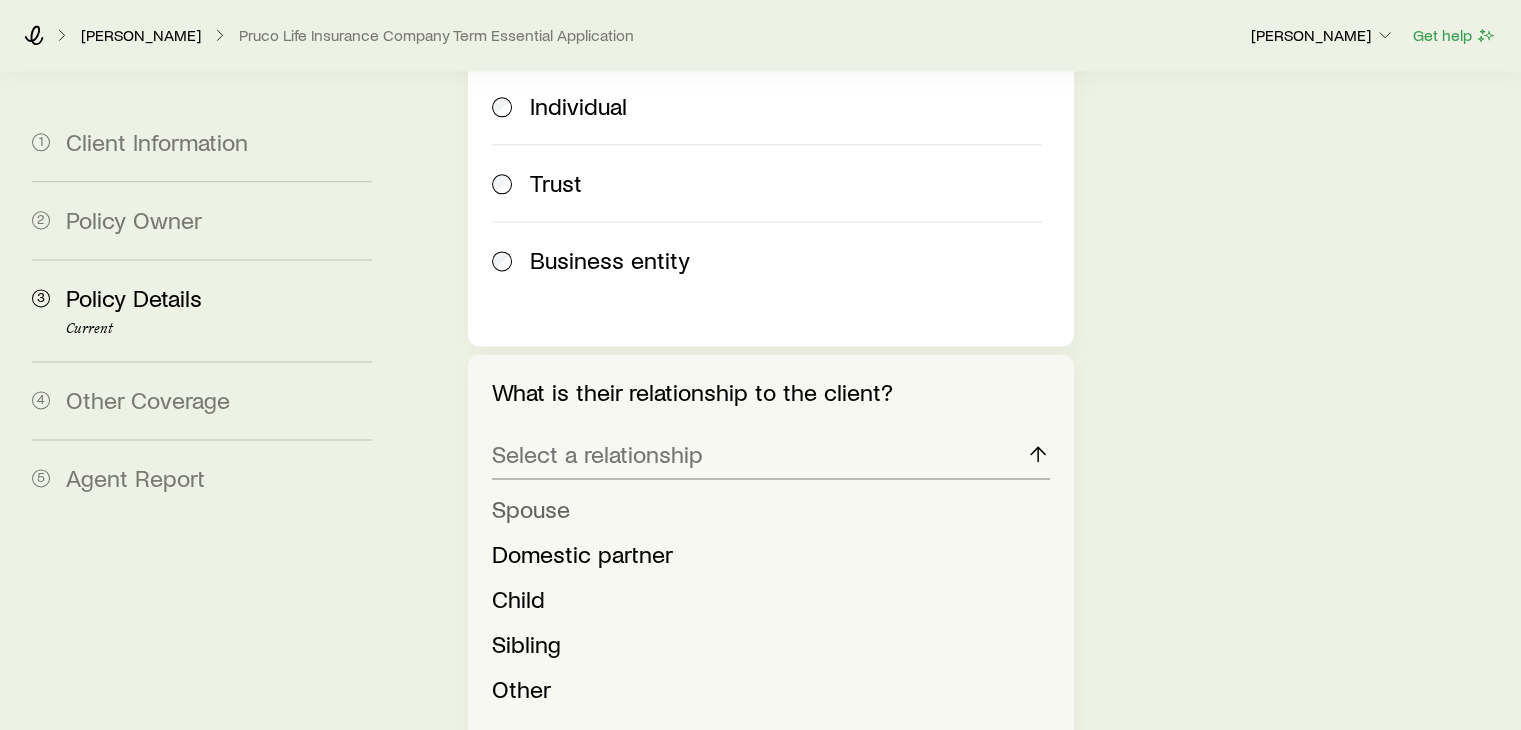 click on "Spouse" at bounding box center [531, 508] 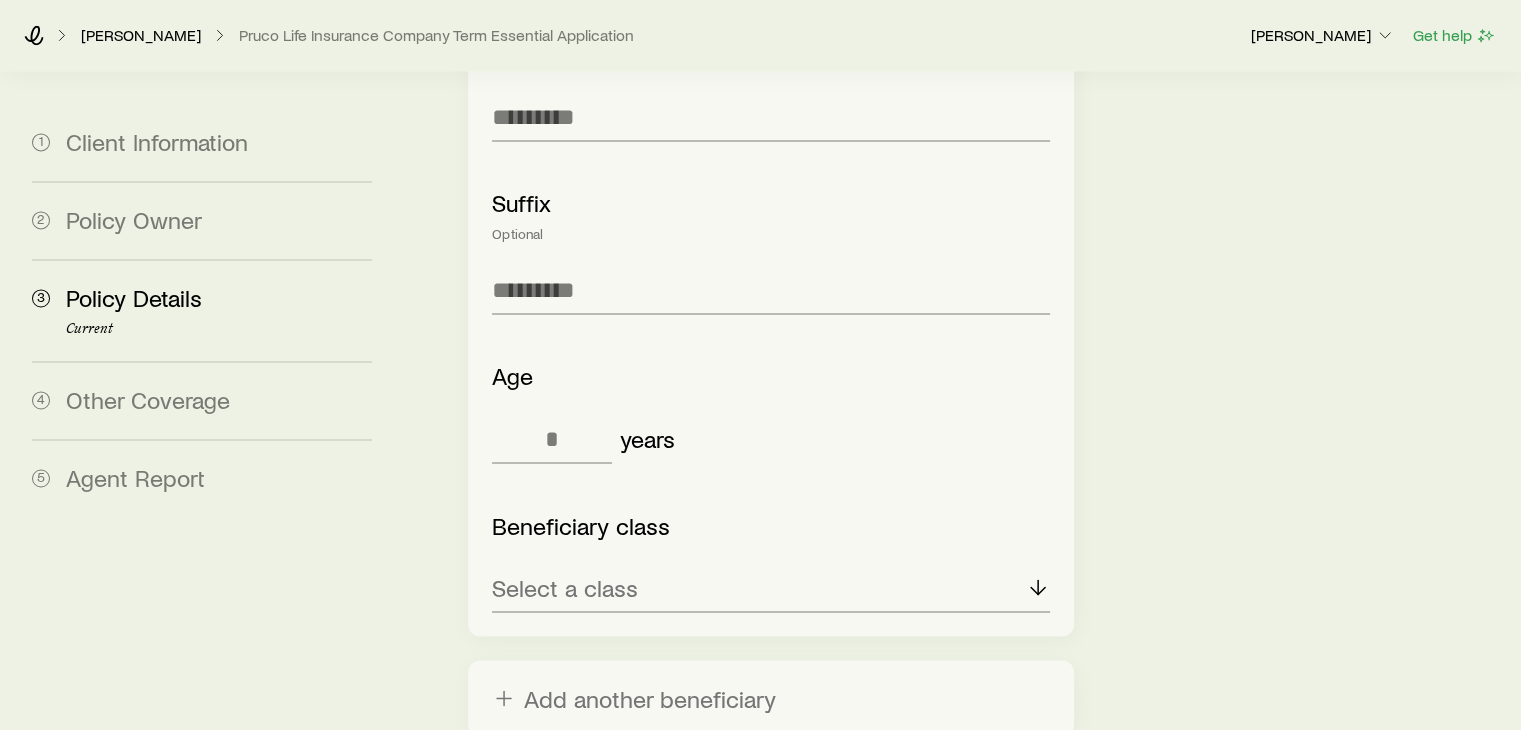 scroll, scrollTop: 3282, scrollLeft: 0, axis: vertical 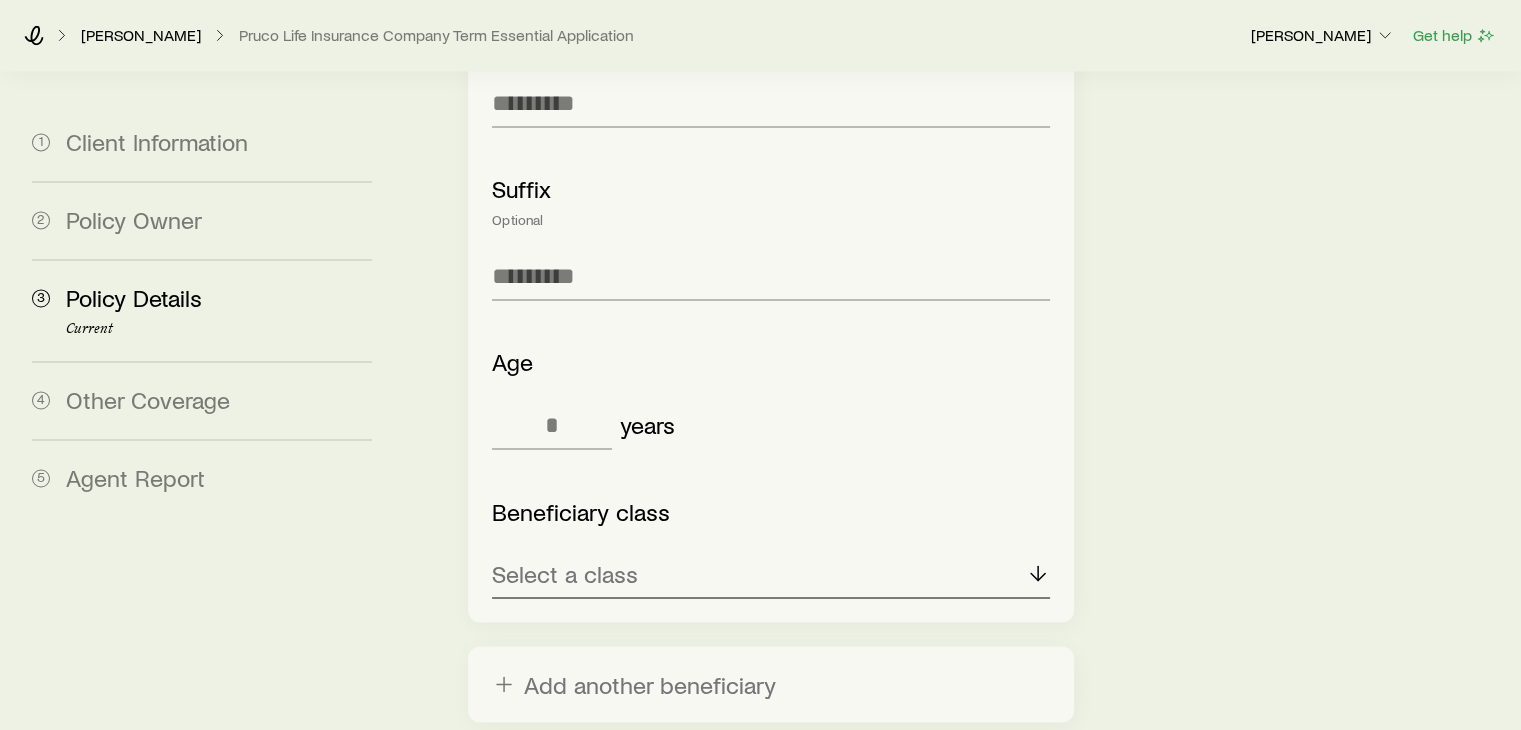click on "Select a class" at bounding box center (770, 574) 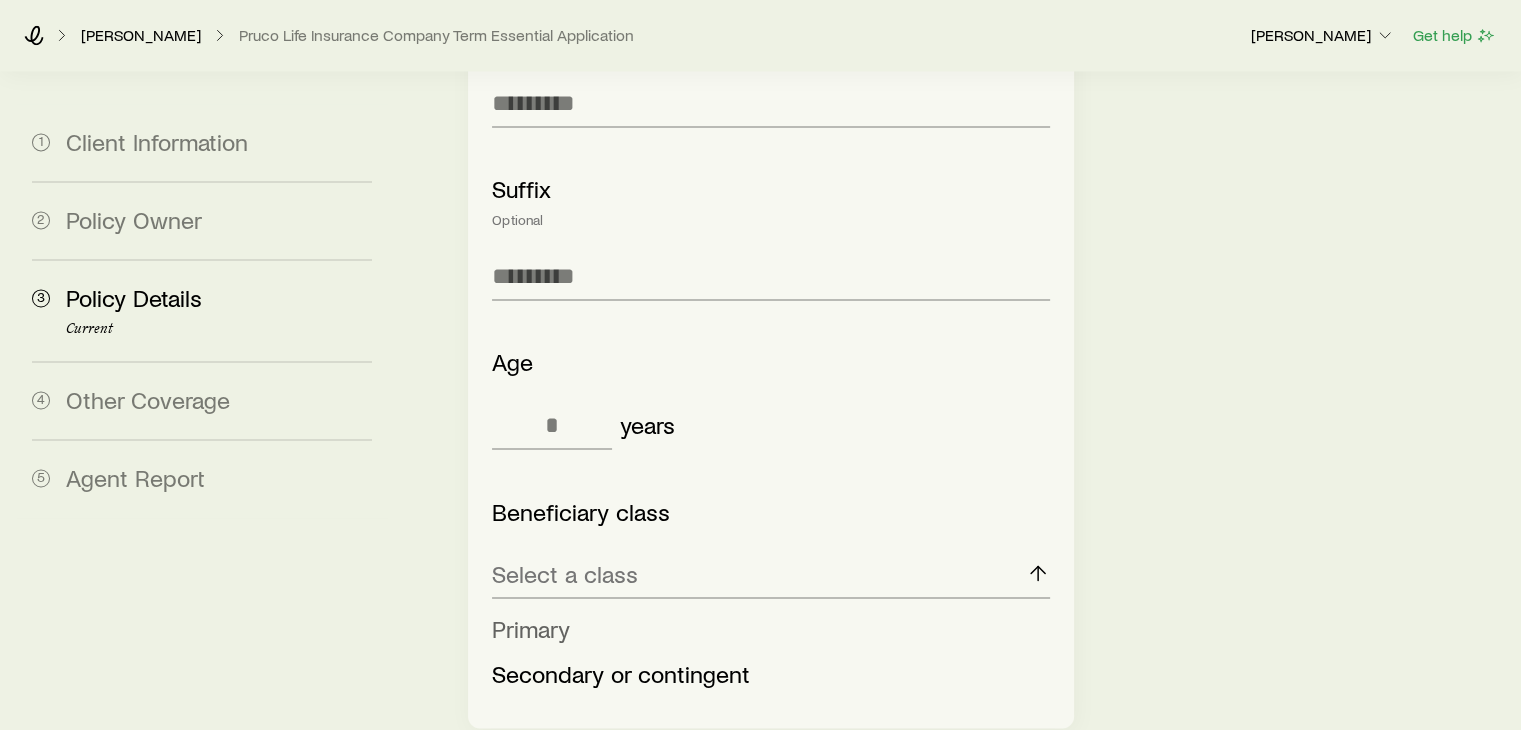 click on "Primary" at bounding box center [531, 627] 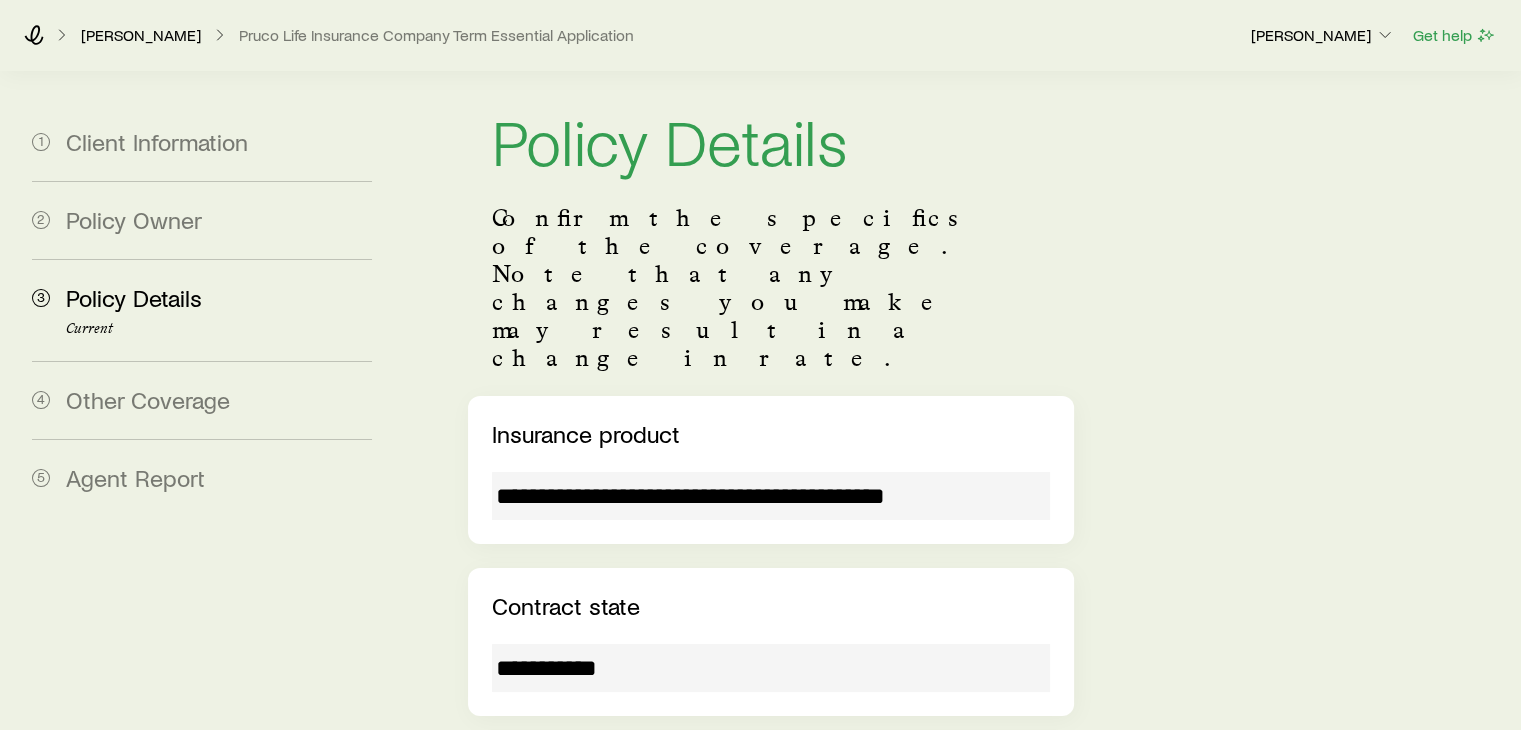 scroll, scrollTop: 0, scrollLeft: 0, axis: both 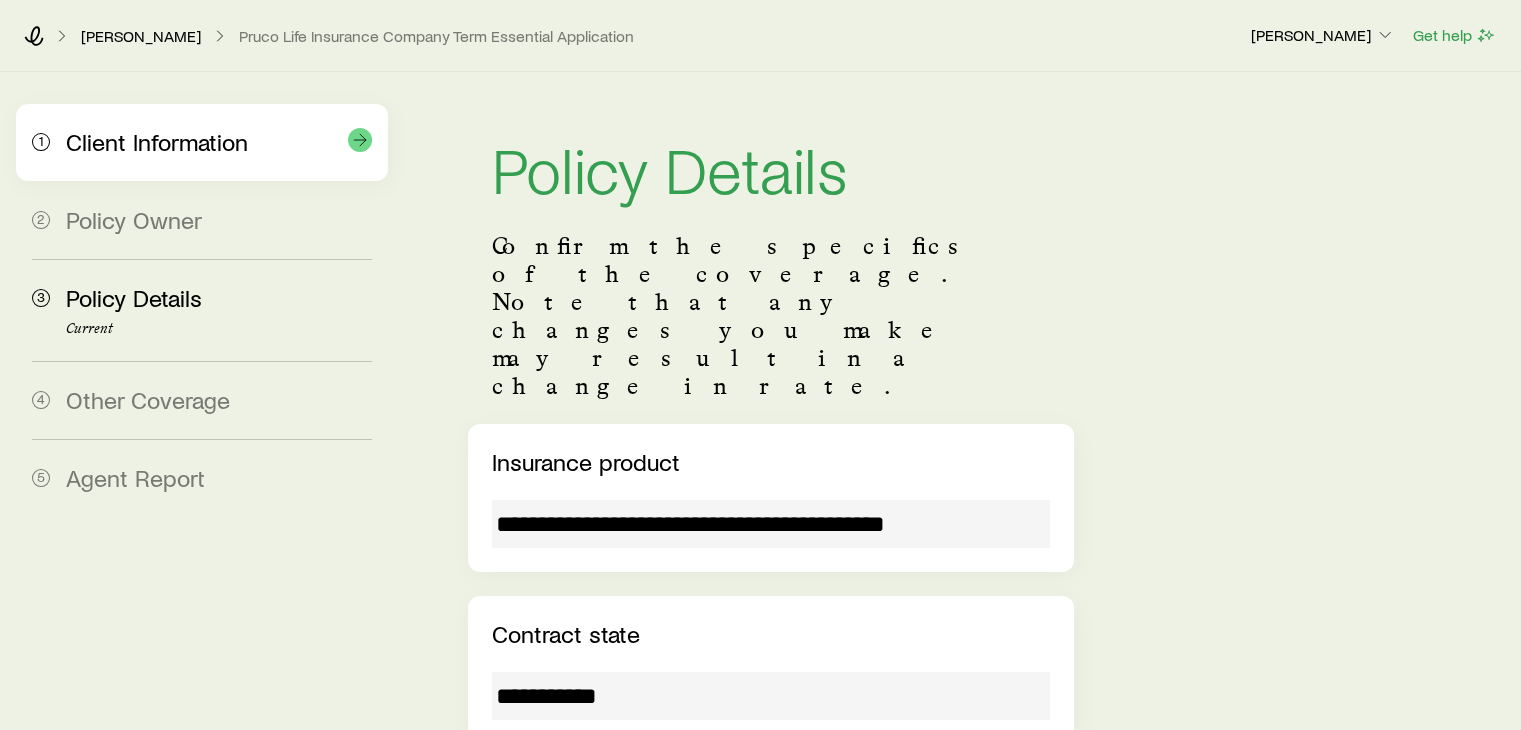 click on "Client Information" at bounding box center (157, 141) 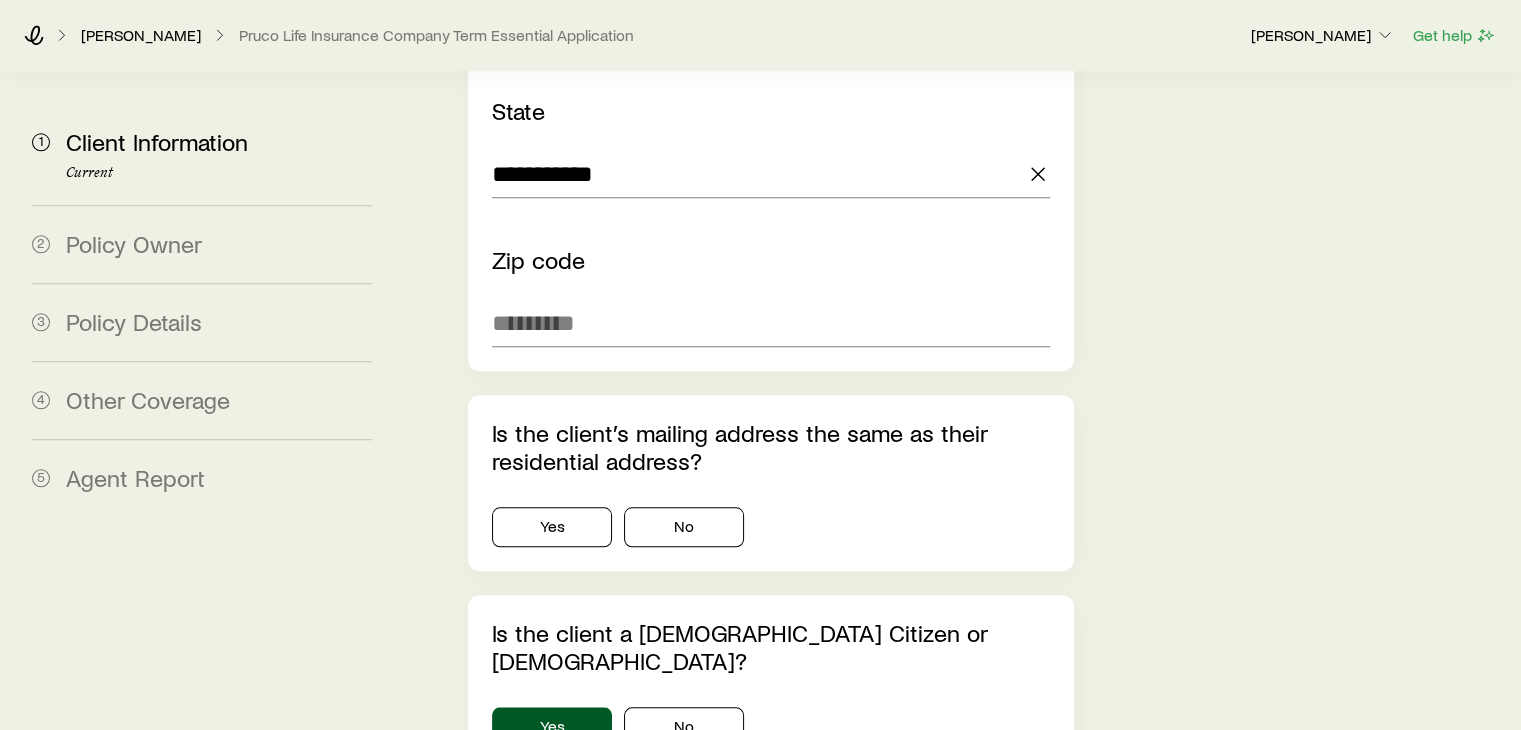 scroll, scrollTop: 1948, scrollLeft: 0, axis: vertical 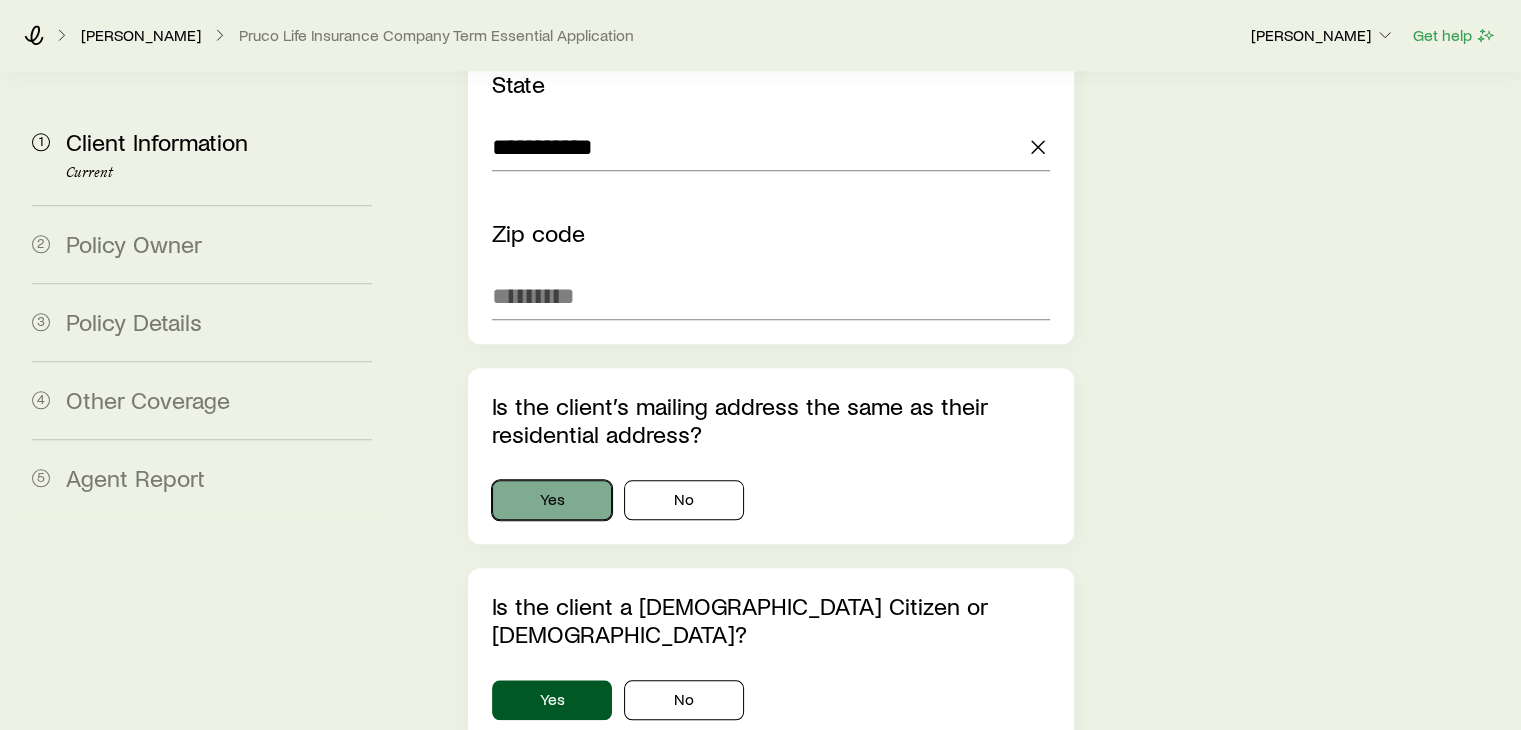 click on "Yes" at bounding box center [552, 500] 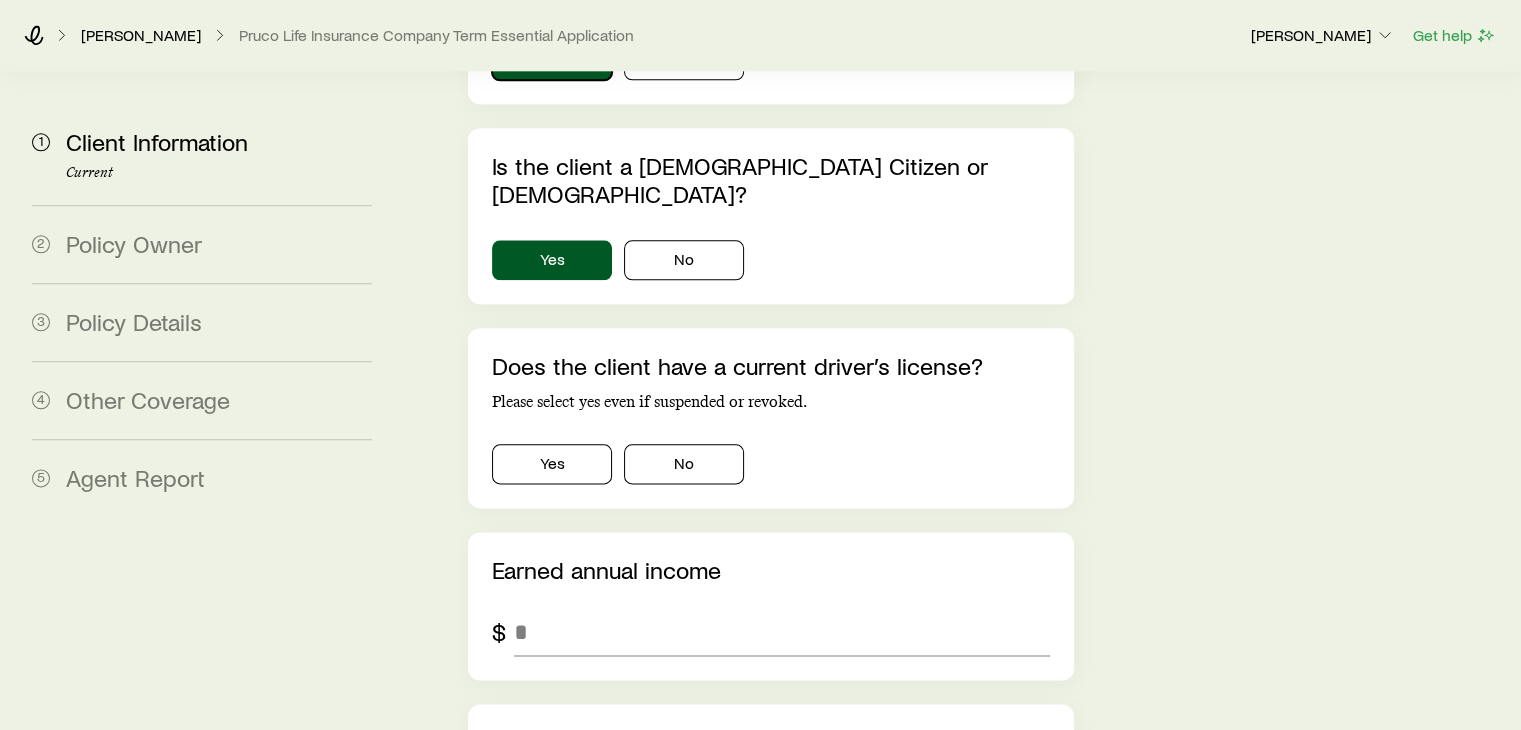 scroll, scrollTop: 2393, scrollLeft: 0, axis: vertical 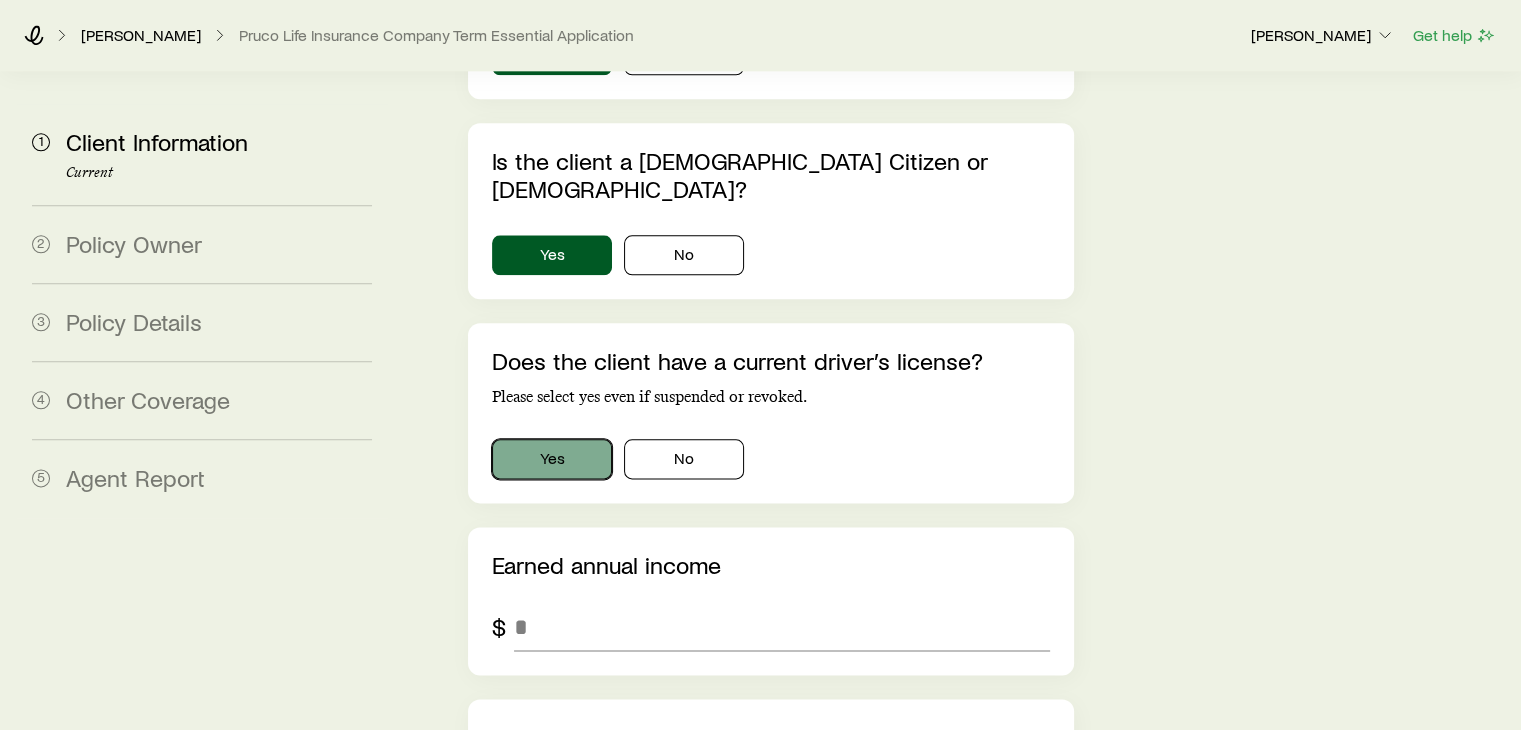 click on "Yes" at bounding box center [552, 459] 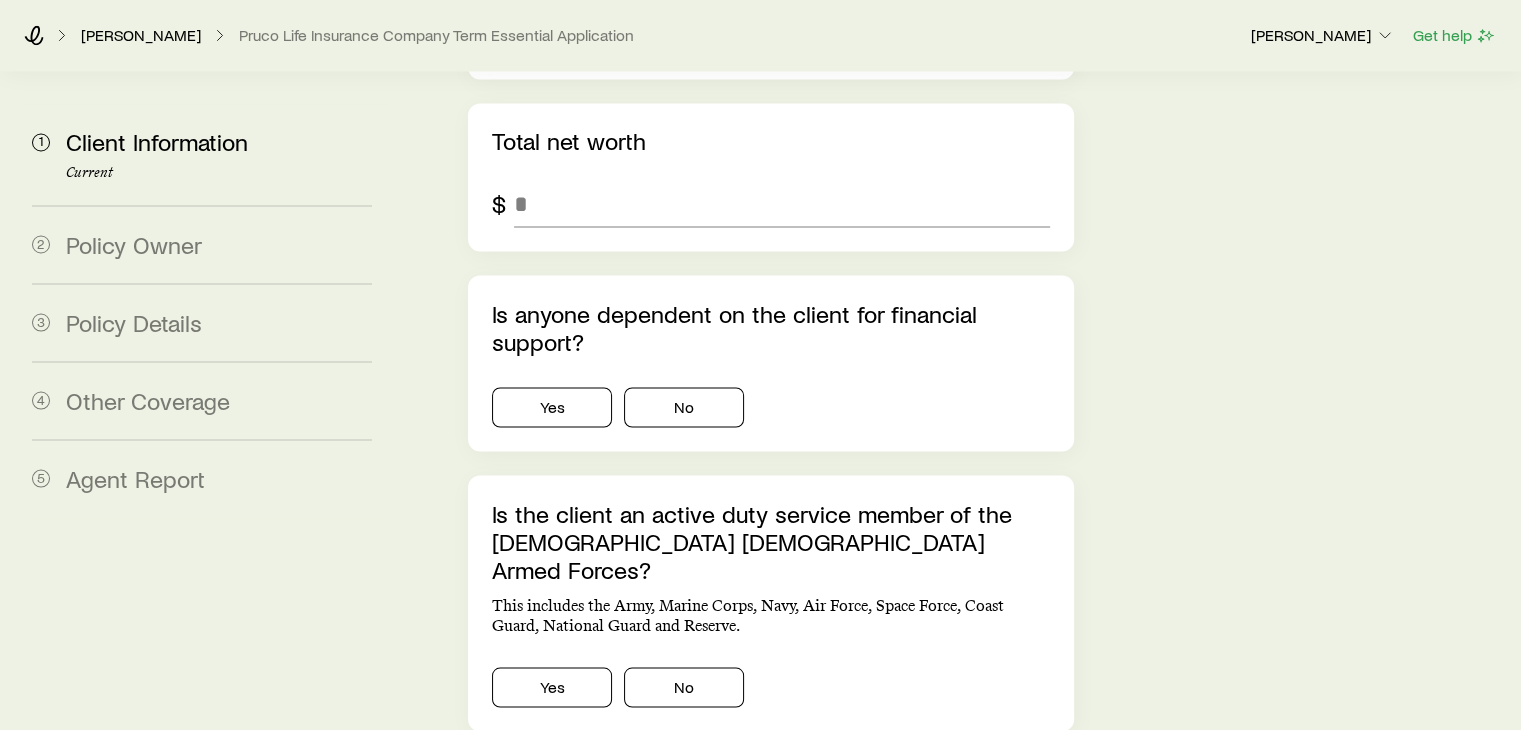 scroll, scrollTop: 3640, scrollLeft: 0, axis: vertical 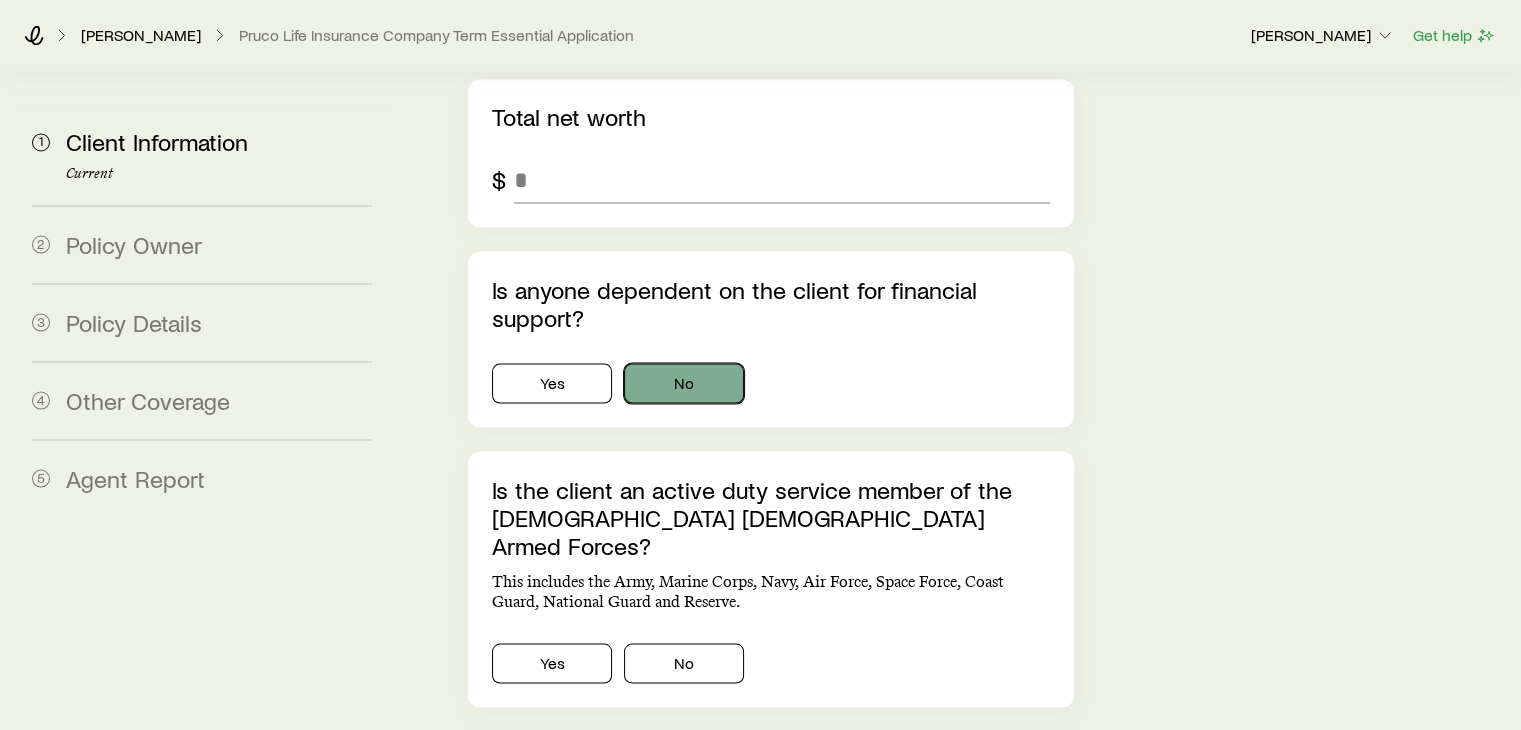 click on "No" at bounding box center [684, 383] 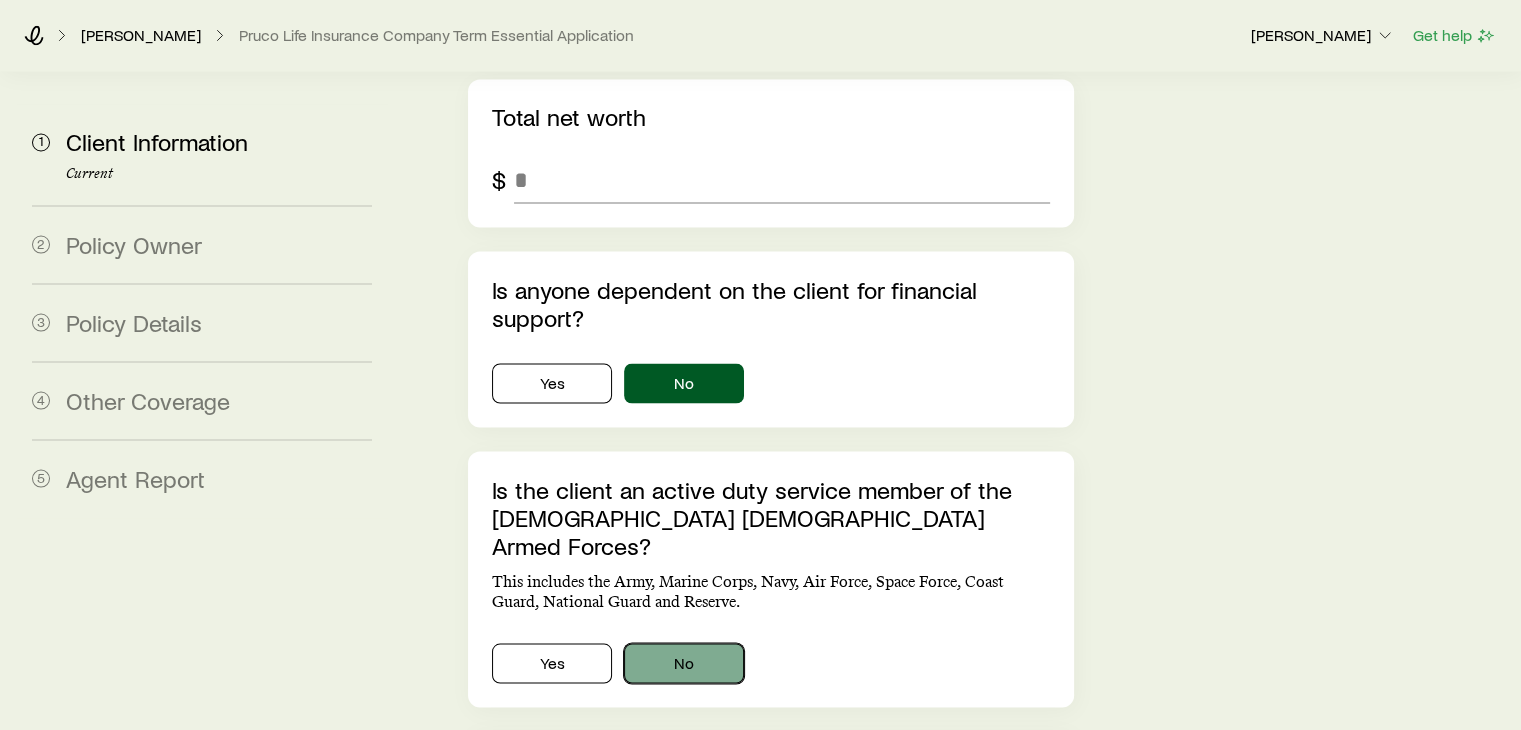 click on "No" at bounding box center (684, 663) 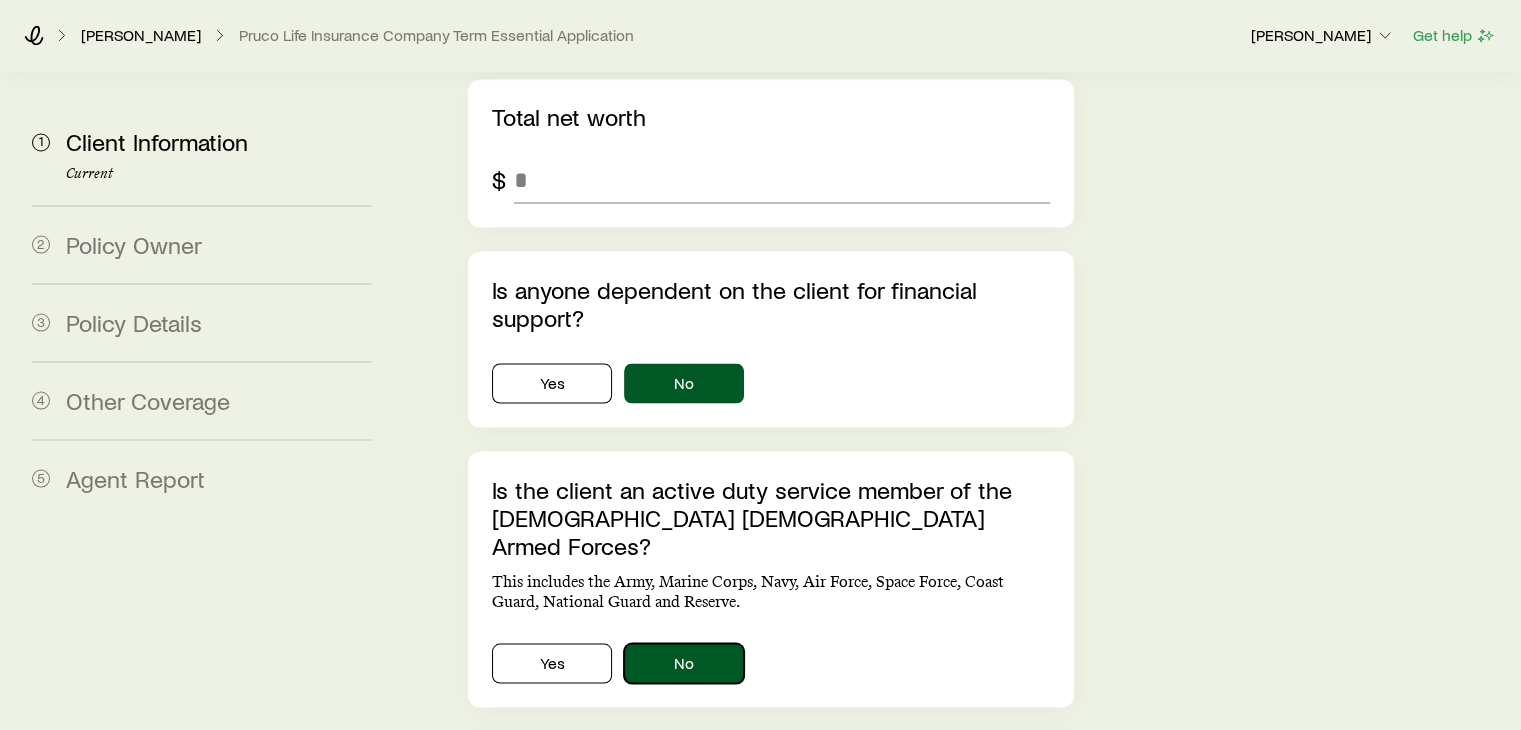 type 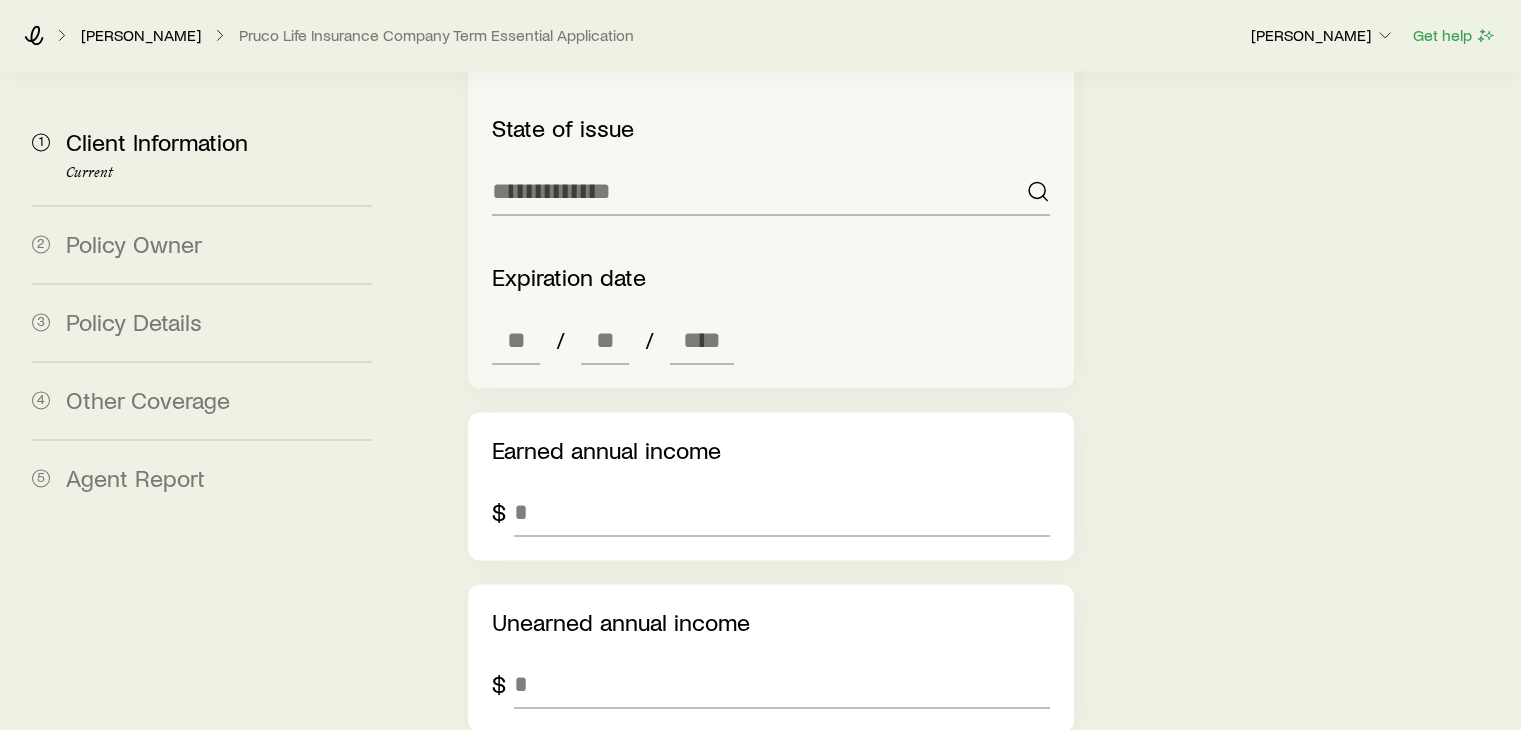 scroll, scrollTop: 2960, scrollLeft: 0, axis: vertical 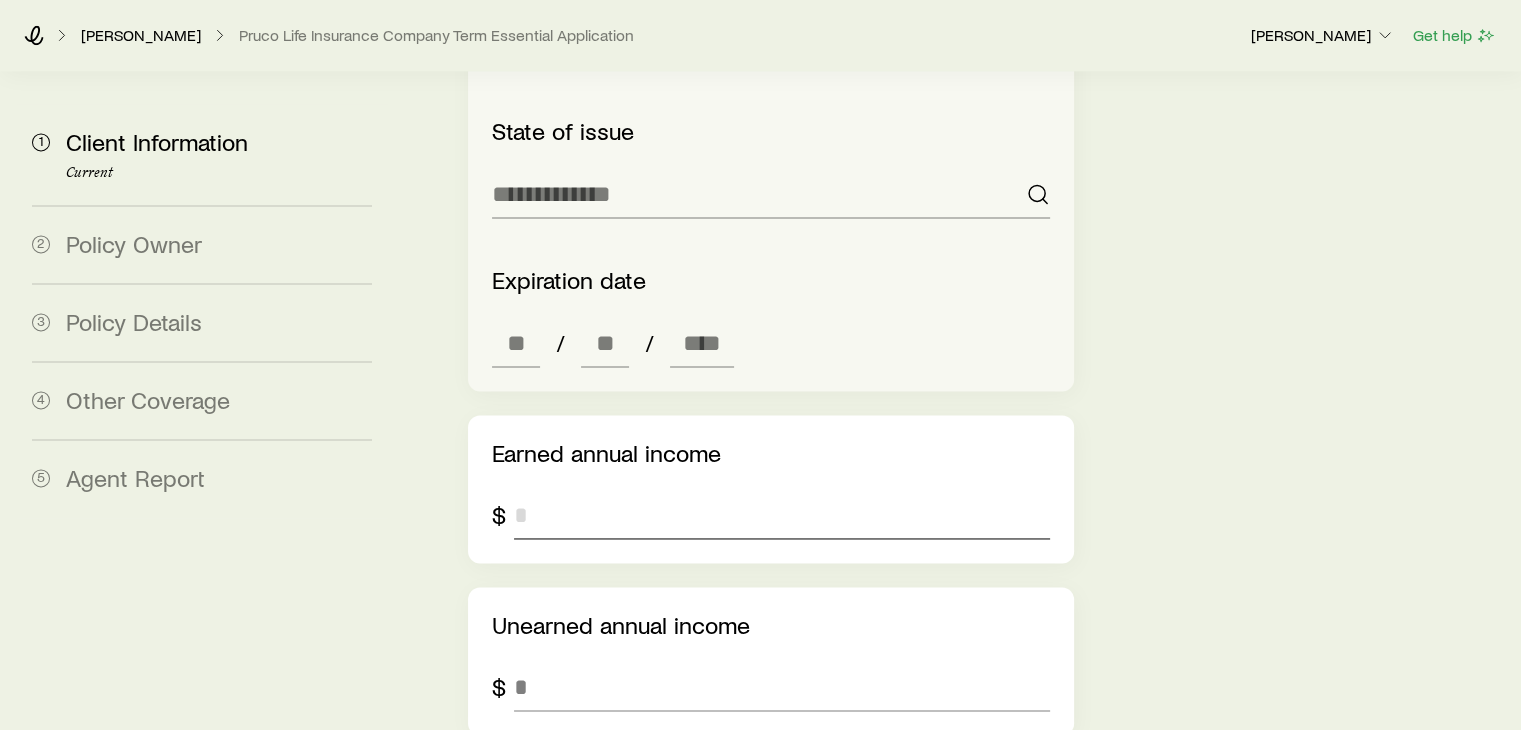 click at bounding box center [781, 515] 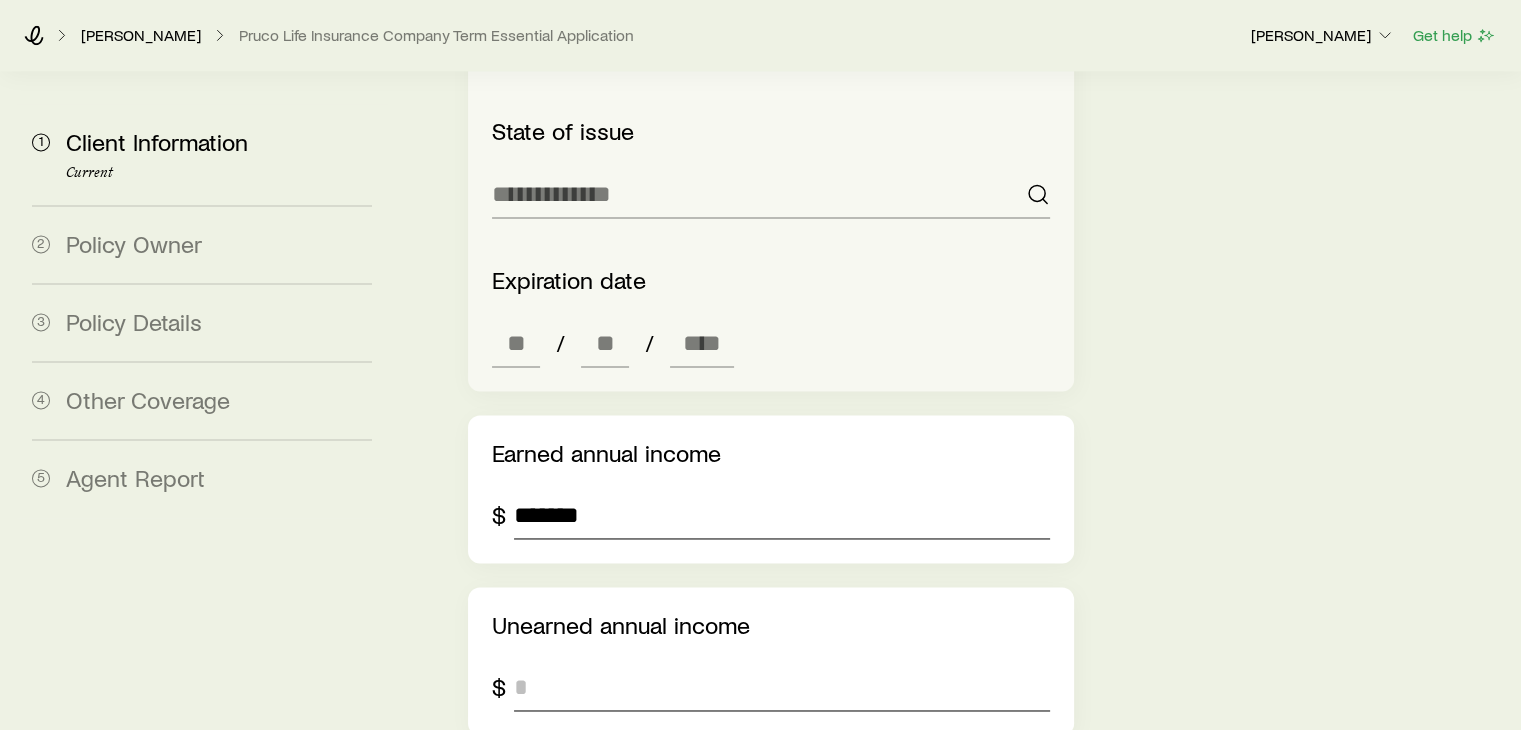 type on "*******" 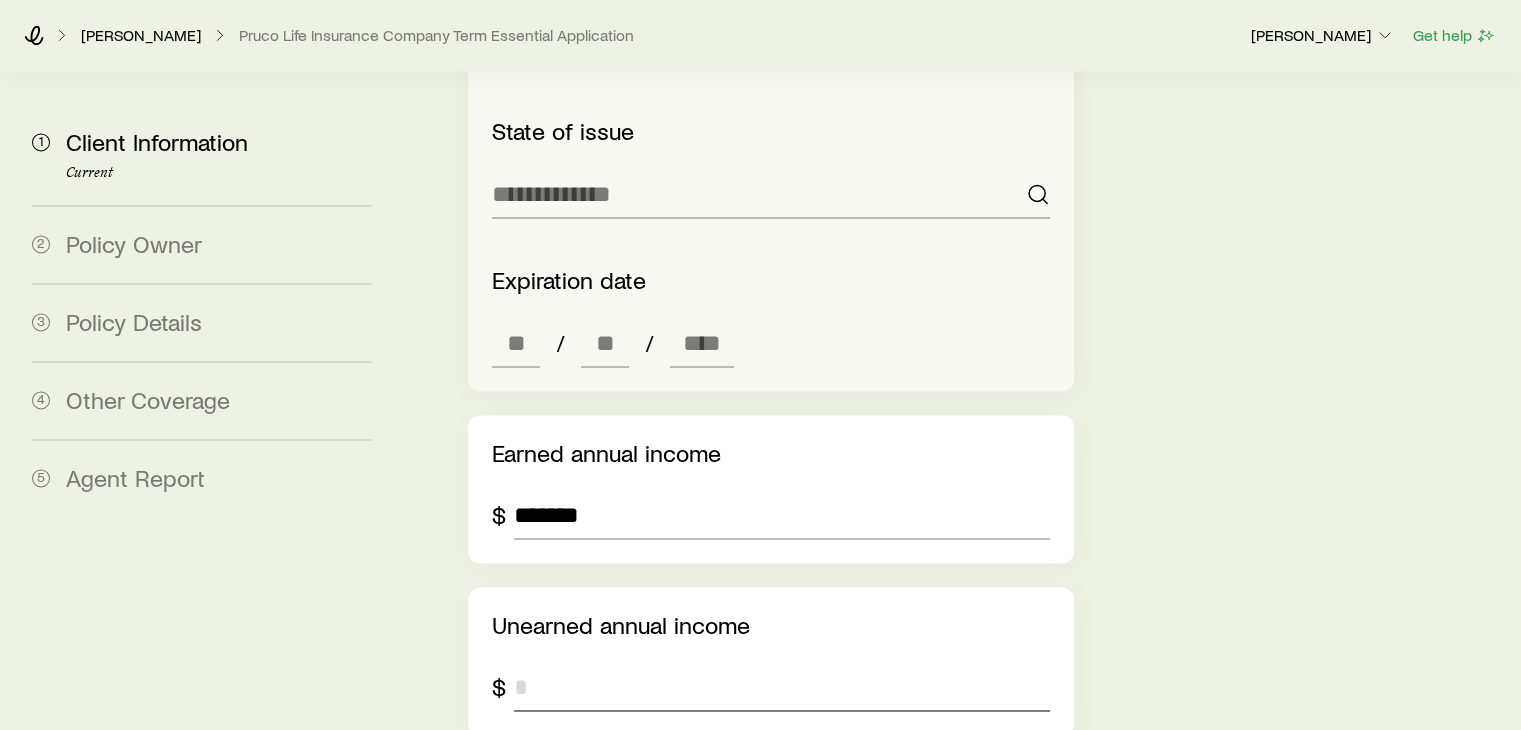 click at bounding box center (781, 687) 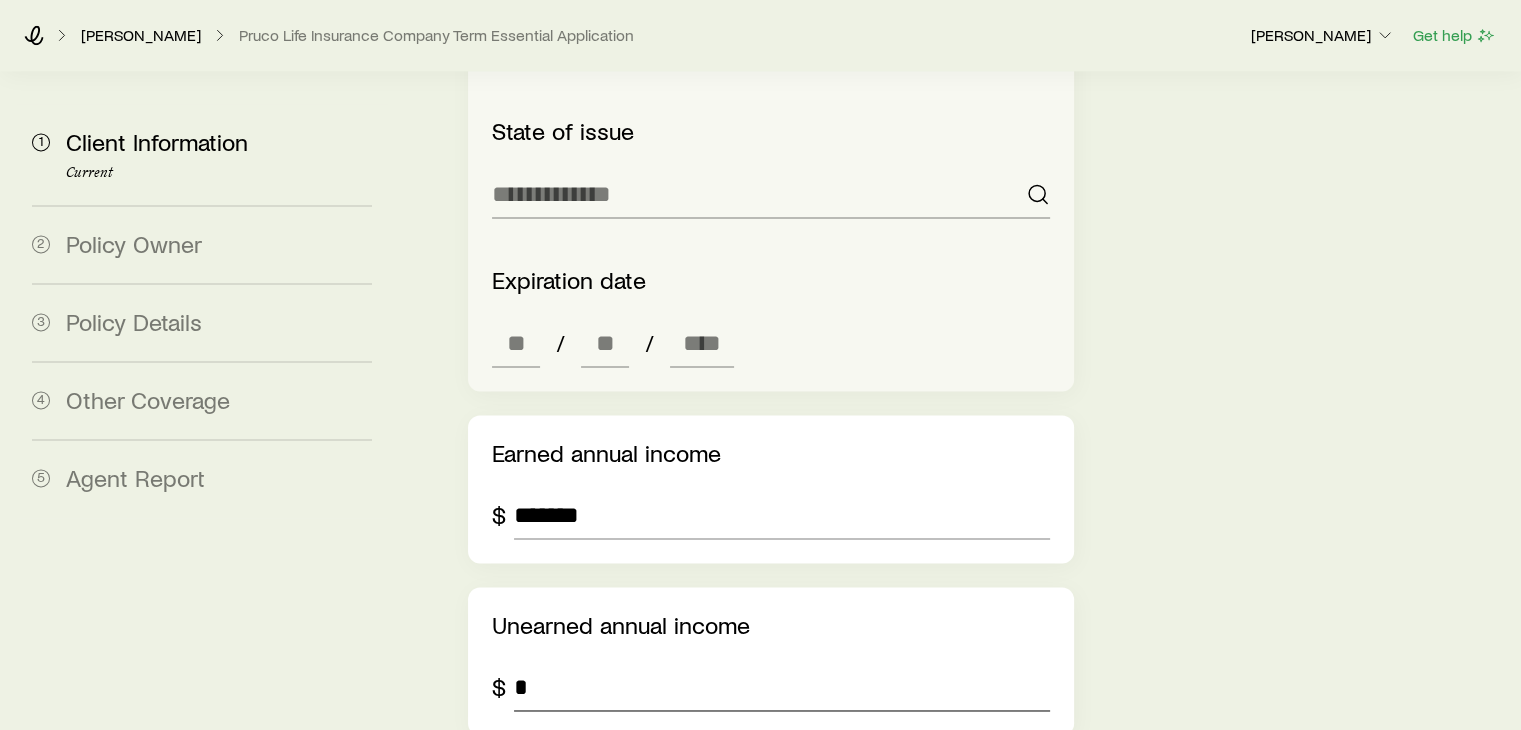 type on "*" 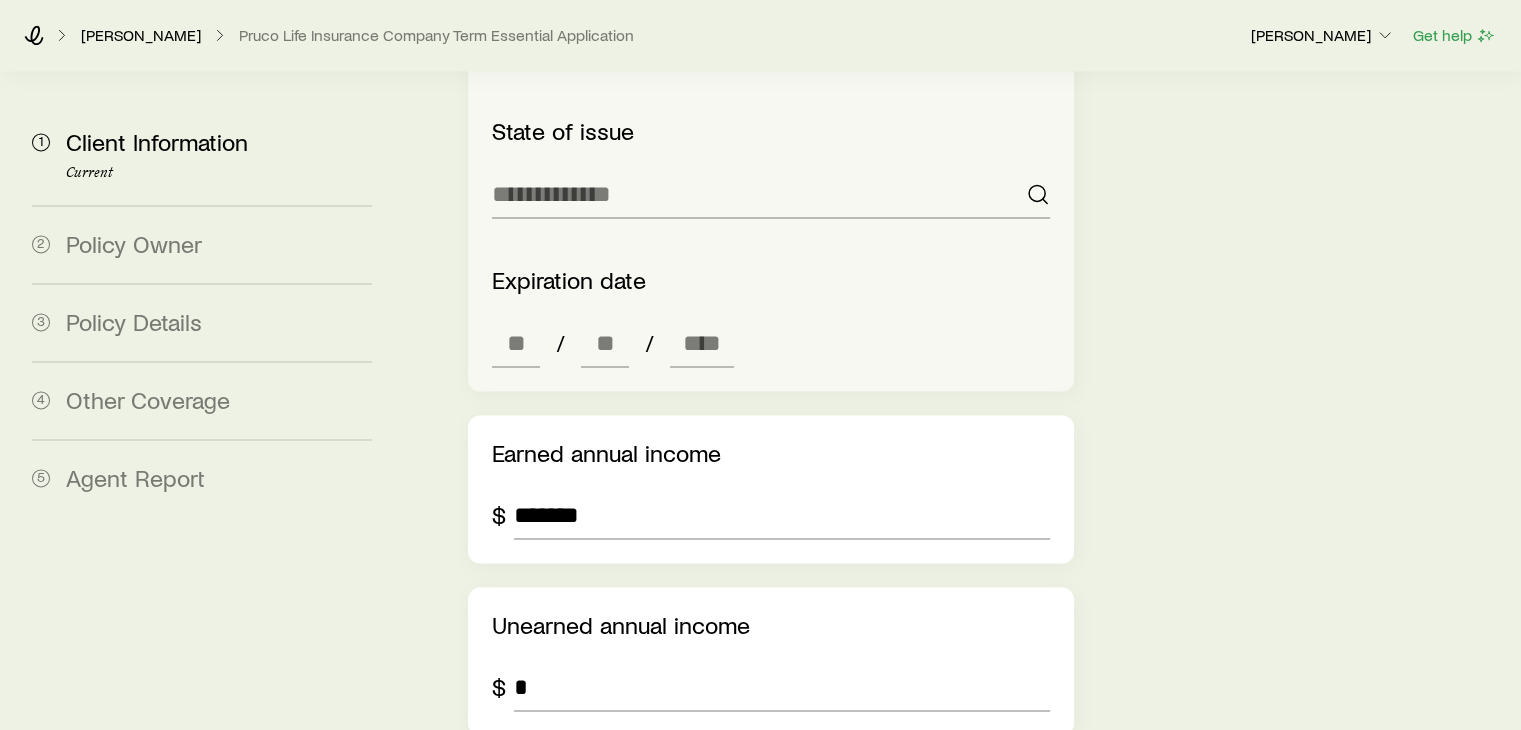click on "**********" at bounding box center [958, -298] 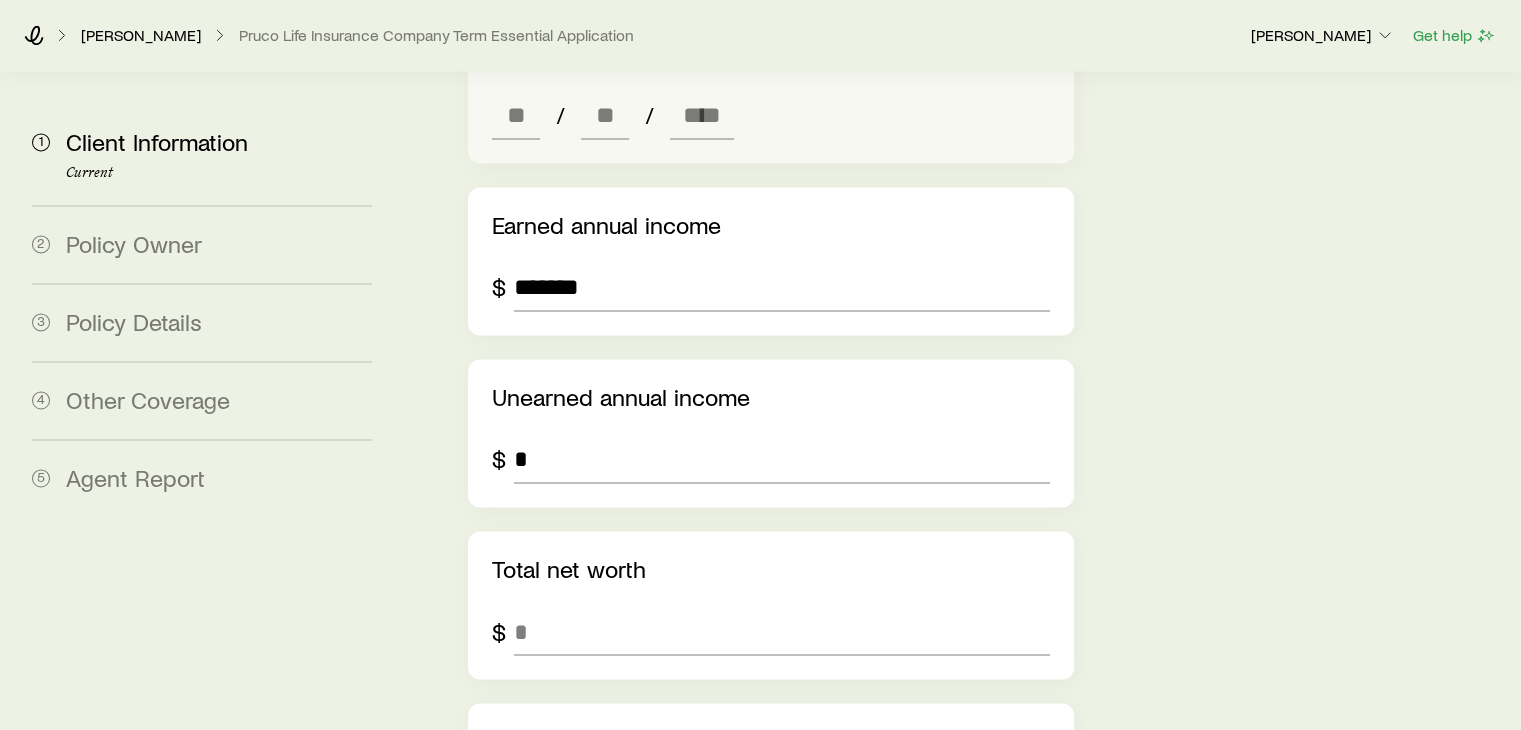 scroll, scrollTop: 3160, scrollLeft: 0, axis: vertical 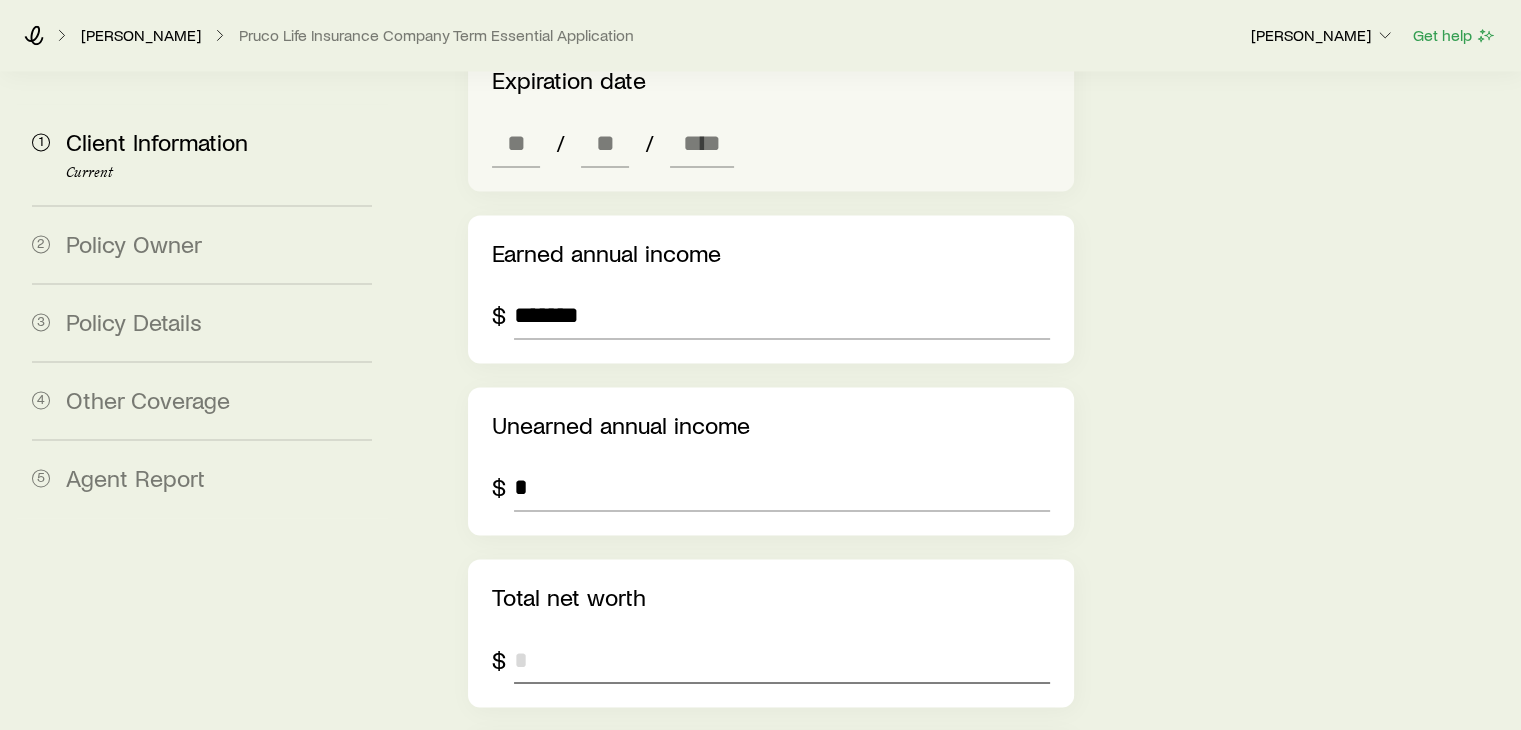 click at bounding box center (781, 659) 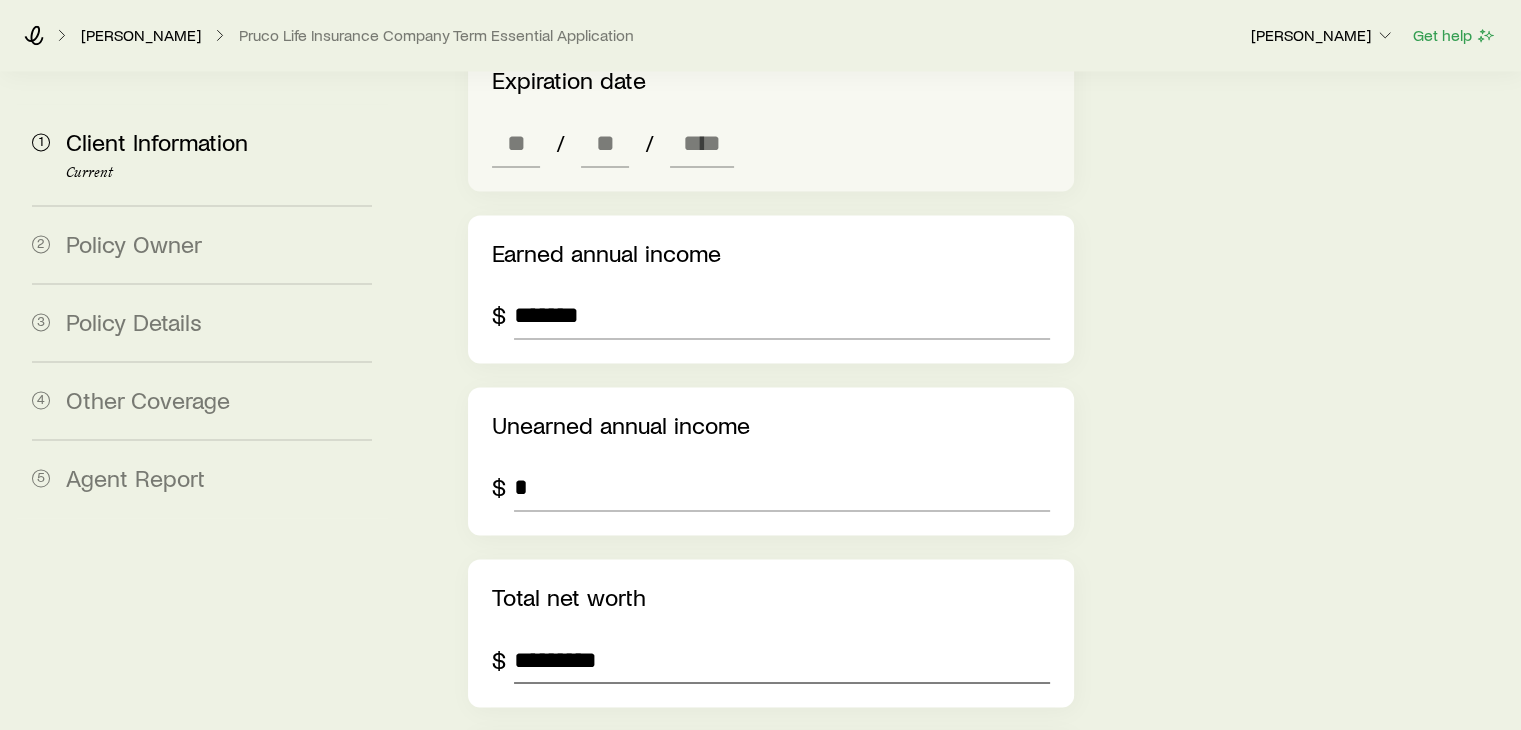type on "*********" 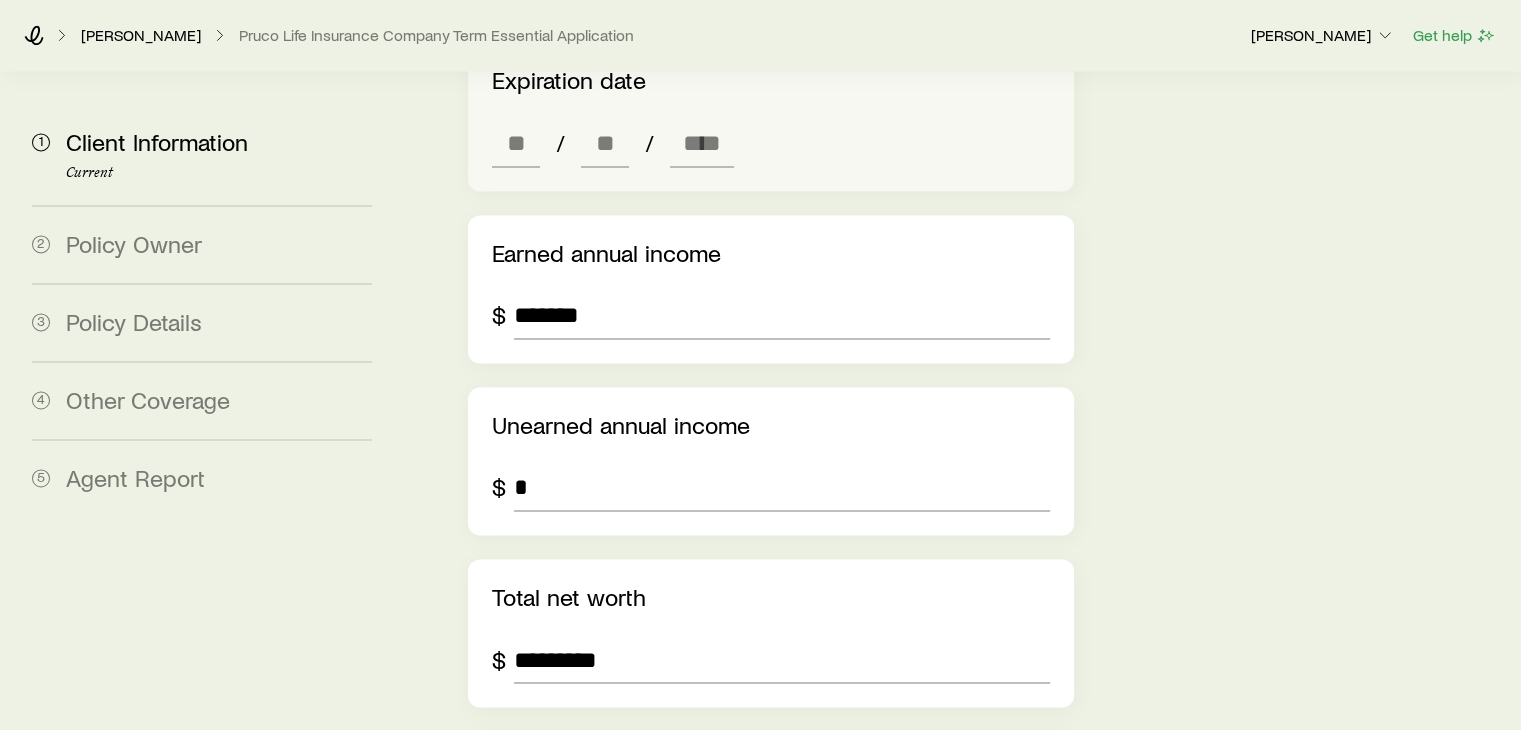 click on "**********" at bounding box center (958, -498) 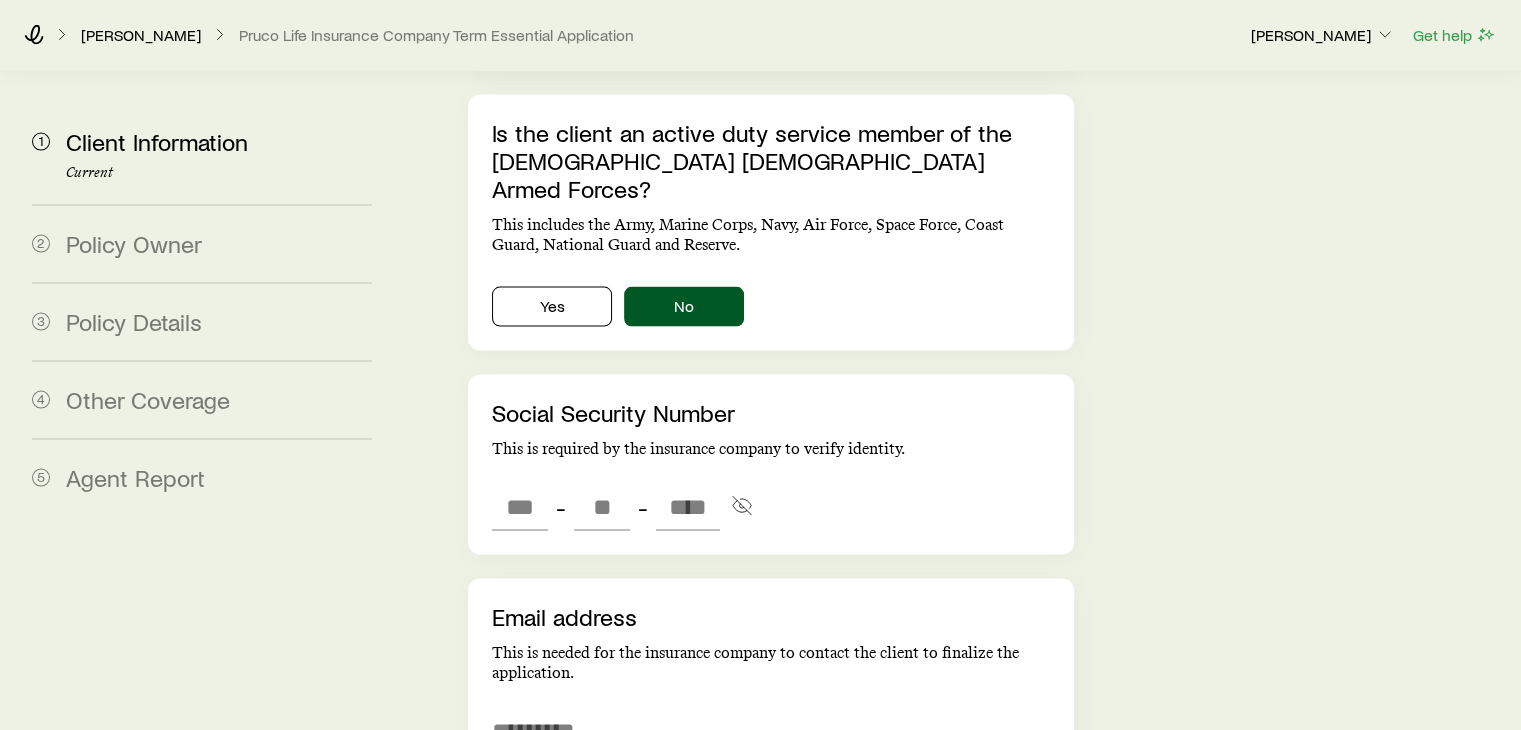 scroll, scrollTop: 4000, scrollLeft: 0, axis: vertical 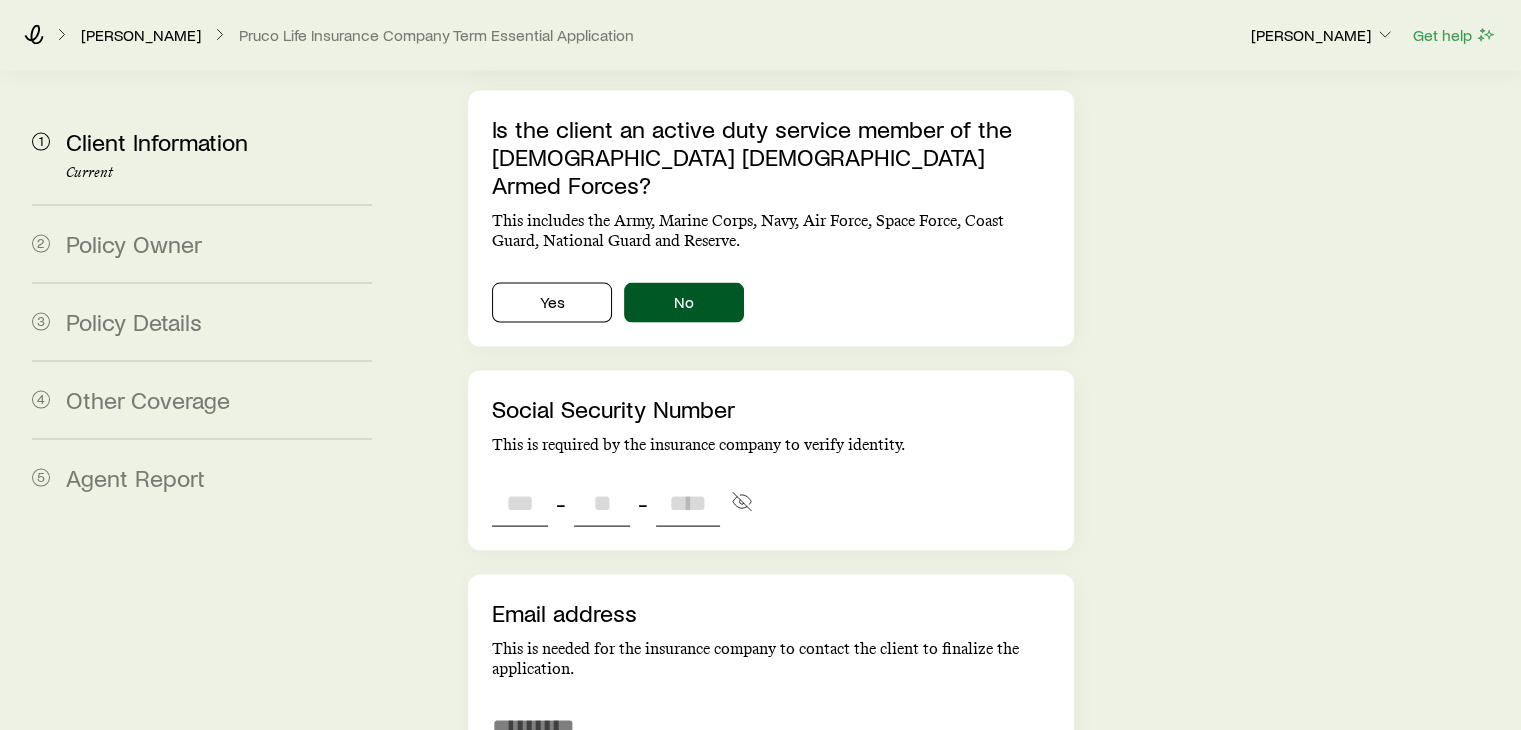 click at bounding box center [520, 503] 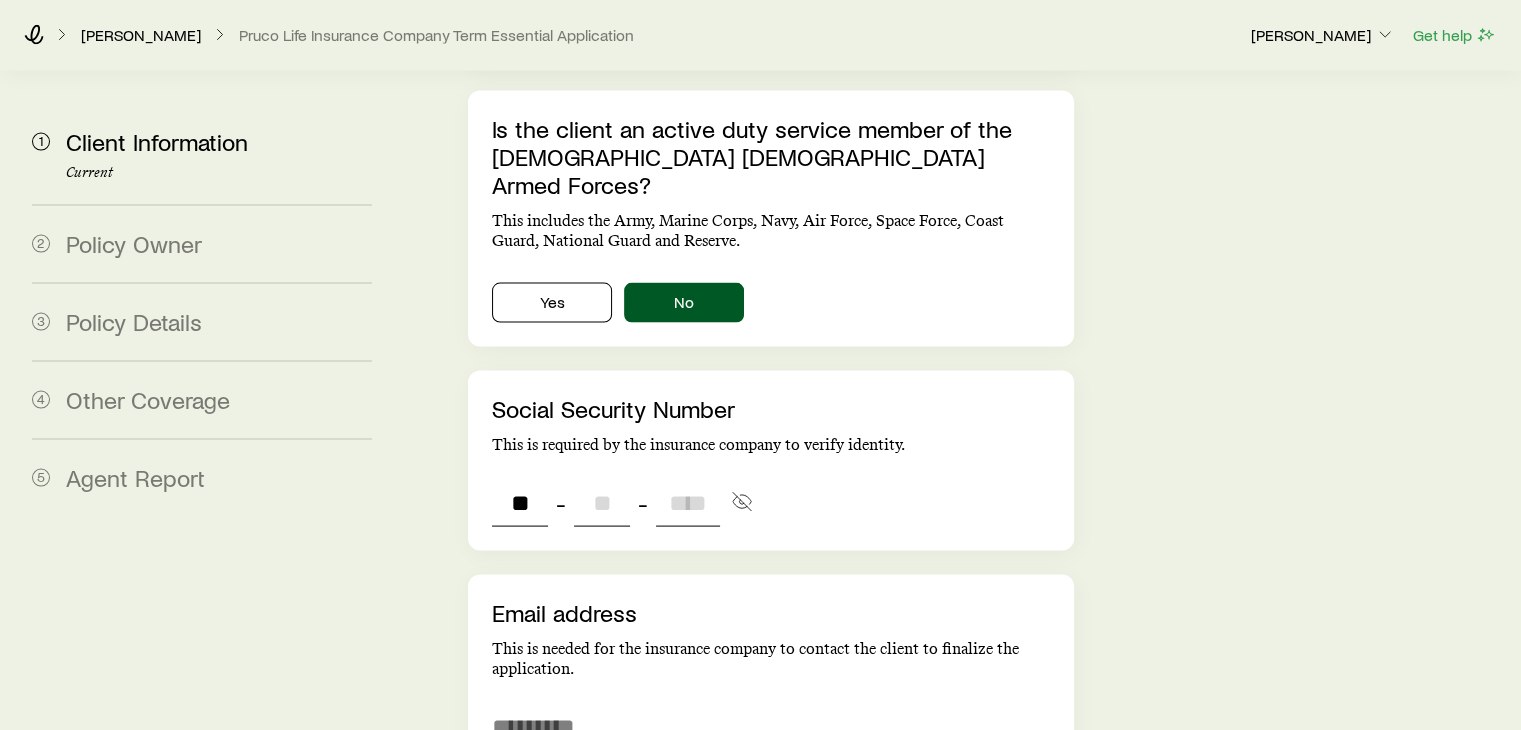 type on "***" 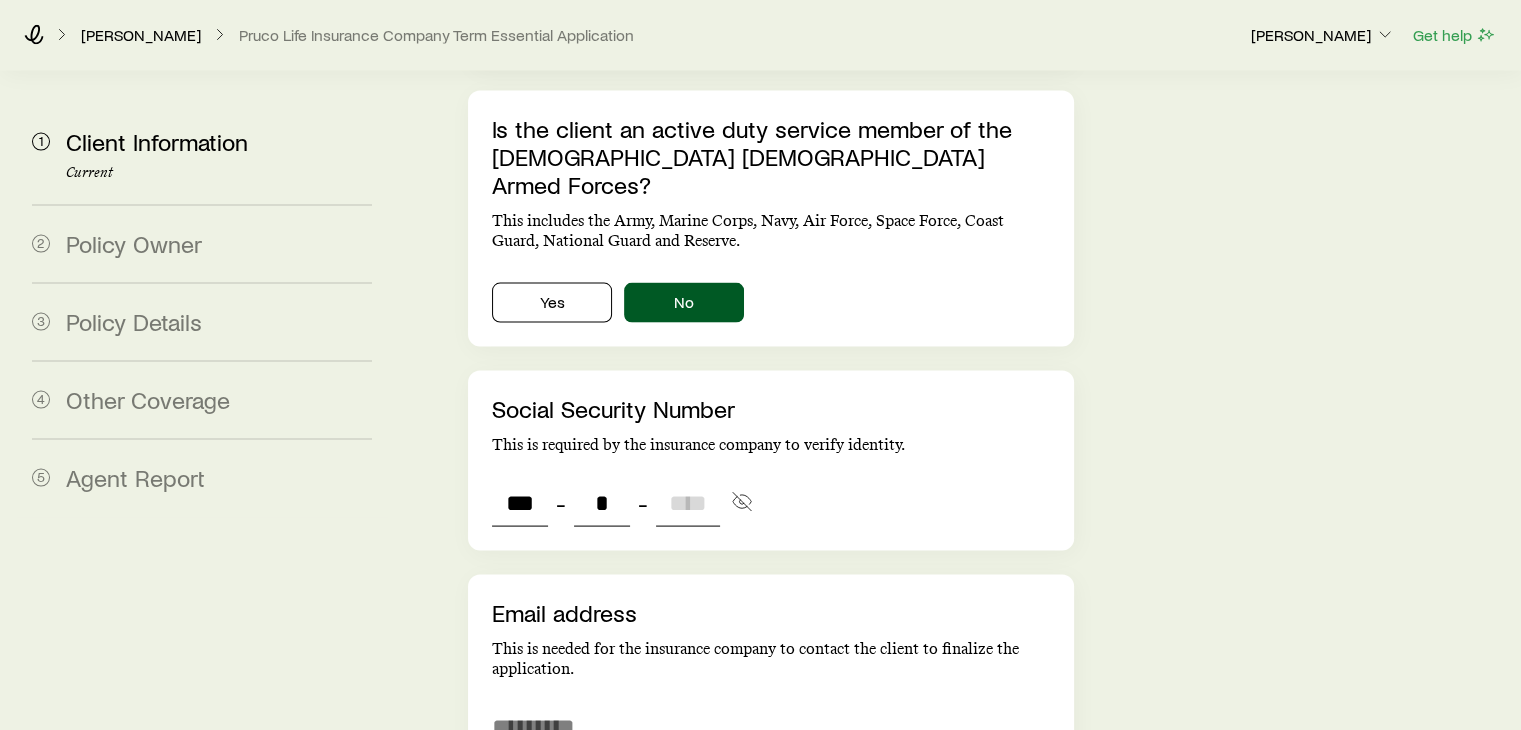 type on "**" 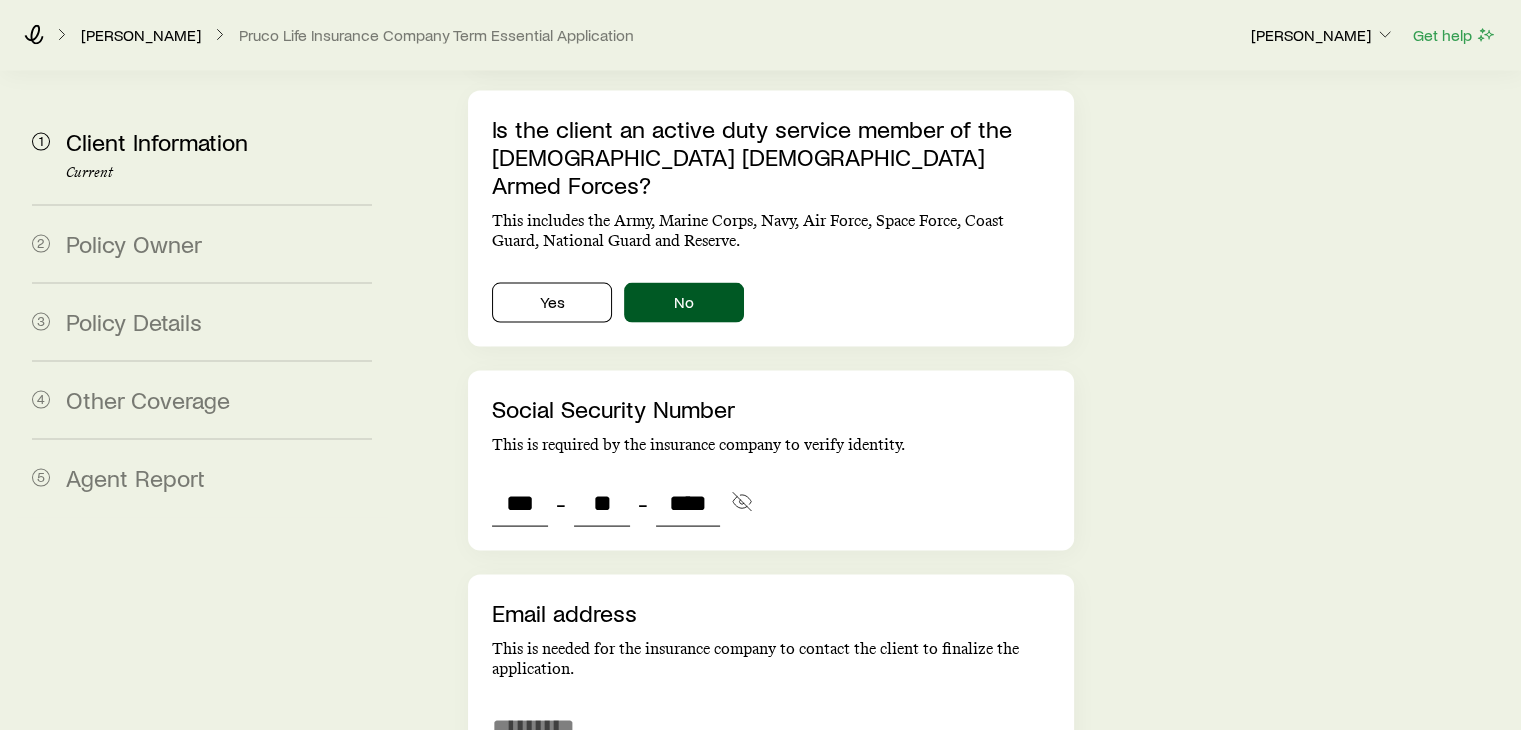 type on "****" 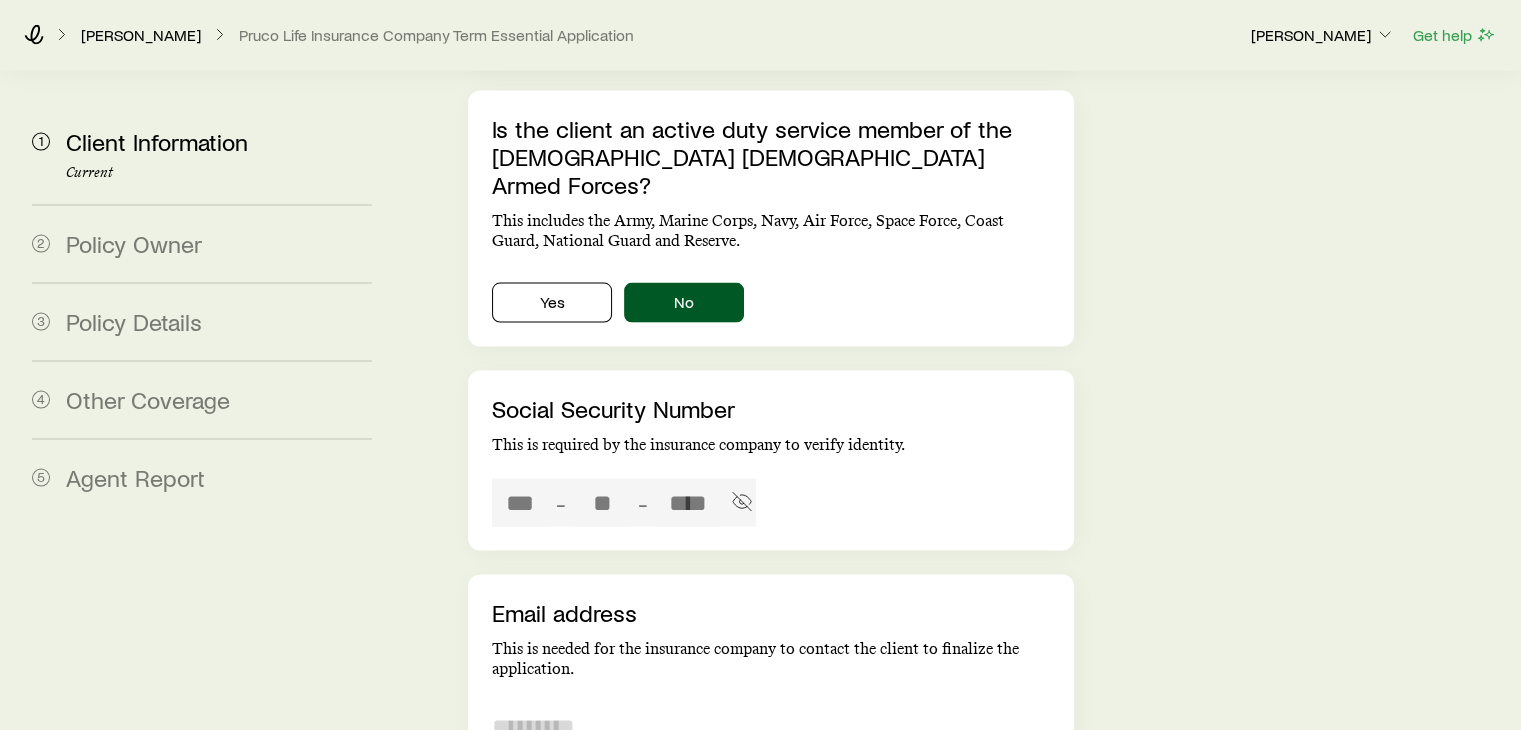 click at bounding box center [770, 727] 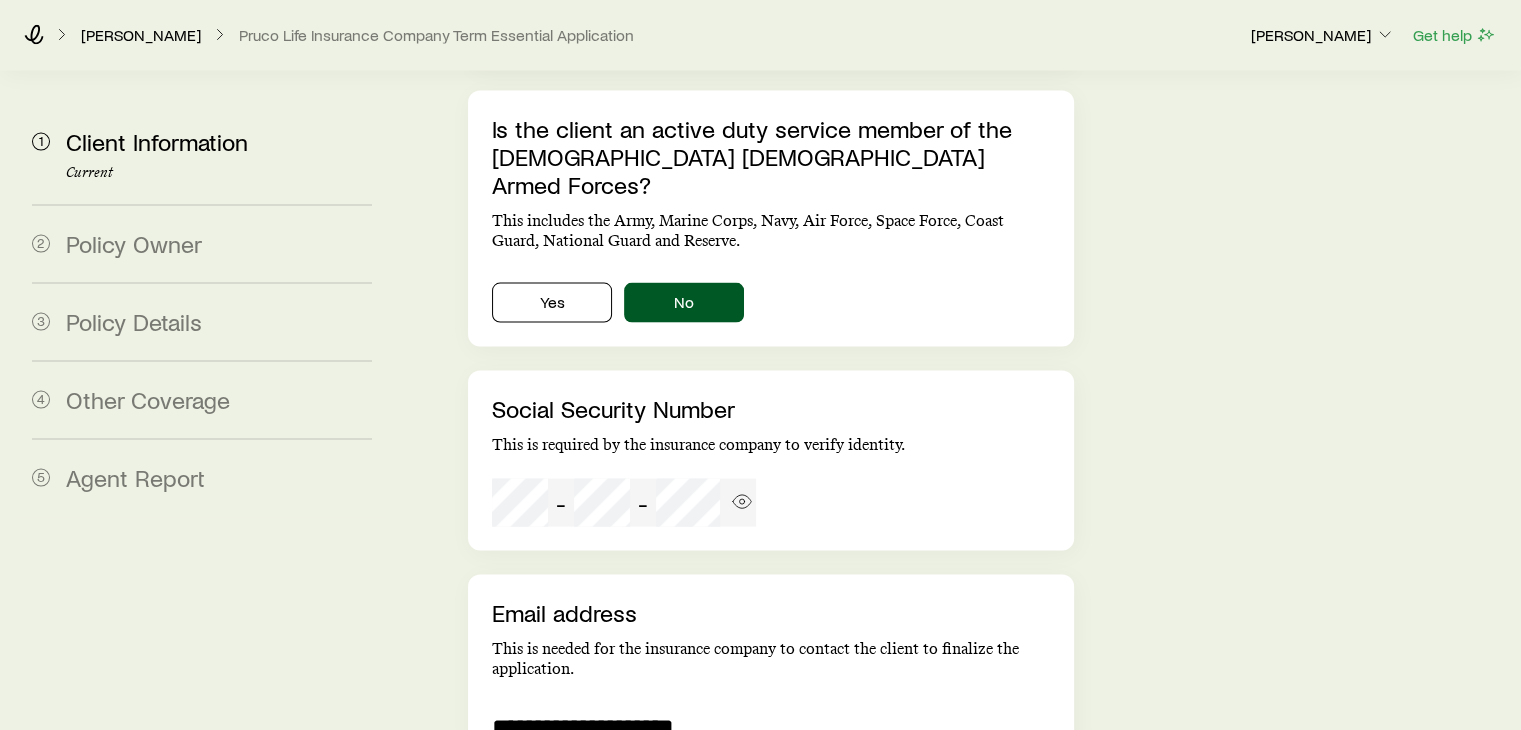 type on "**********" 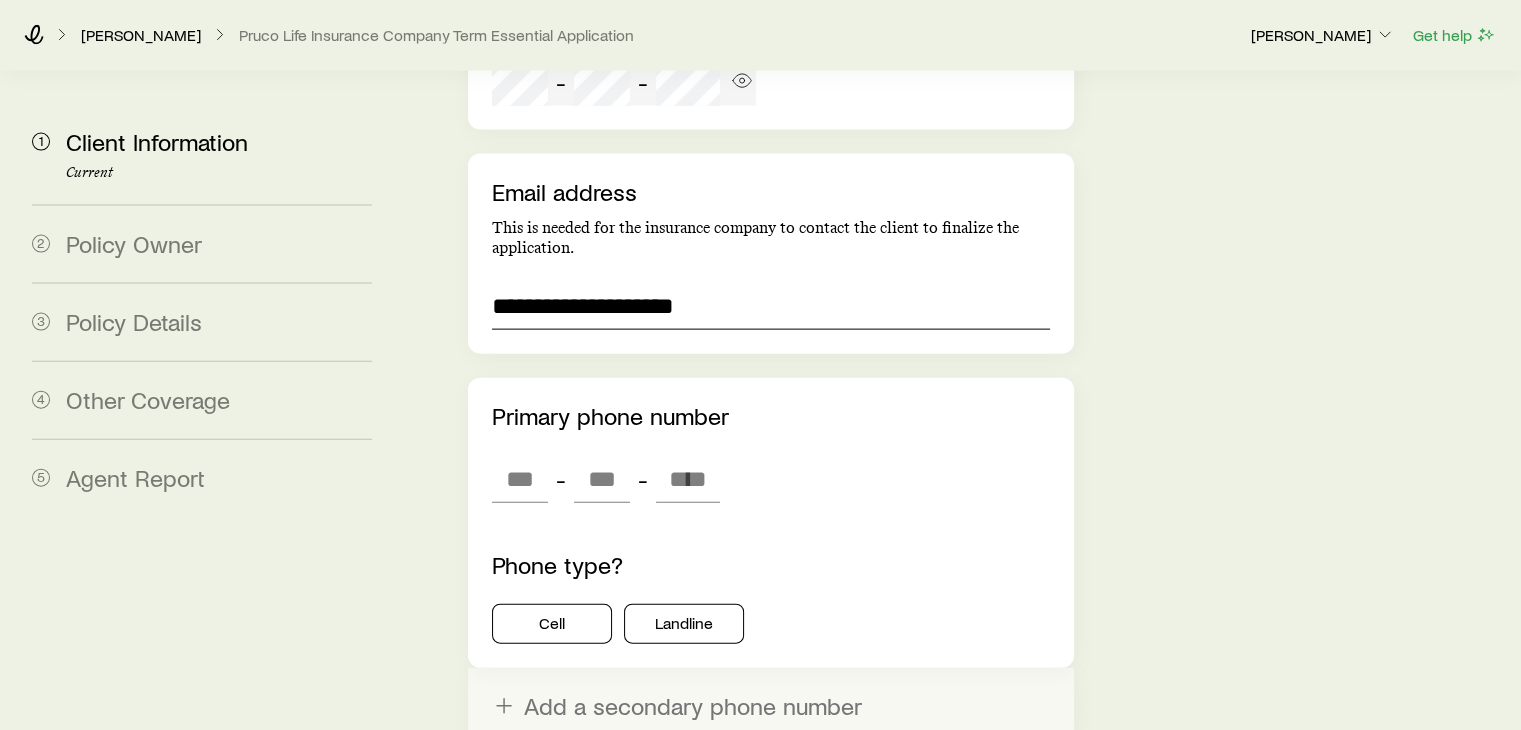 scroll, scrollTop: 4439, scrollLeft: 0, axis: vertical 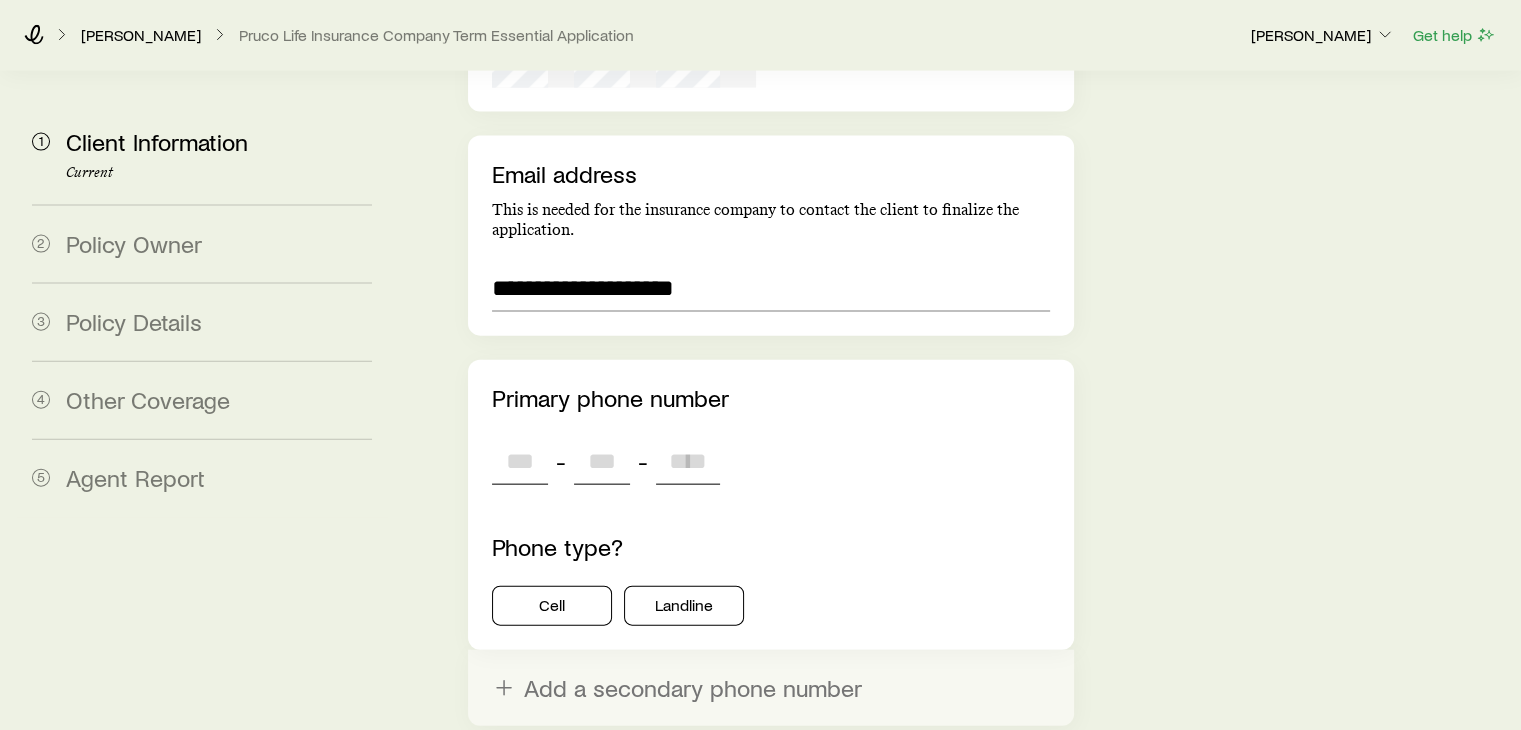 click at bounding box center (520, 461) 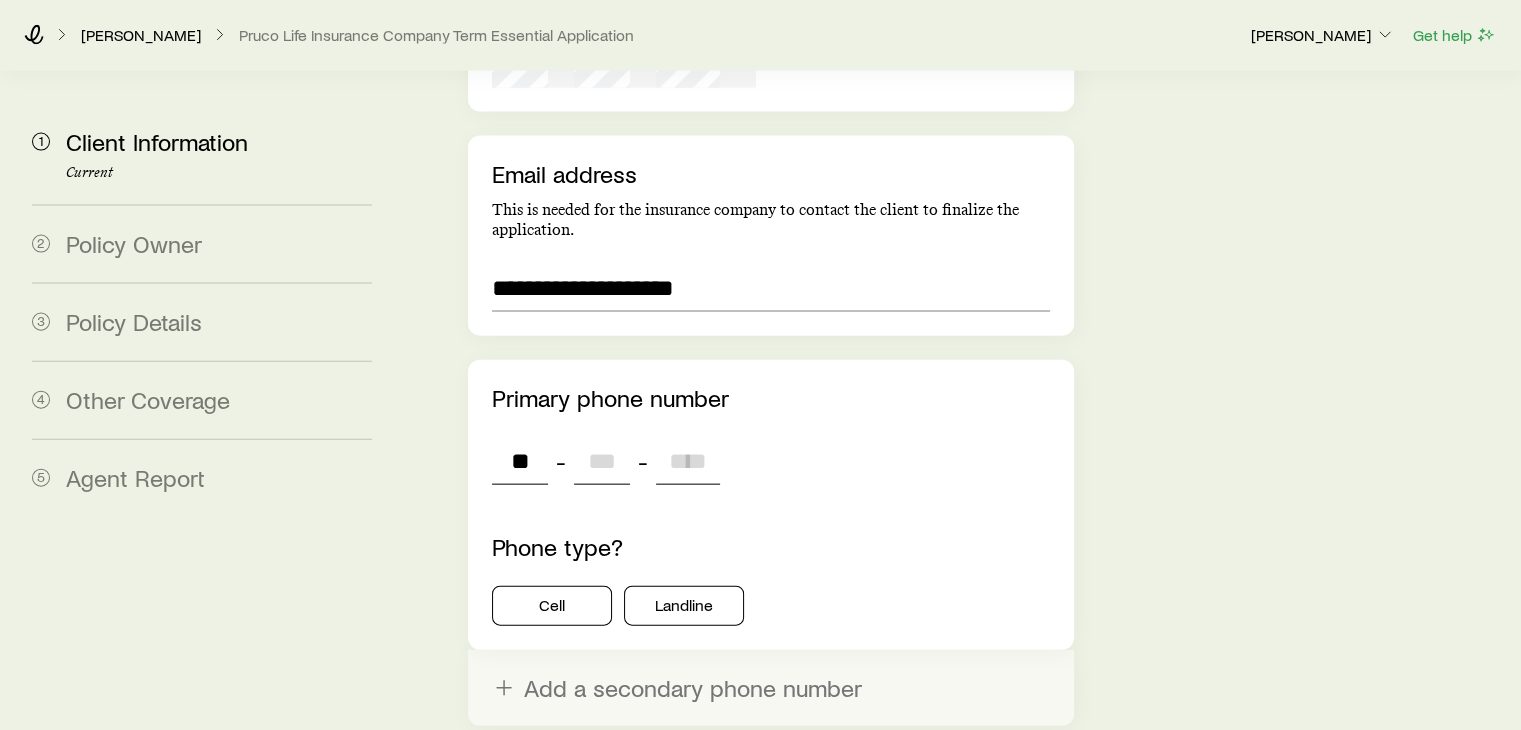type on "***" 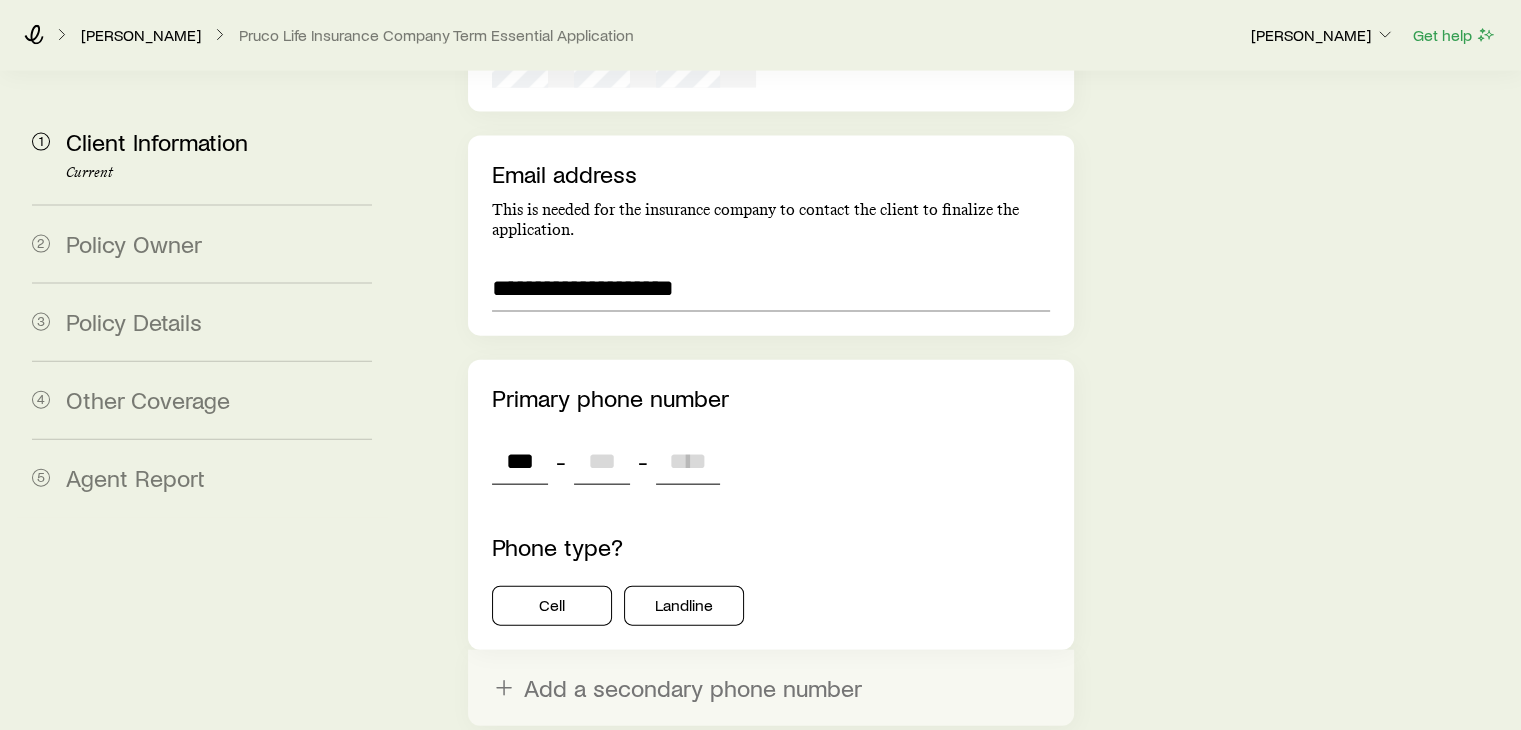type on "*" 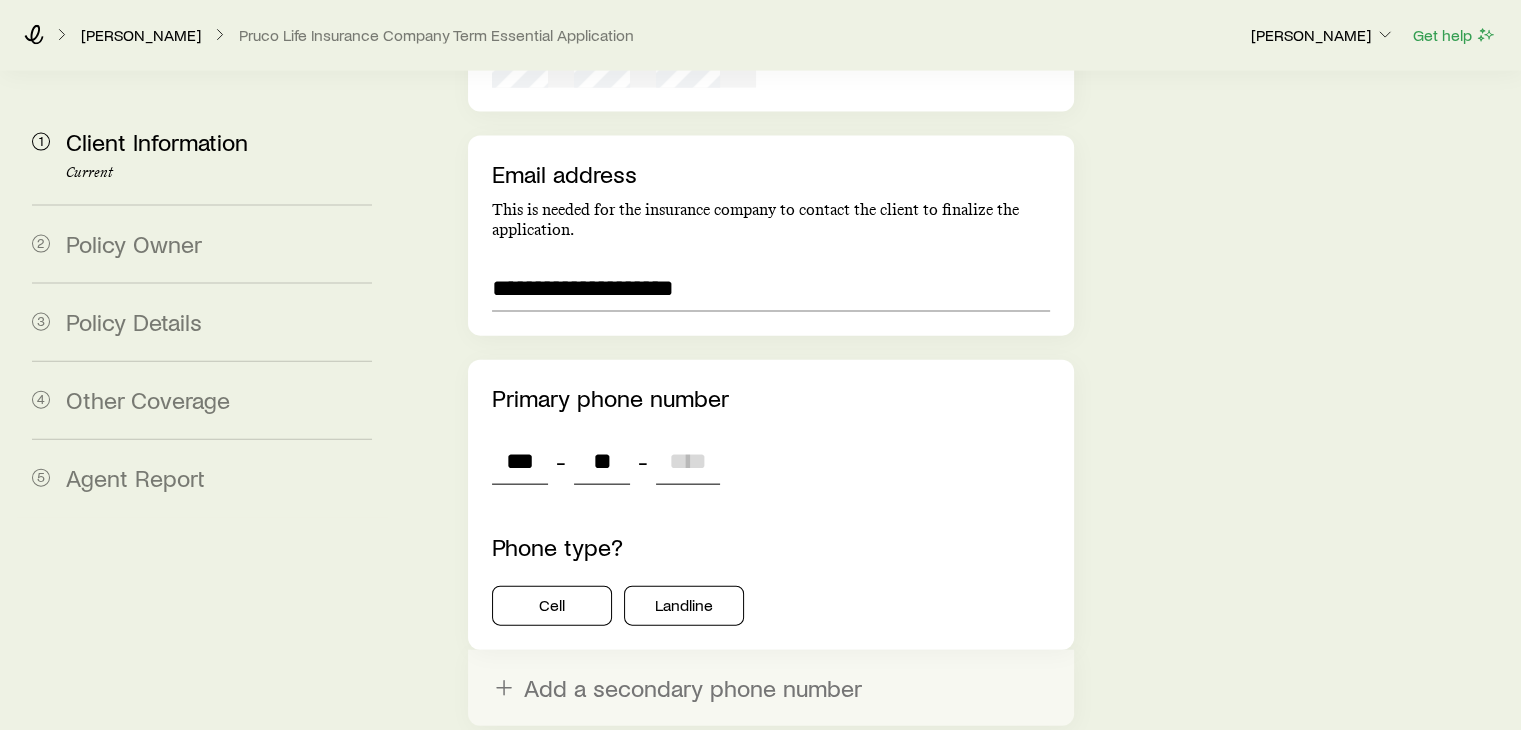 type on "***" 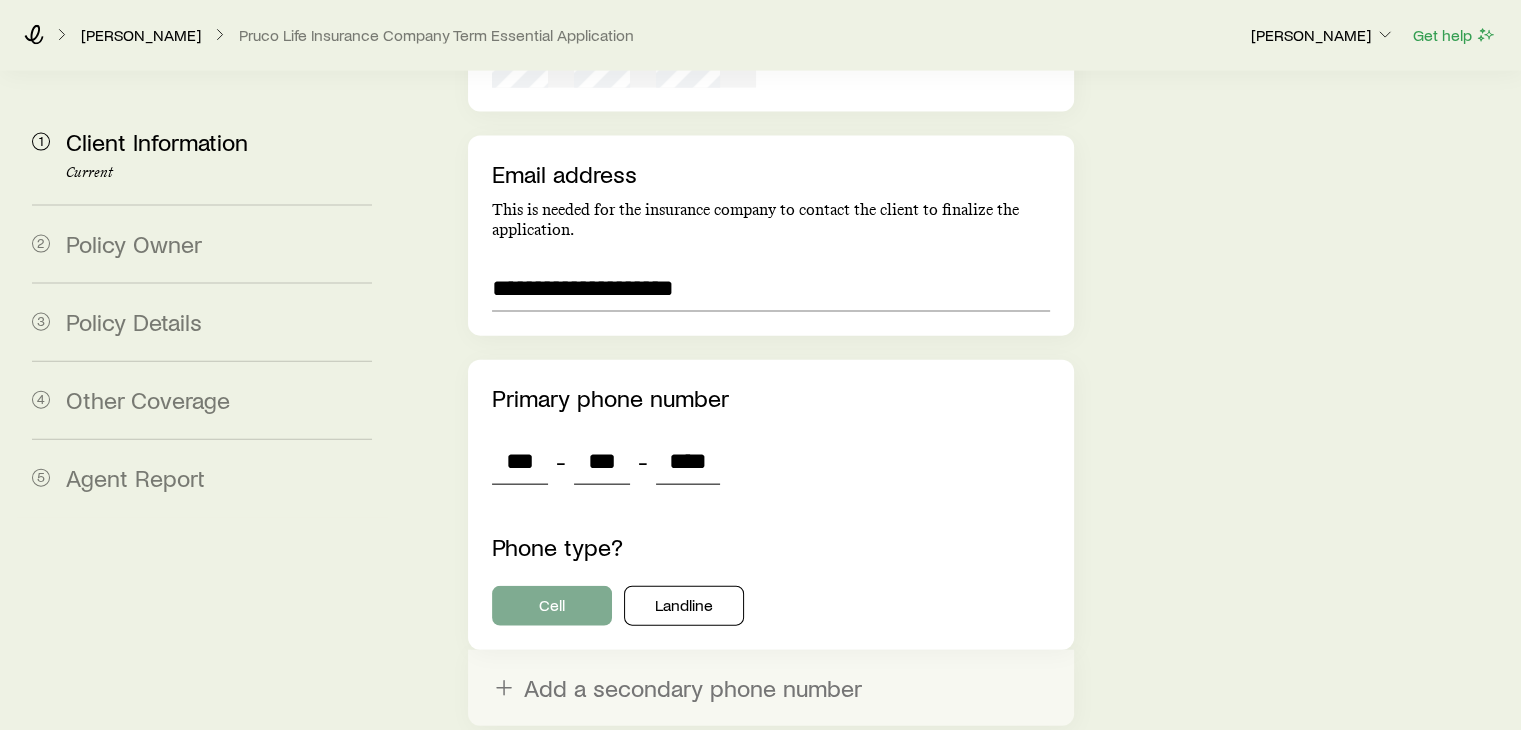 type on "****" 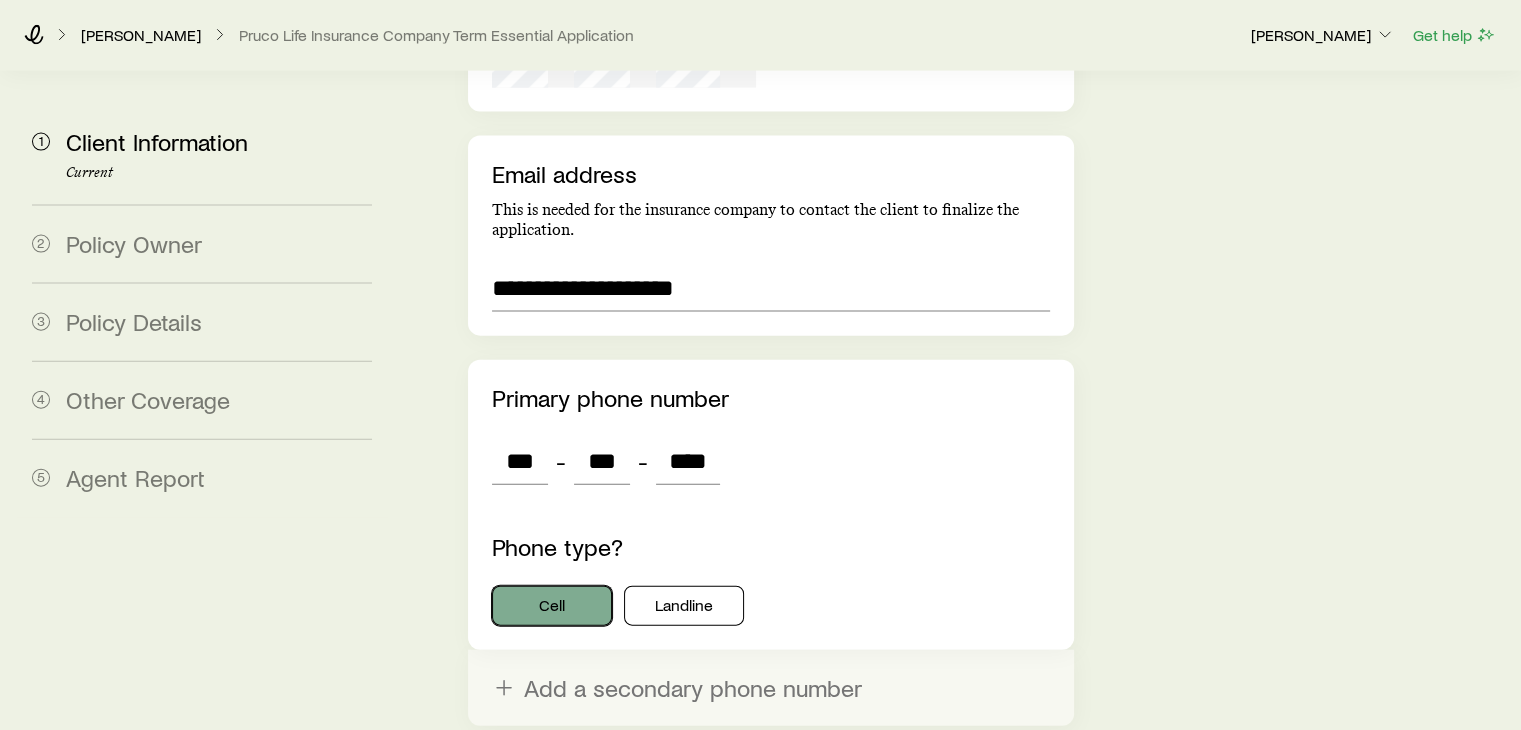 click on "Cell" at bounding box center [552, 606] 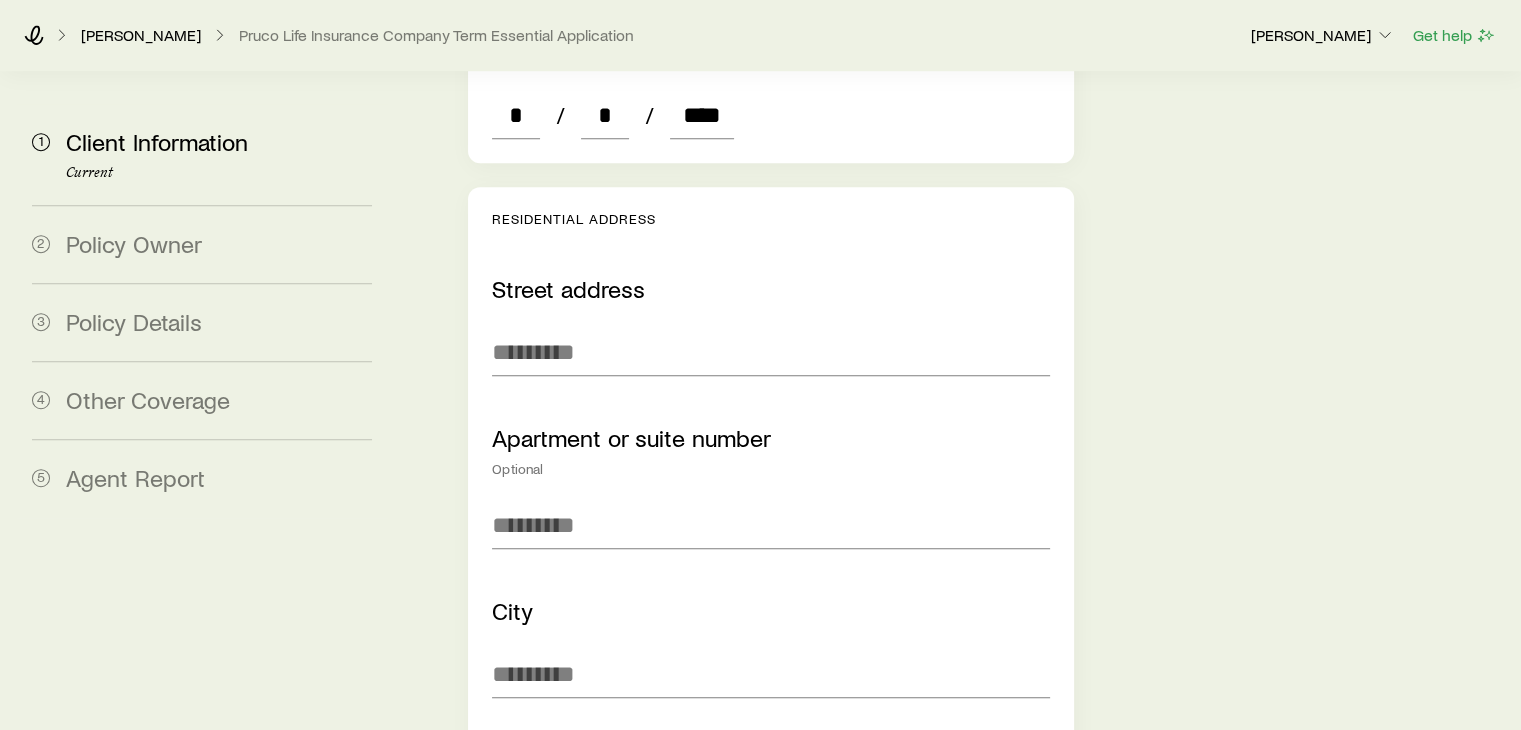 scroll, scrollTop: 1205, scrollLeft: 0, axis: vertical 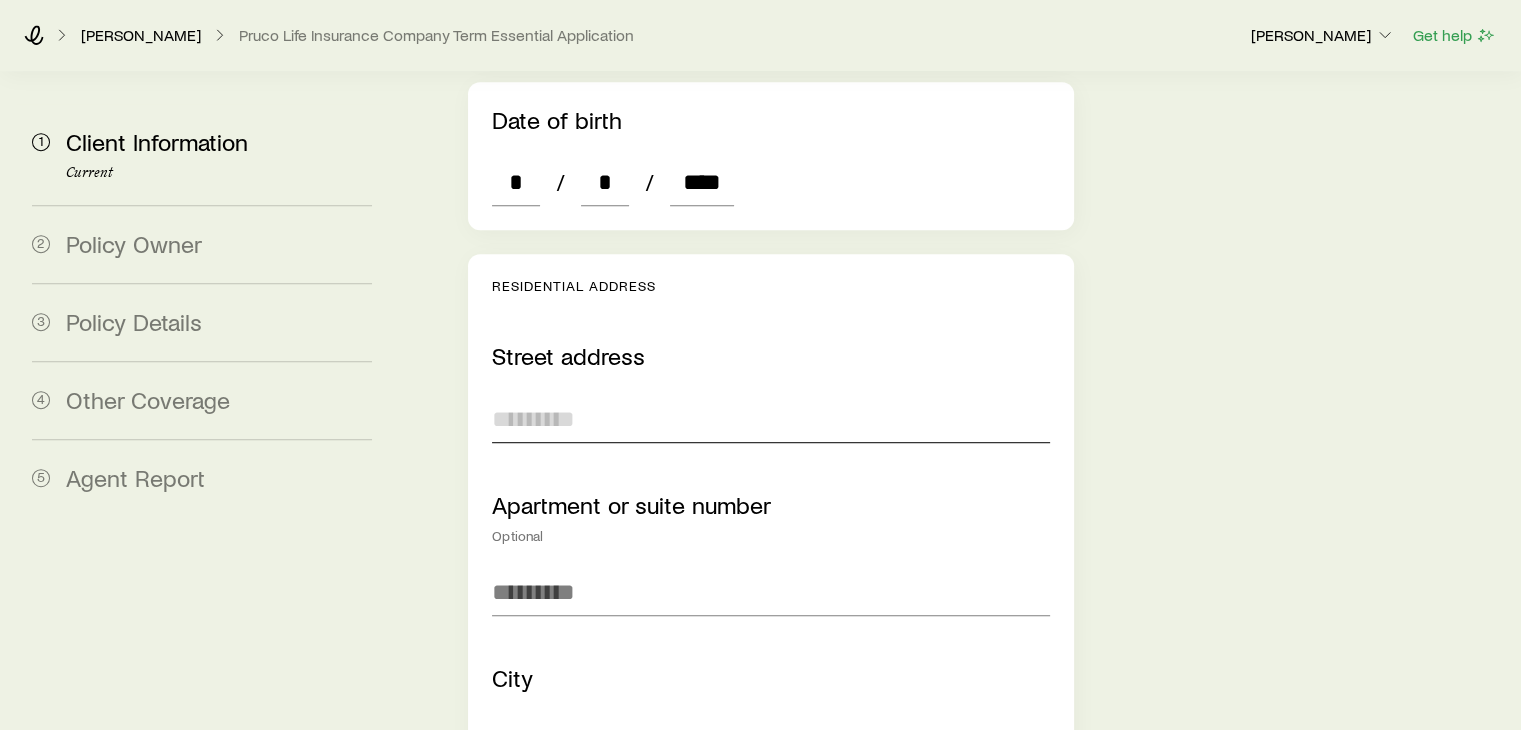 click at bounding box center (770, 419) 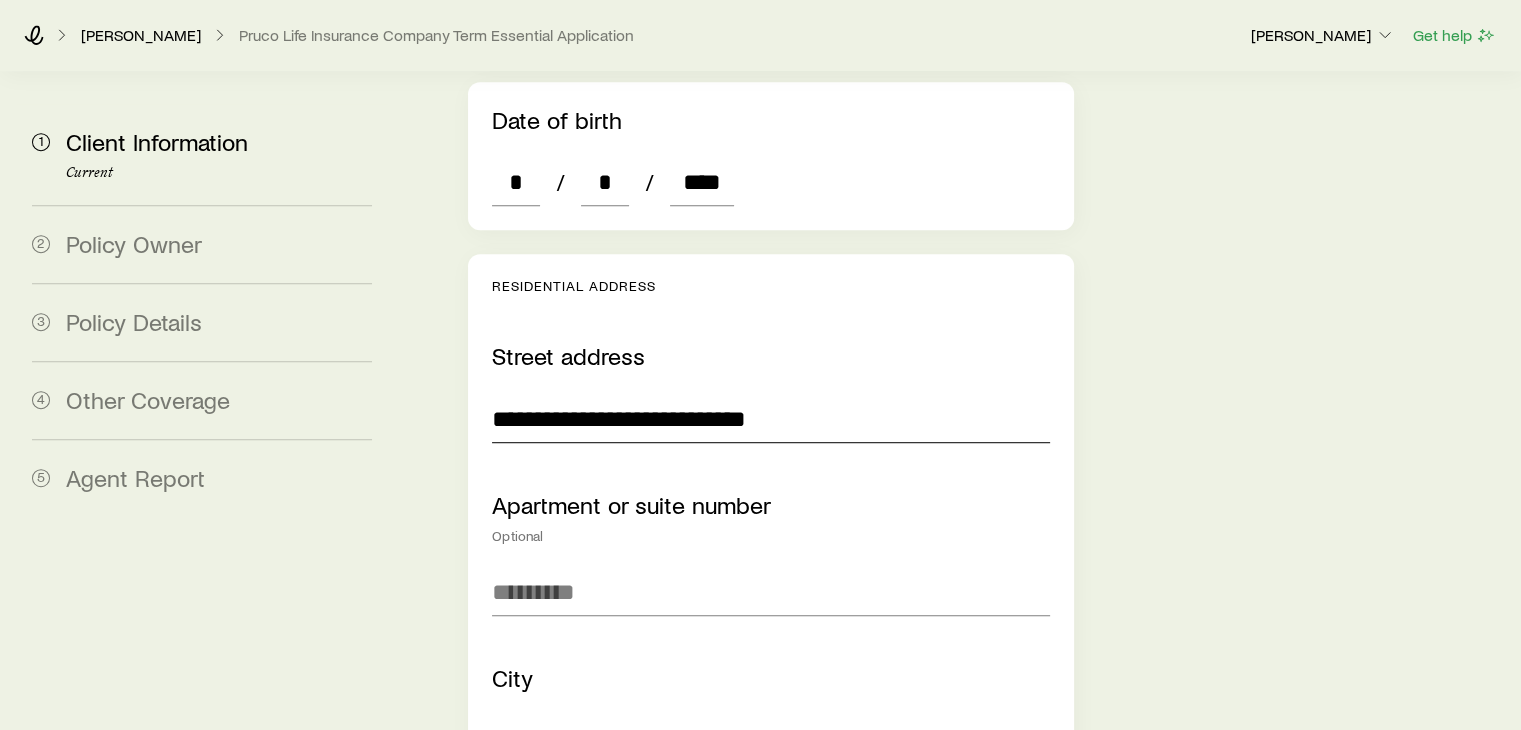 type on "**********" 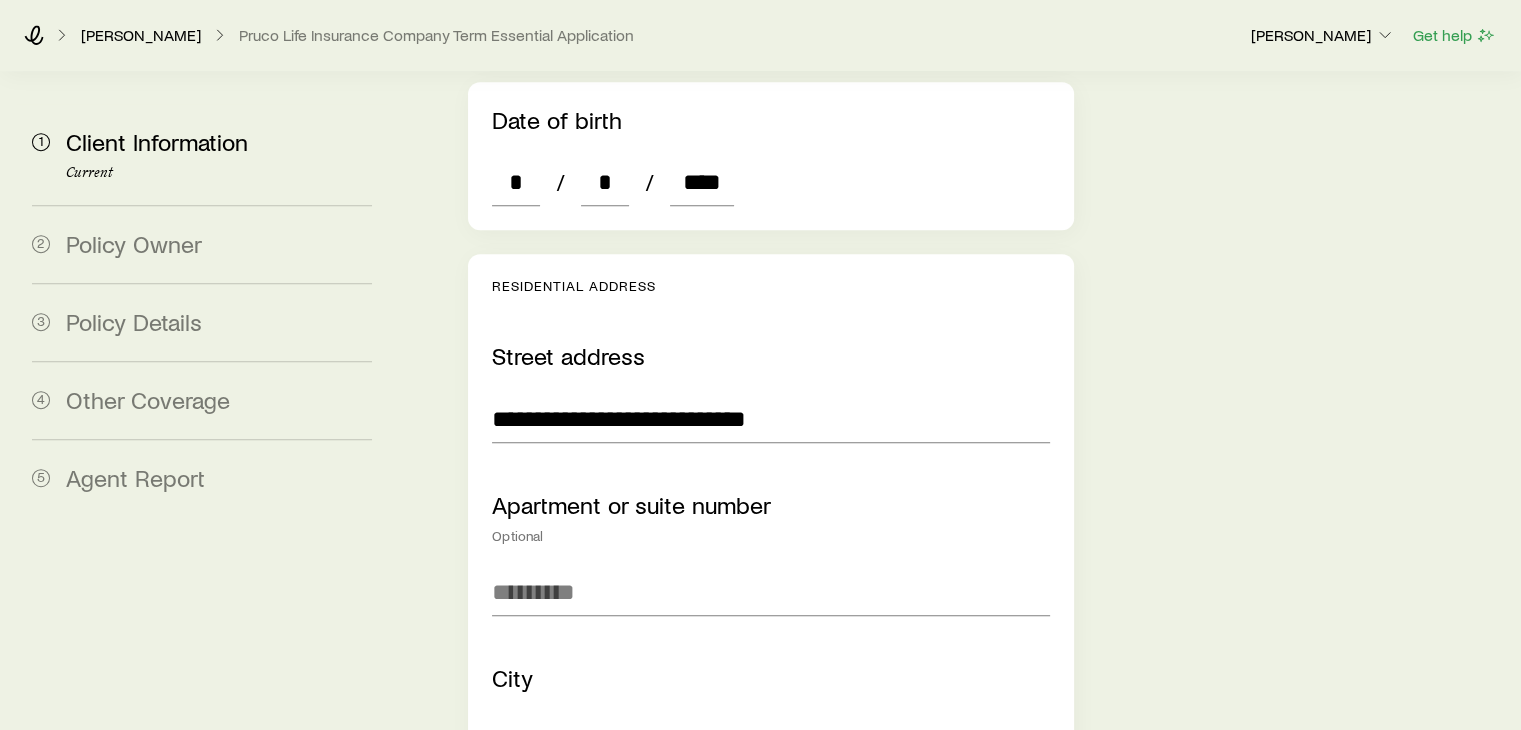 click at bounding box center (770, 741) 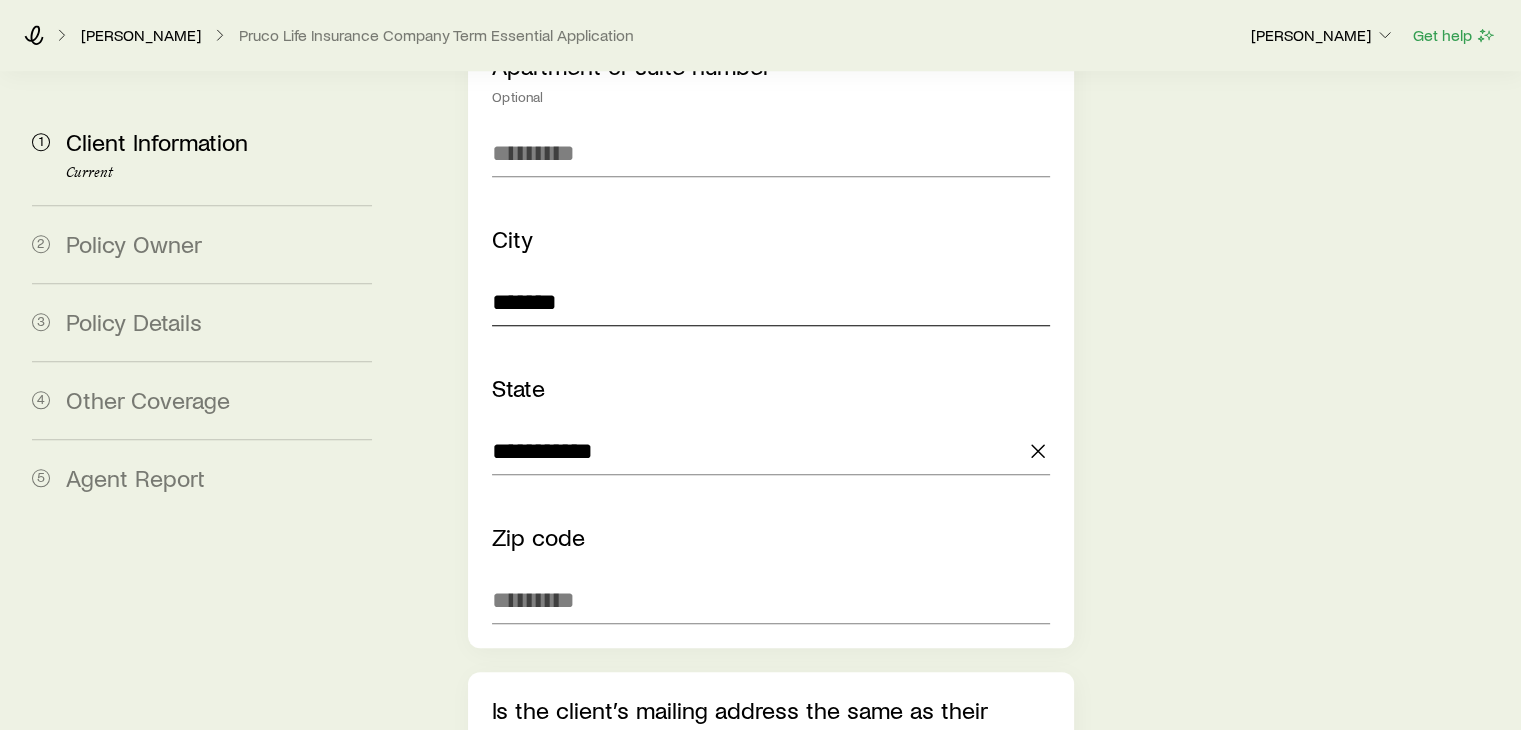 type 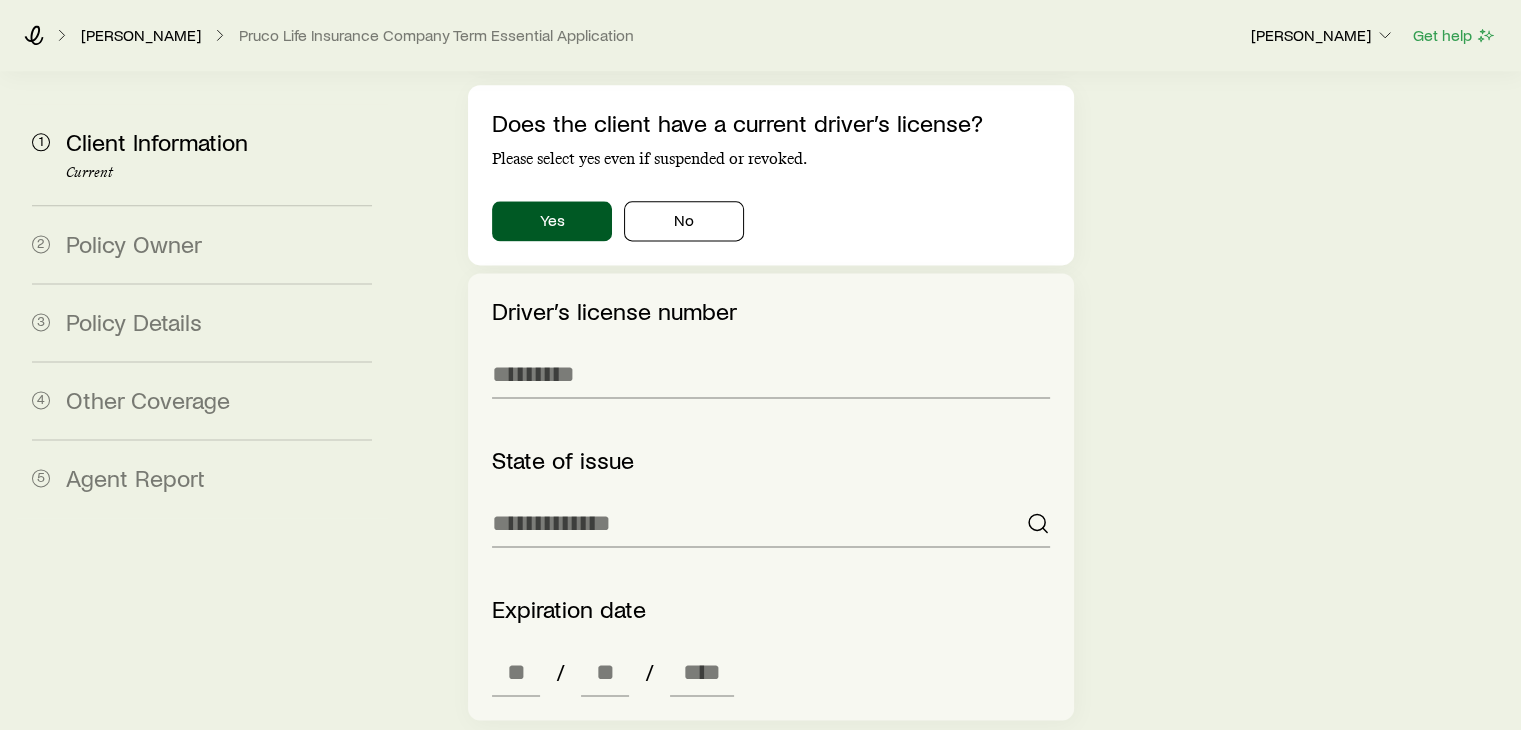 scroll, scrollTop: 2643, scrollLeft: 0, axis: vertical 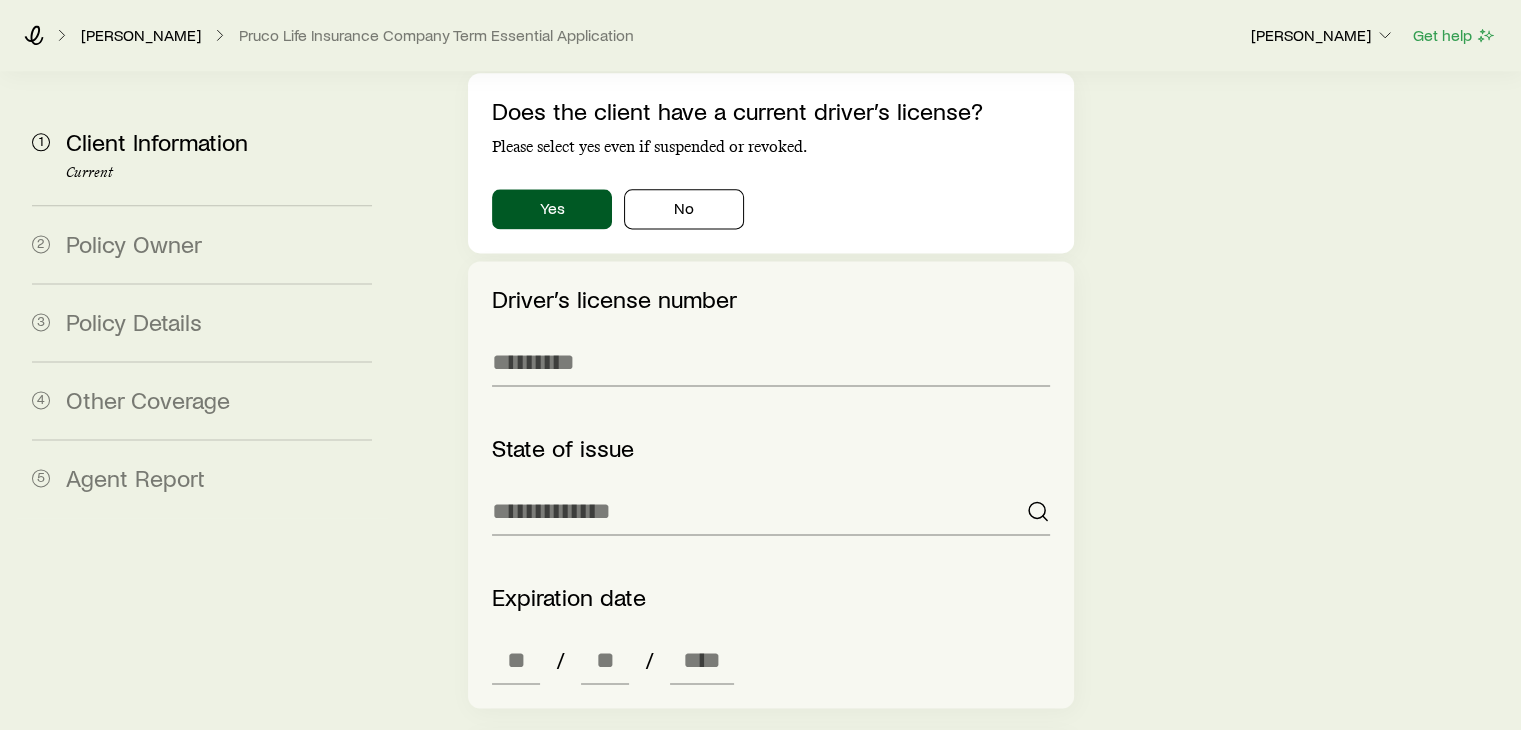 type on "*****" 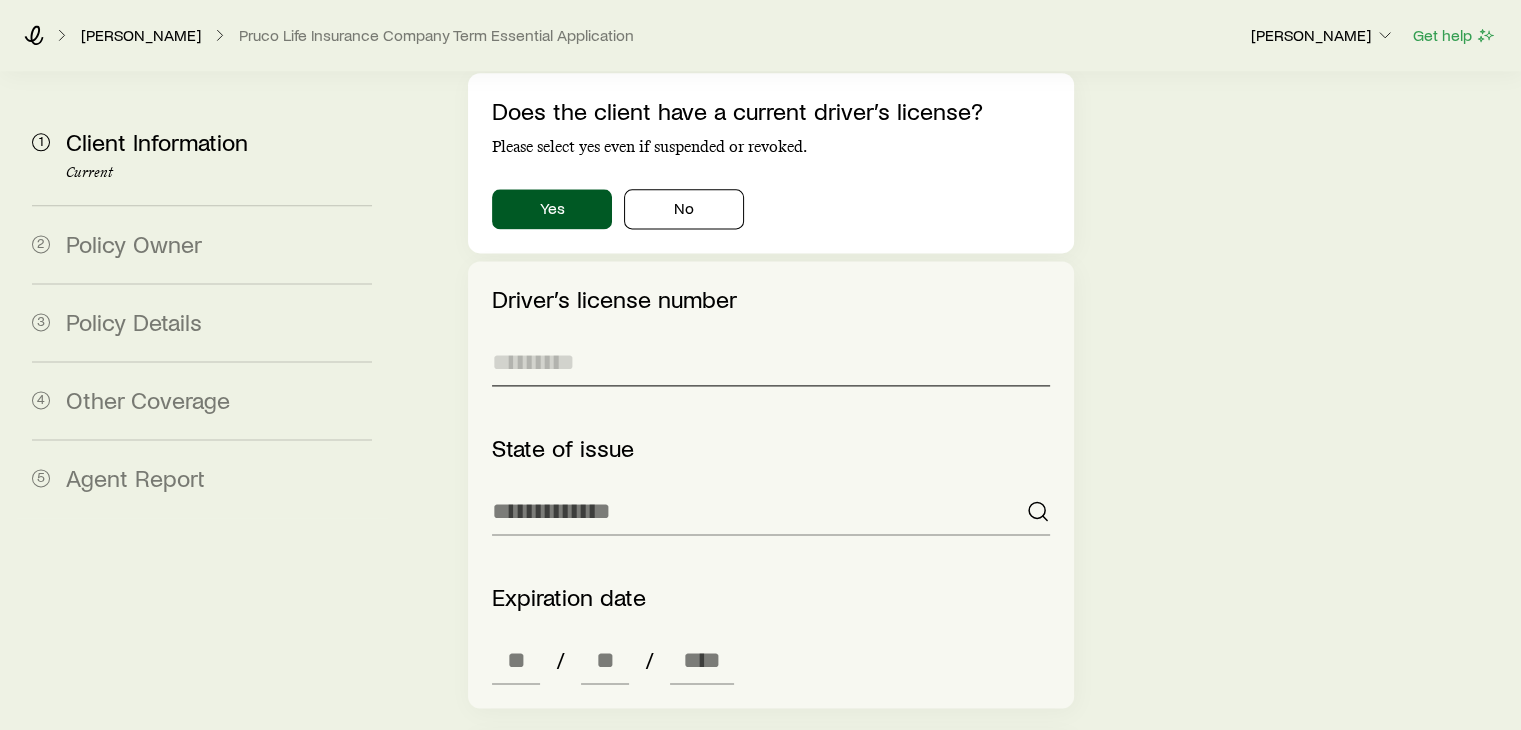 click at bounding box center (770, 362) 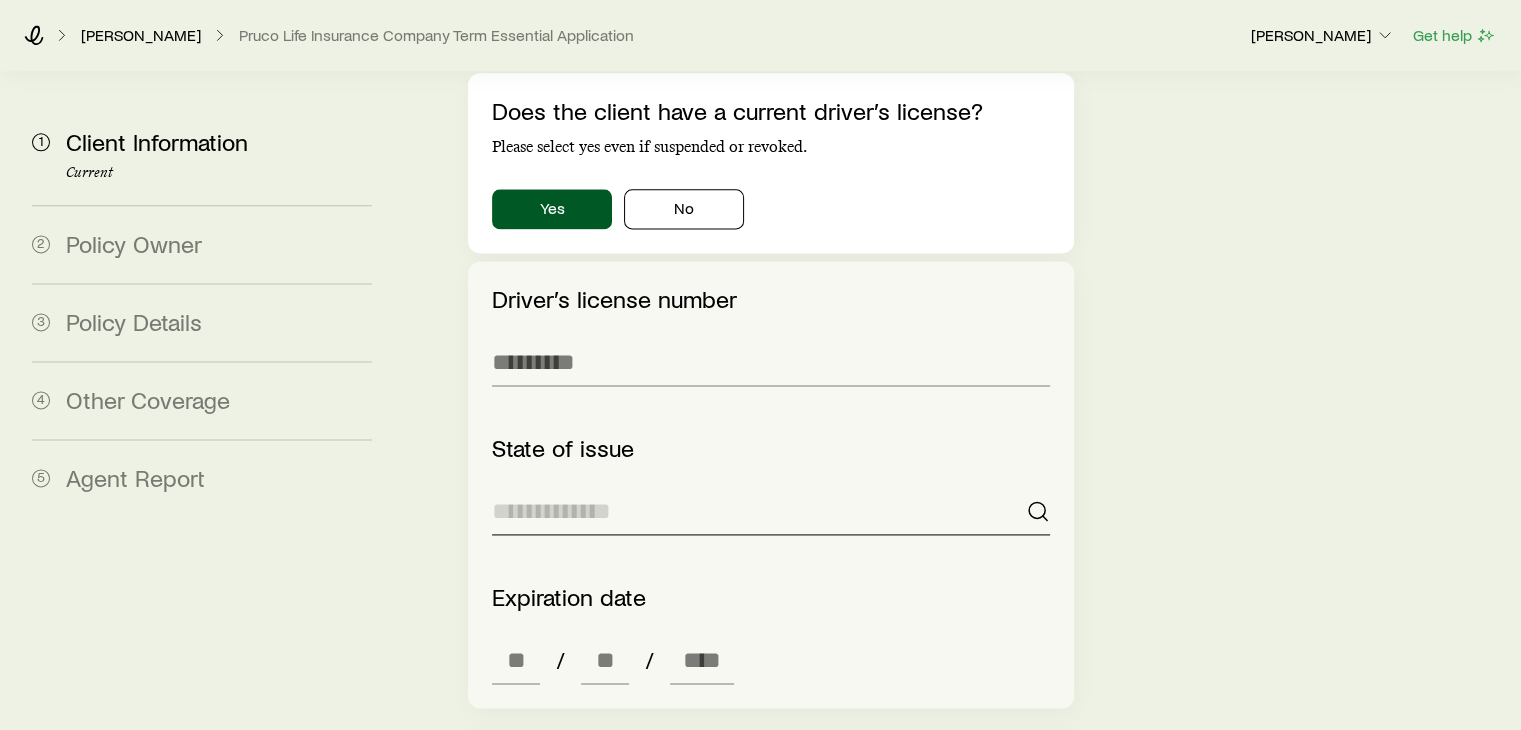 click on "State of issue" at bounding box center (770, 484) 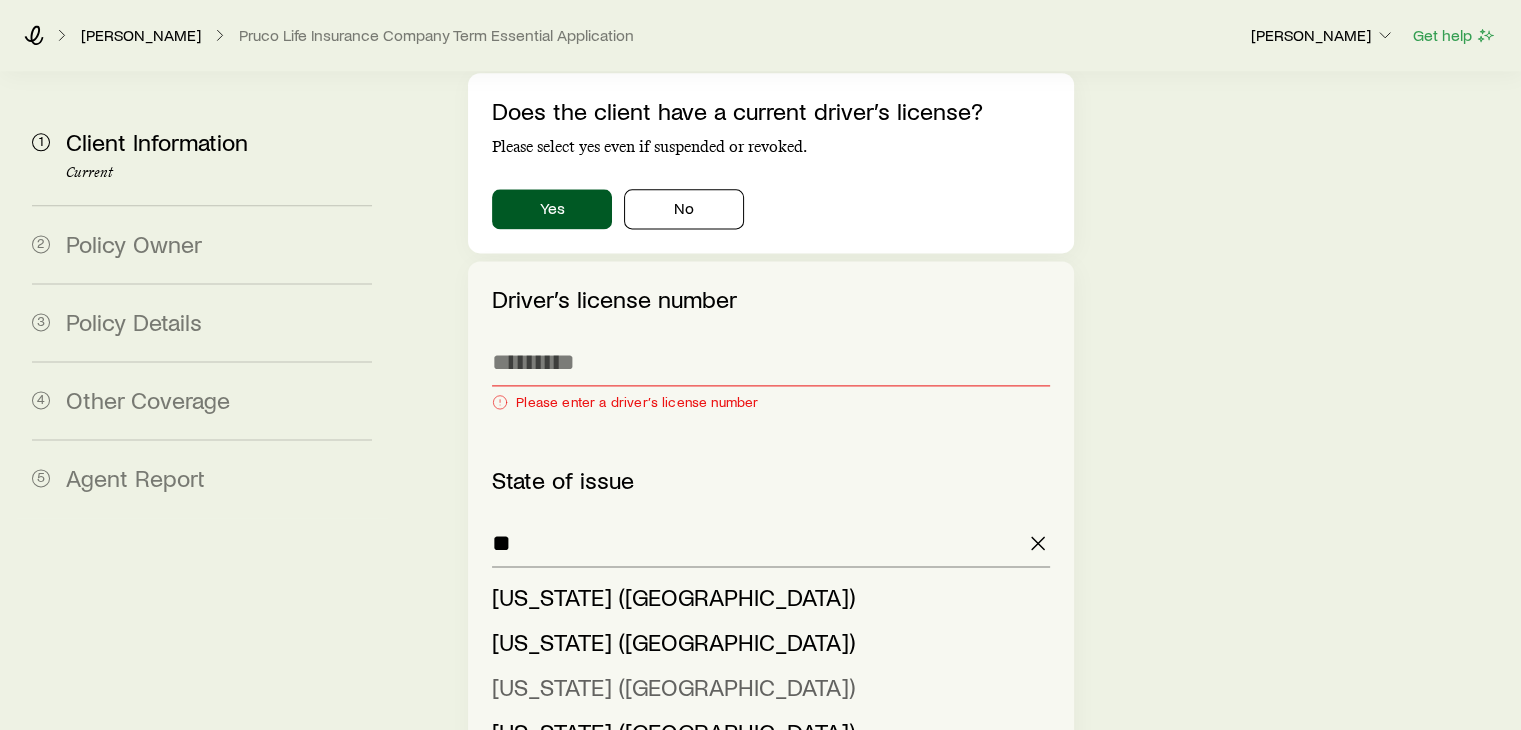 click on "[US_STATE] ([GEOGRAPHIC_DATA])" at bounding box center (673, 686) 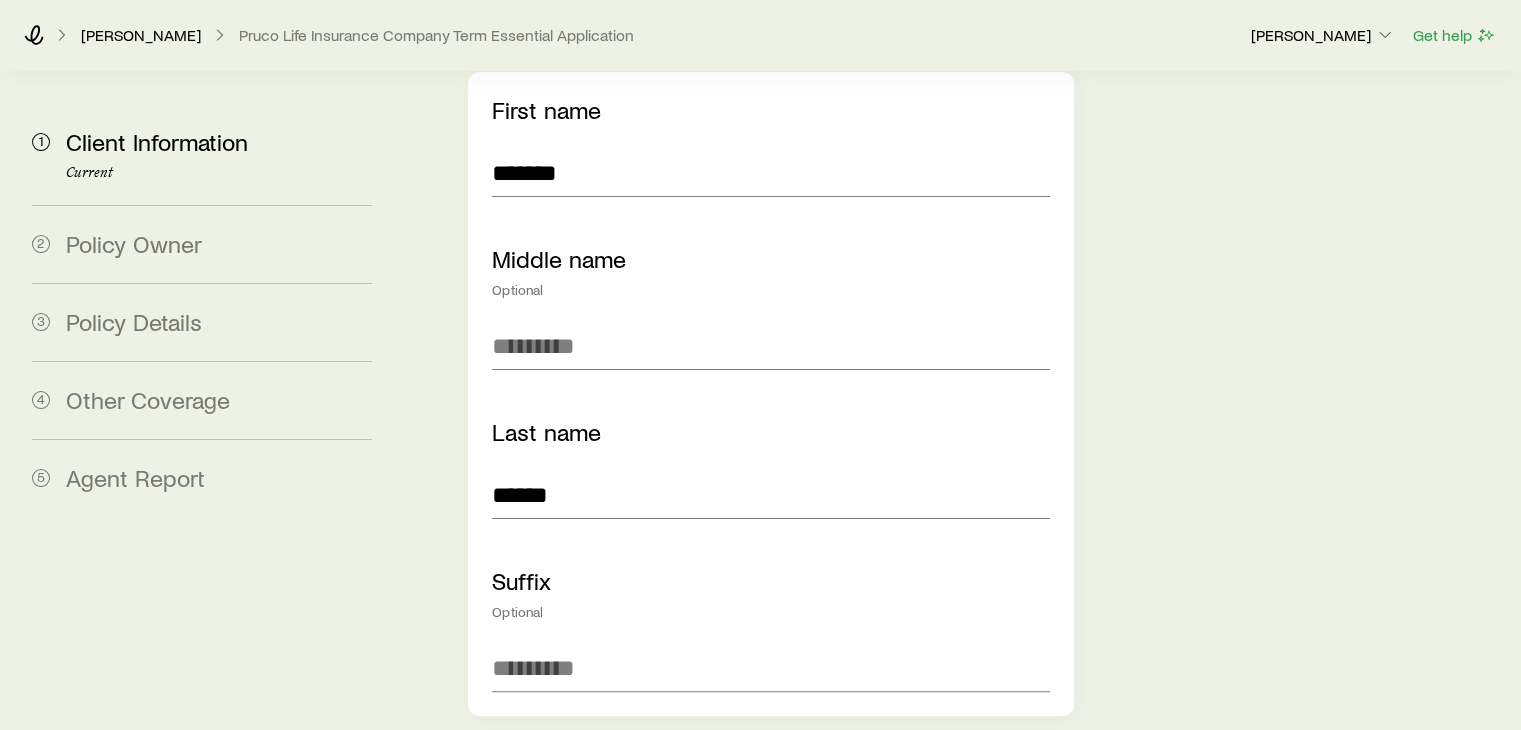 scroll, scrollTop: 343, scrollLeft: 0, axis: vertical 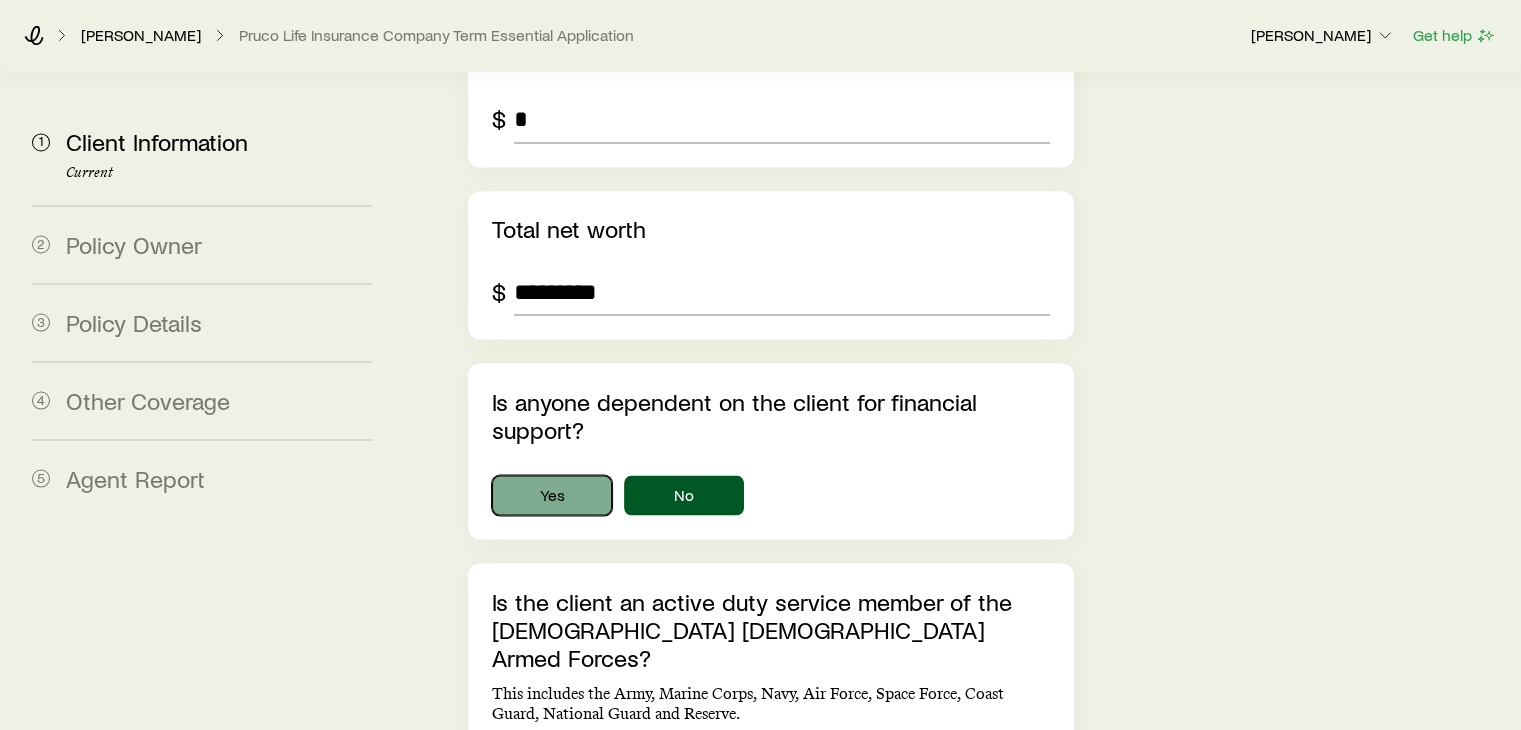 click on "Yes" at bounding box center (552, 495) 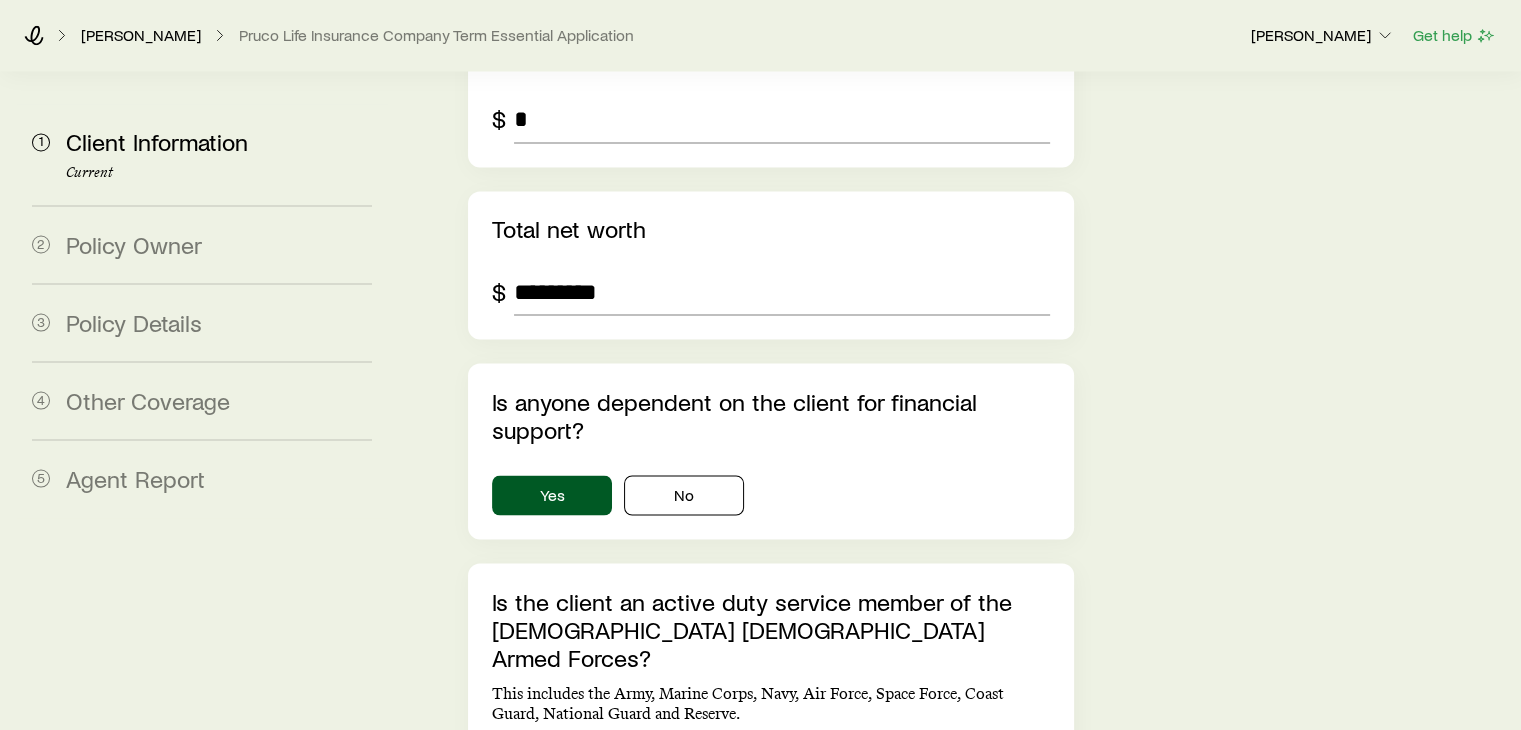click on "**********" at bounding box center (958, -882) 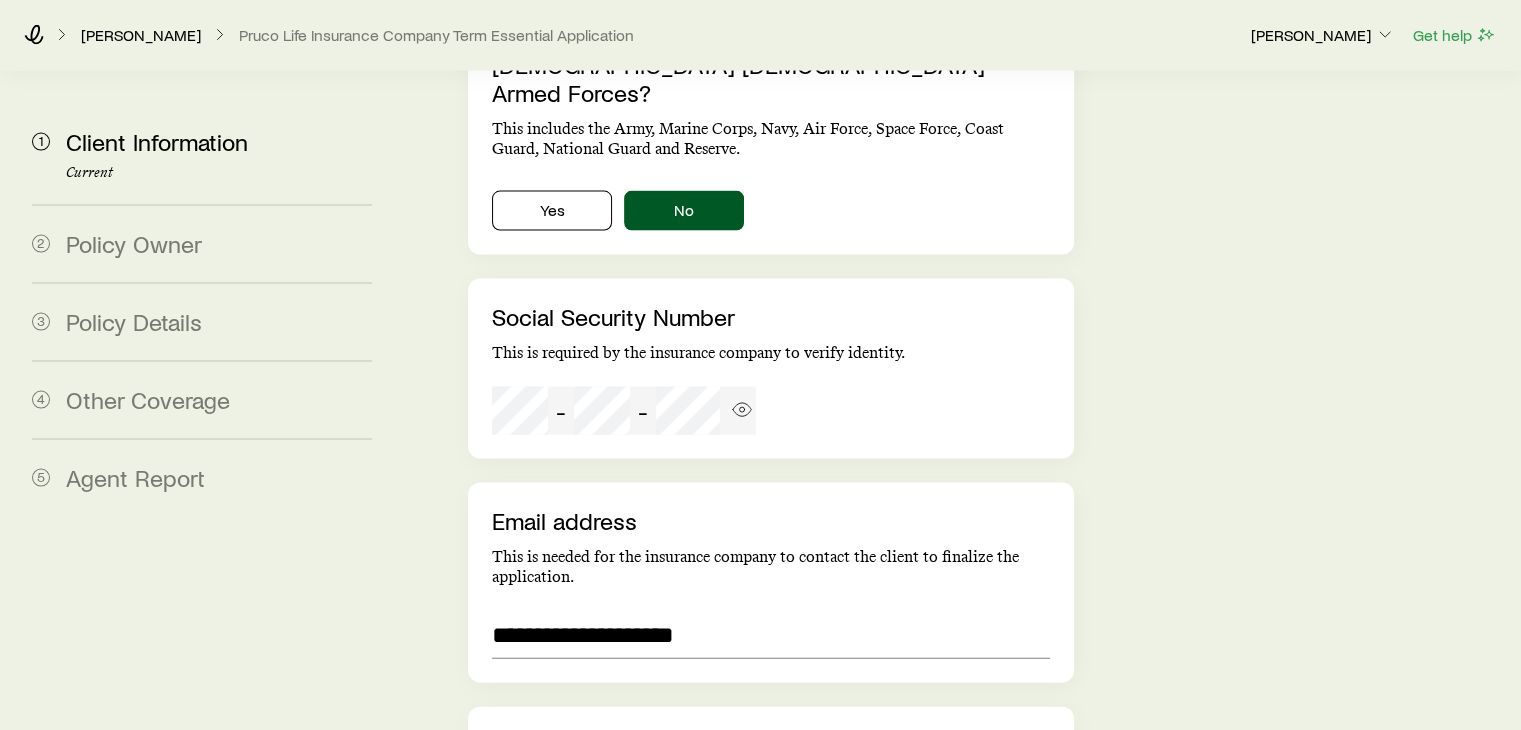scroll, scrollTop: 4084, scrollLeft: 0, axis: vertical 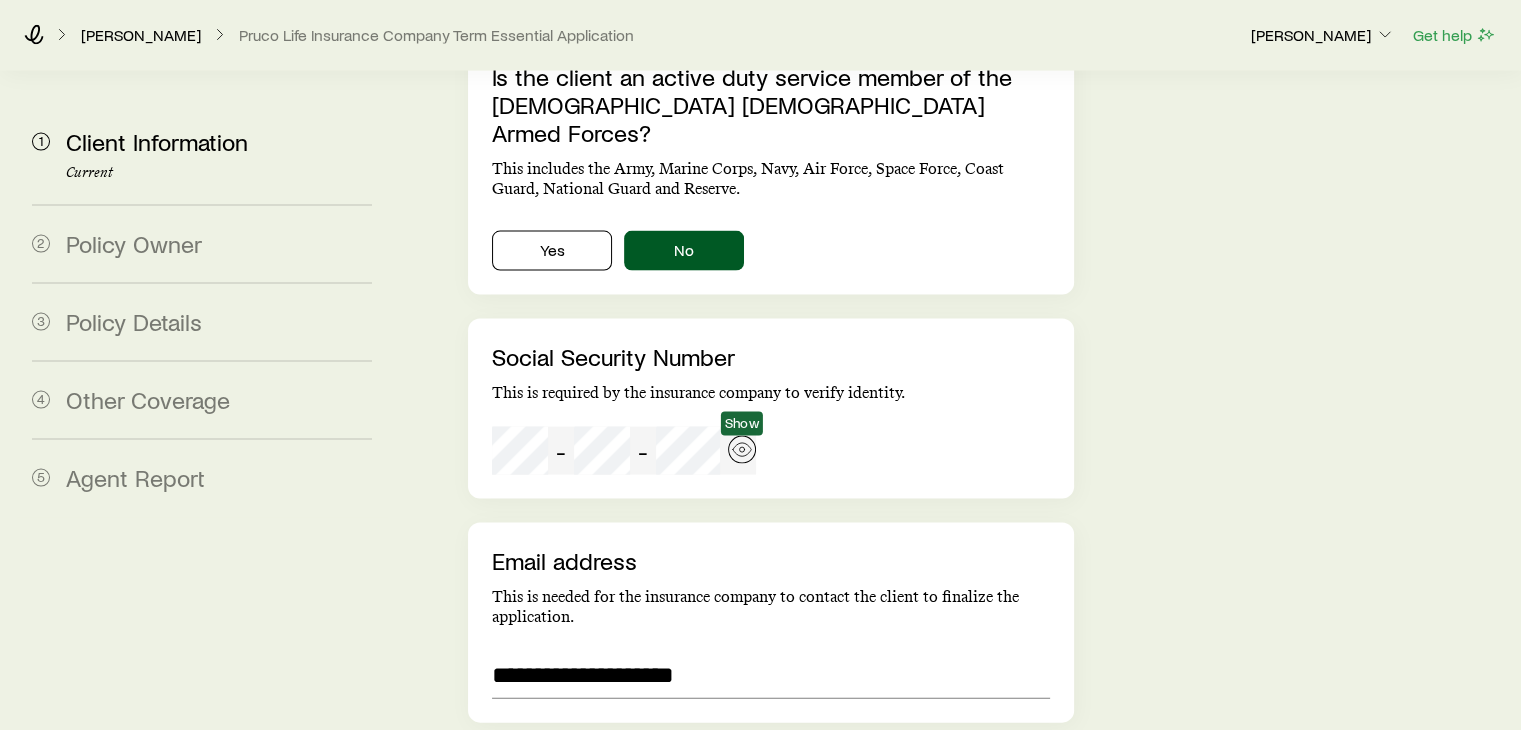 click 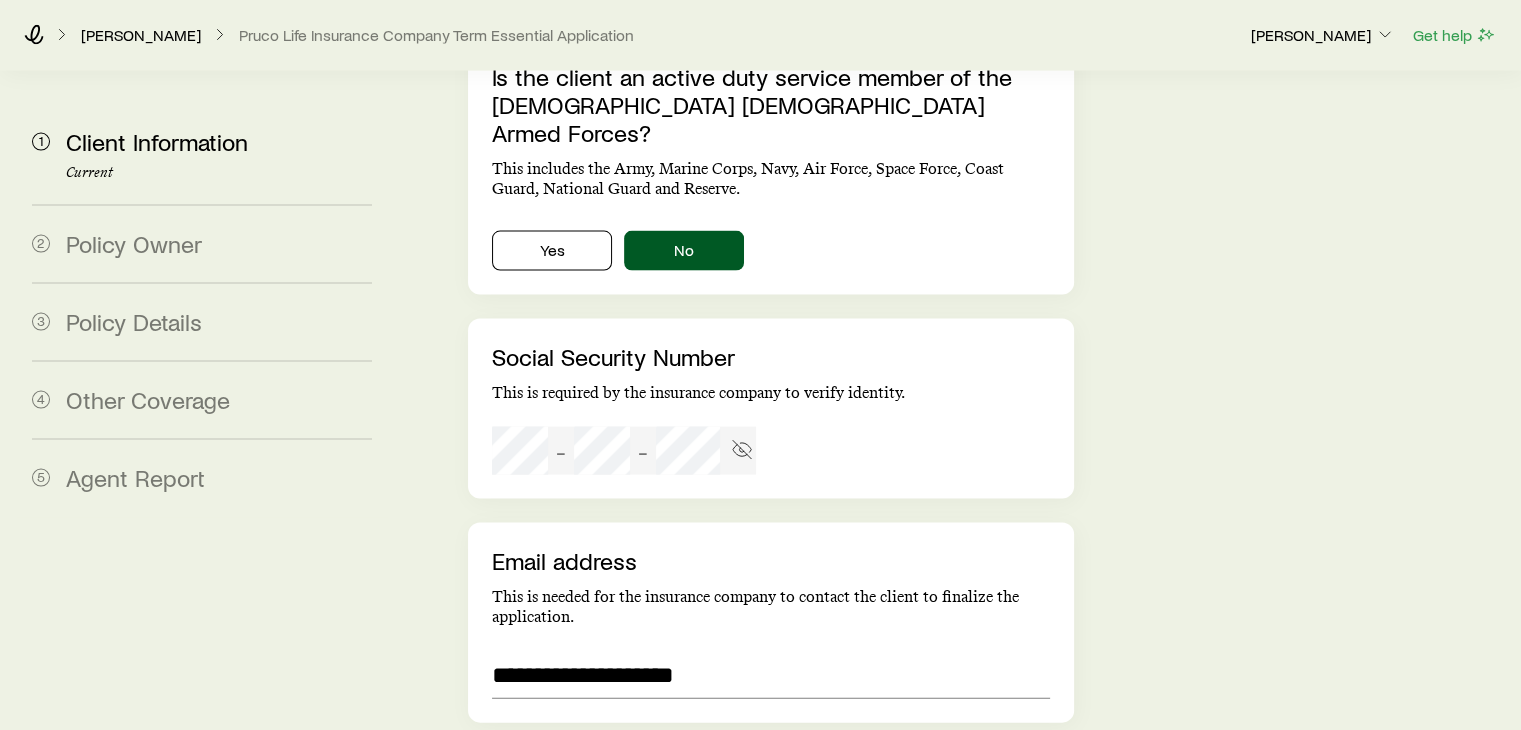 click on "**********" at bounding box center [958, -1406] 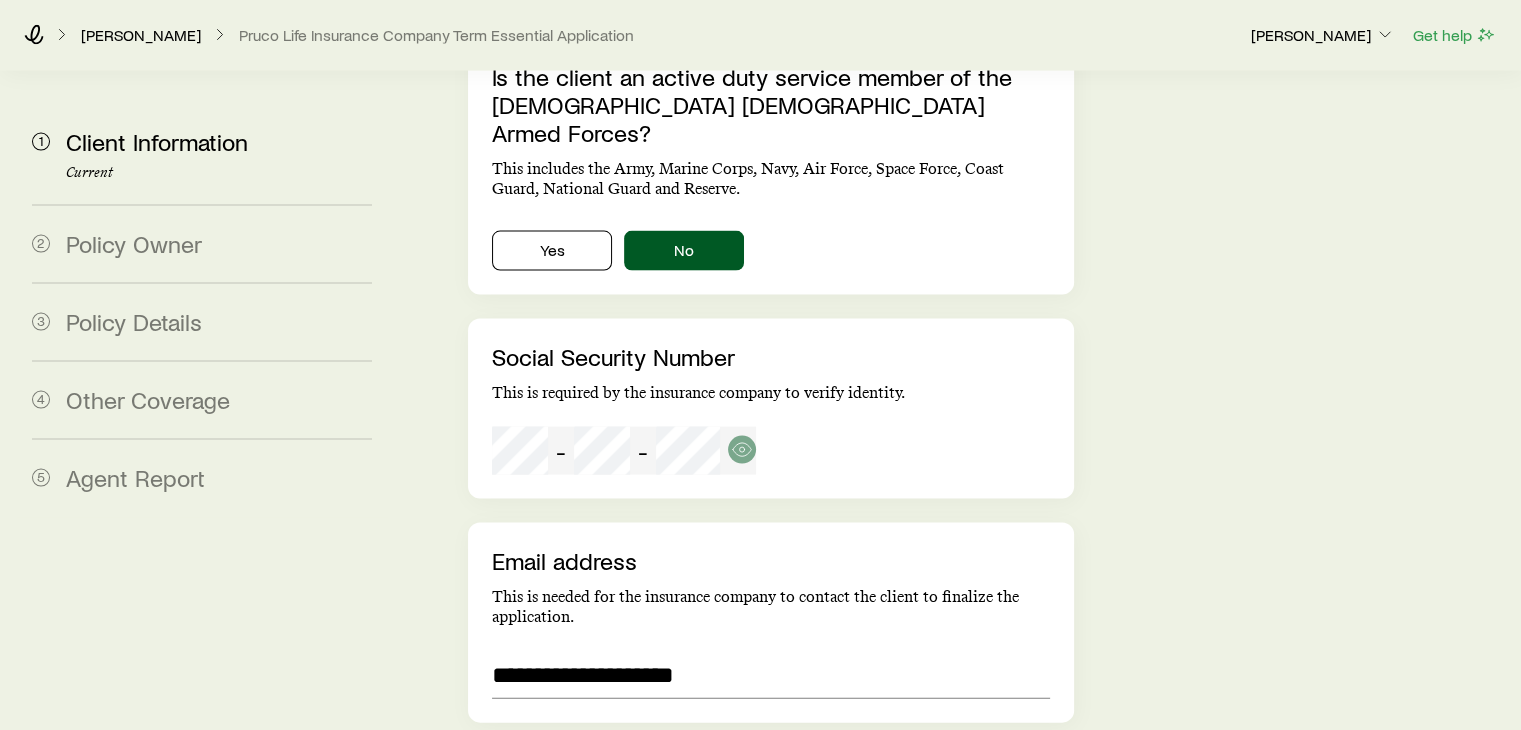 click on "**********" at bounding box center (958, -1406) 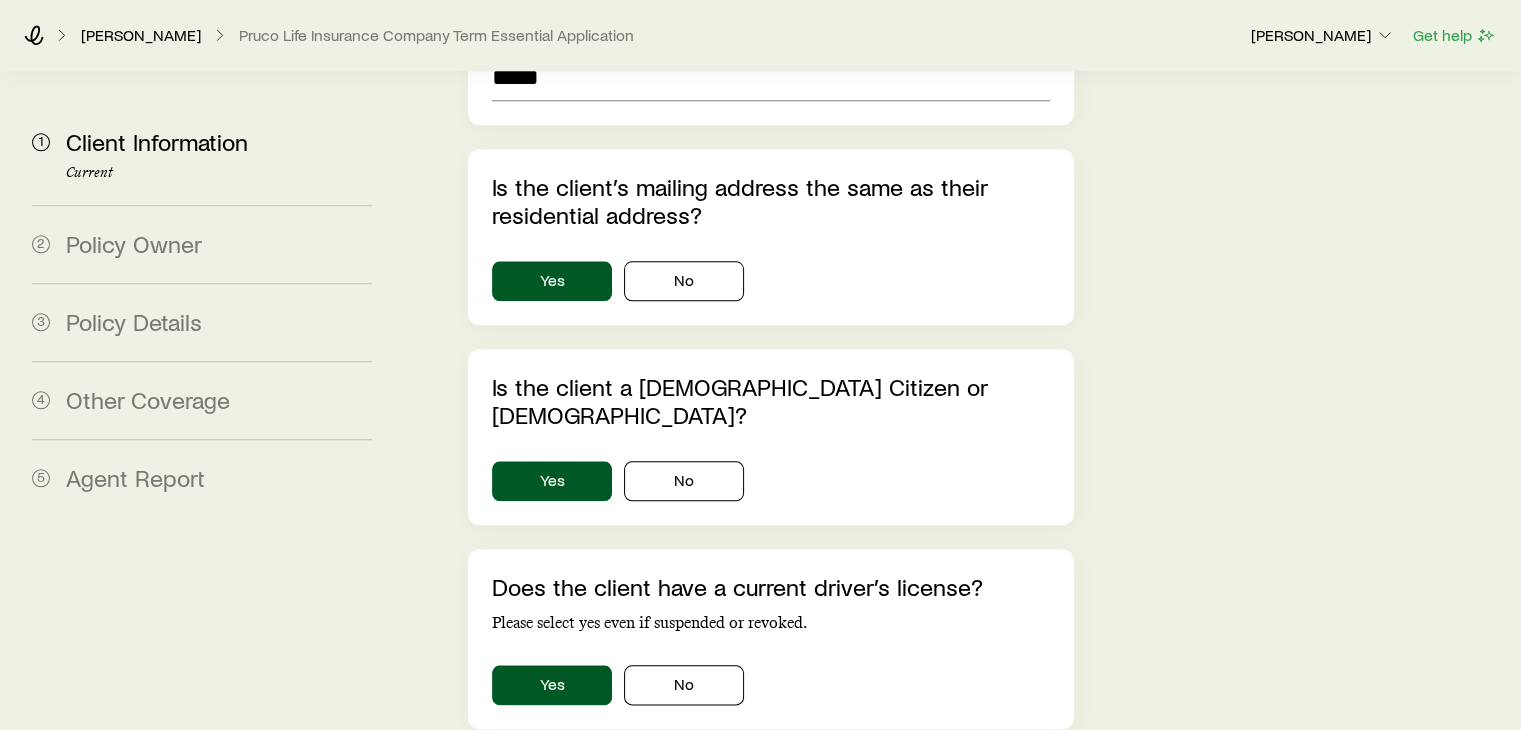 scroll, scrollTop: 2124, scrollLeft: 0, axis: vertical 